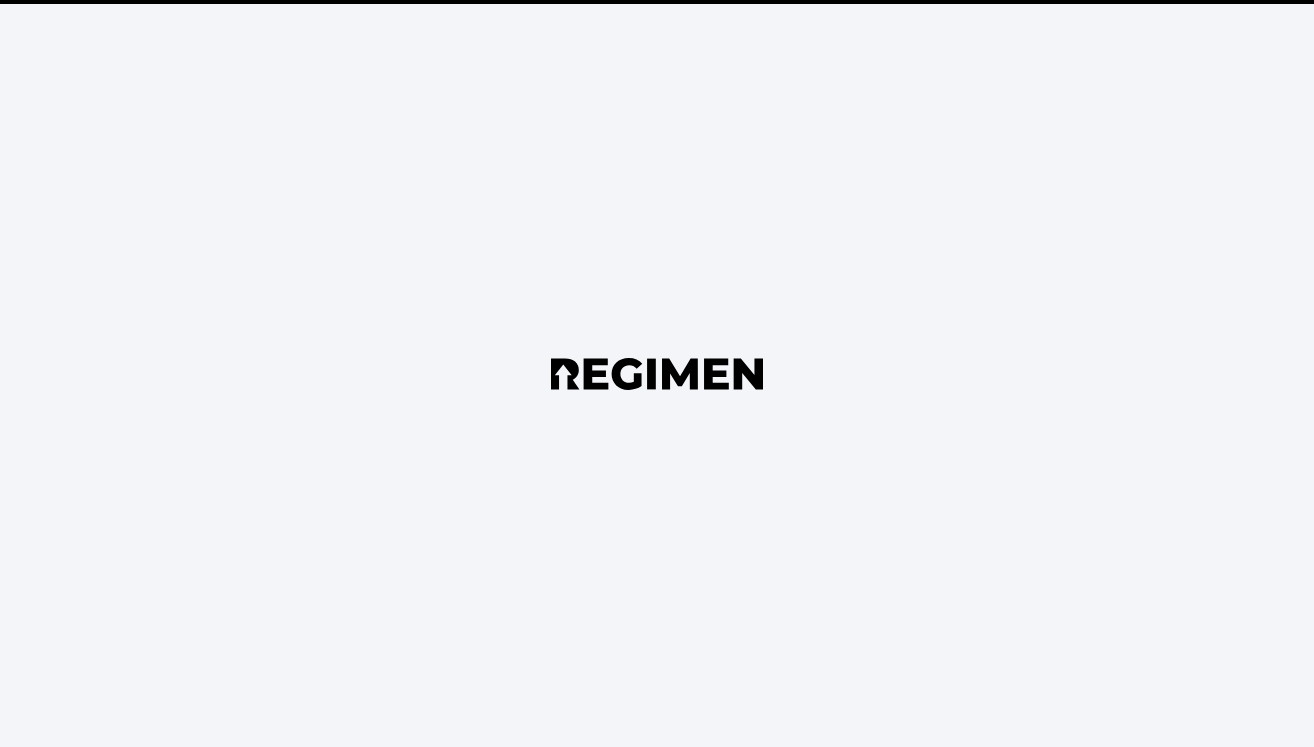 scroll, scrollTop: 0, scrollLeft: 0, axis: both 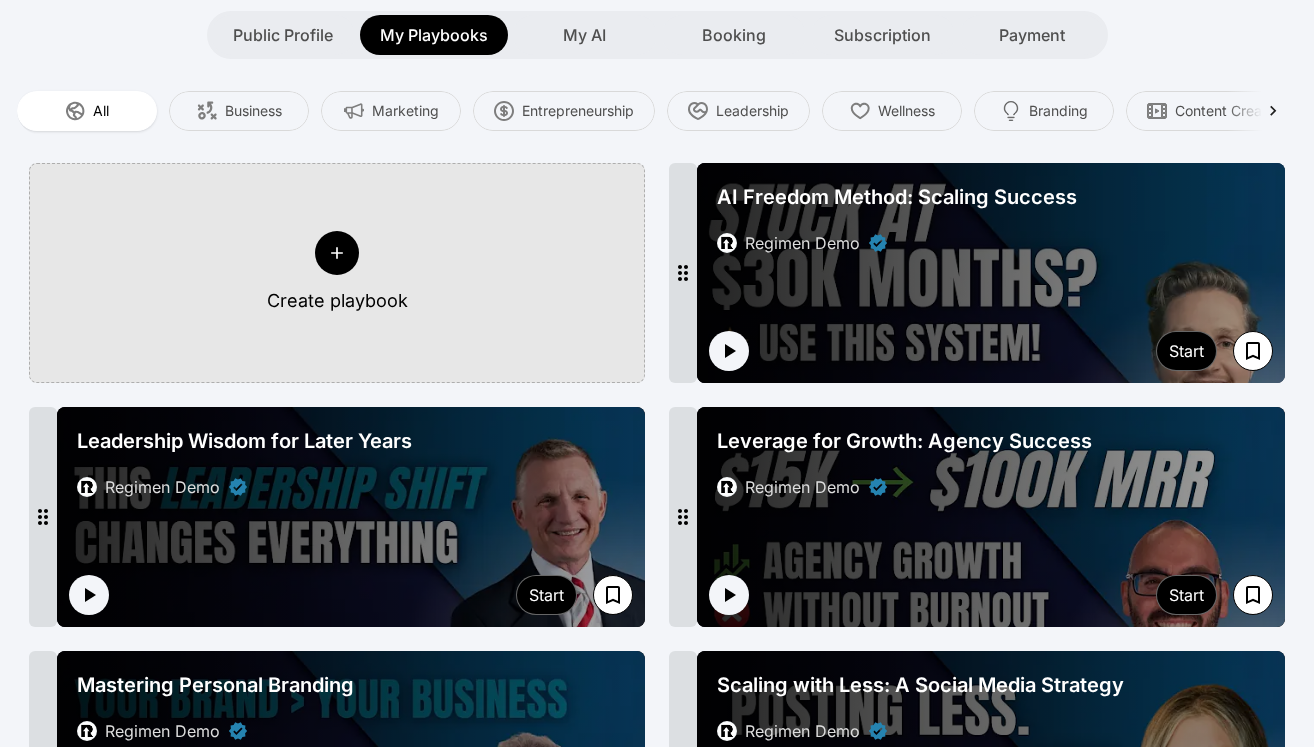 click on "AI Freedom Method: Scaling Success Regimen Demo" at bounding box center [991, 219] 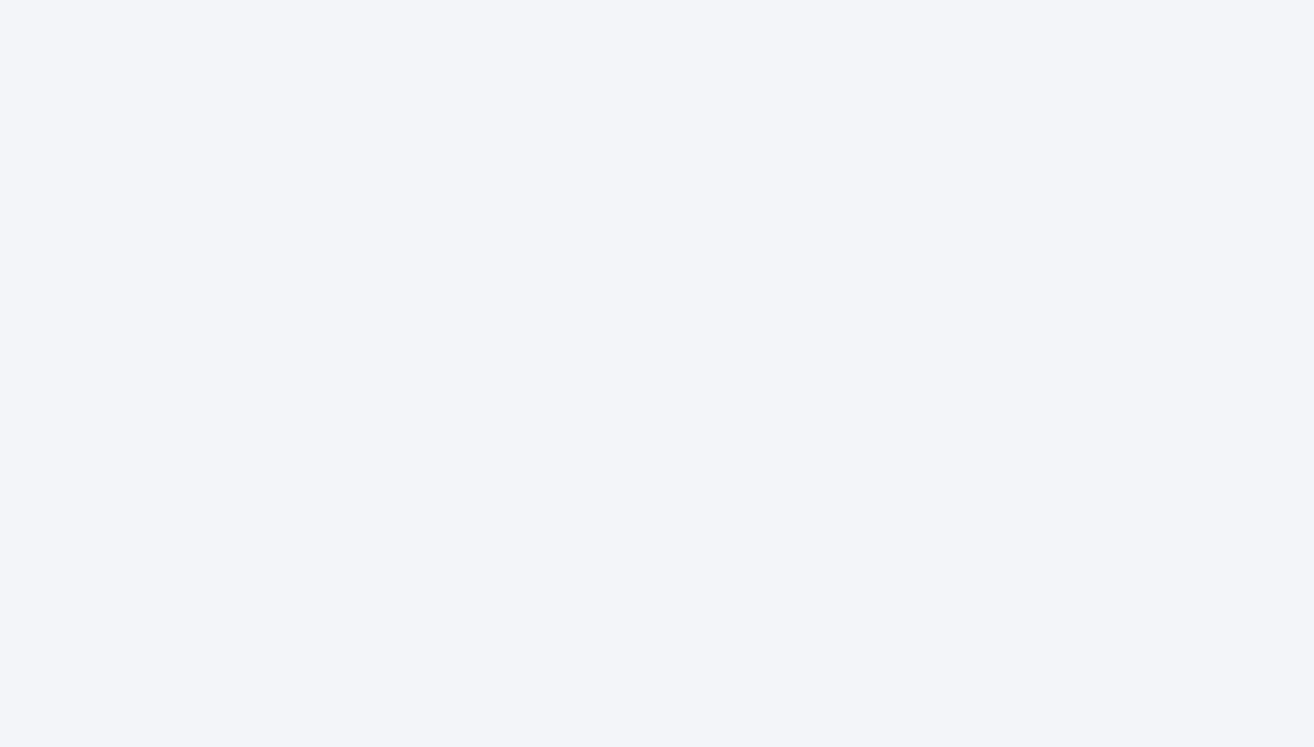 scroll, scrollTop: 0, scrollLeft: 0, axis: both 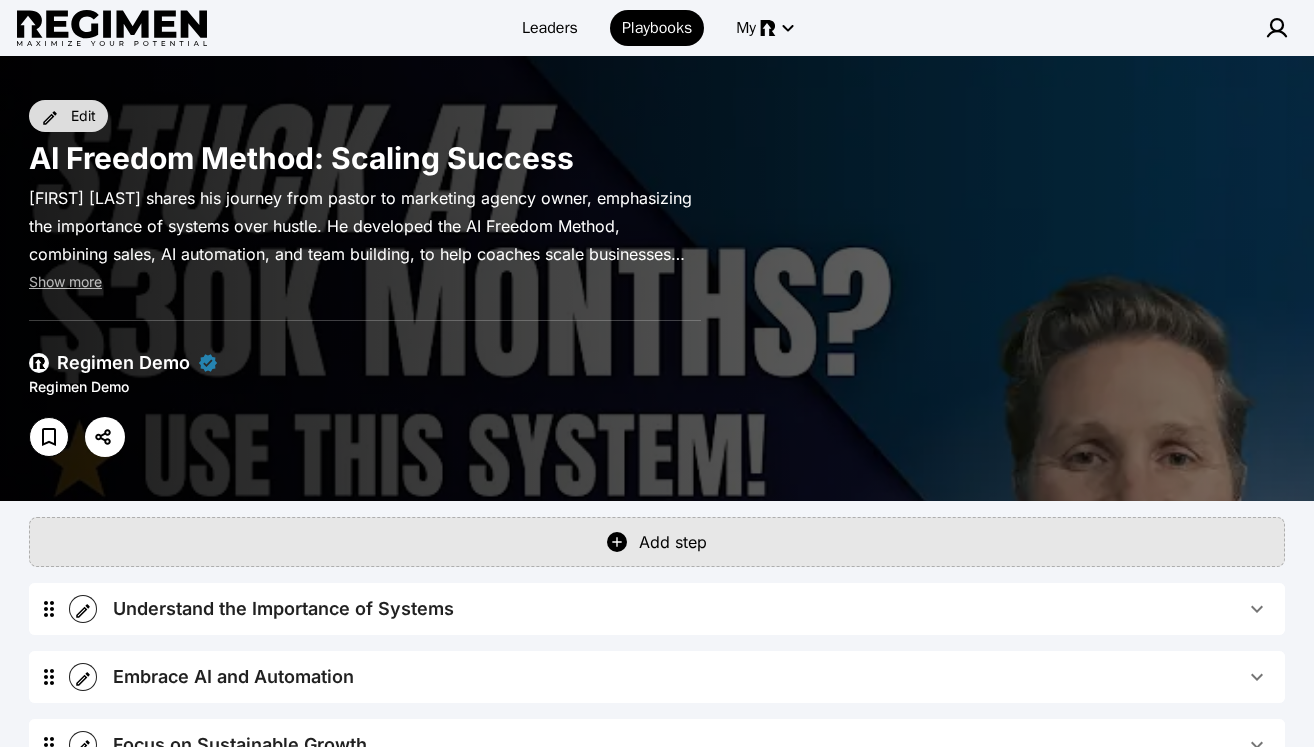 click on "Edit" at bounding box center (83, 116) 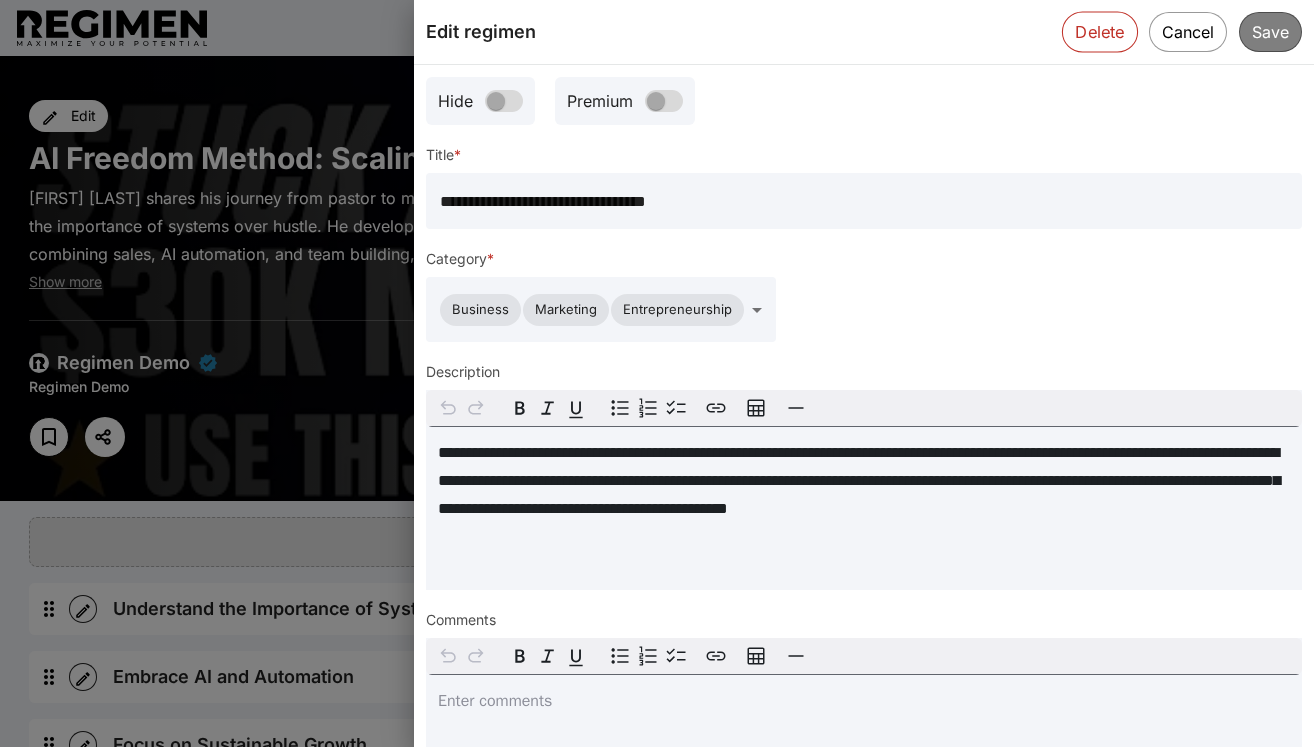click on "Delete" at bounding box center (1100, 31) 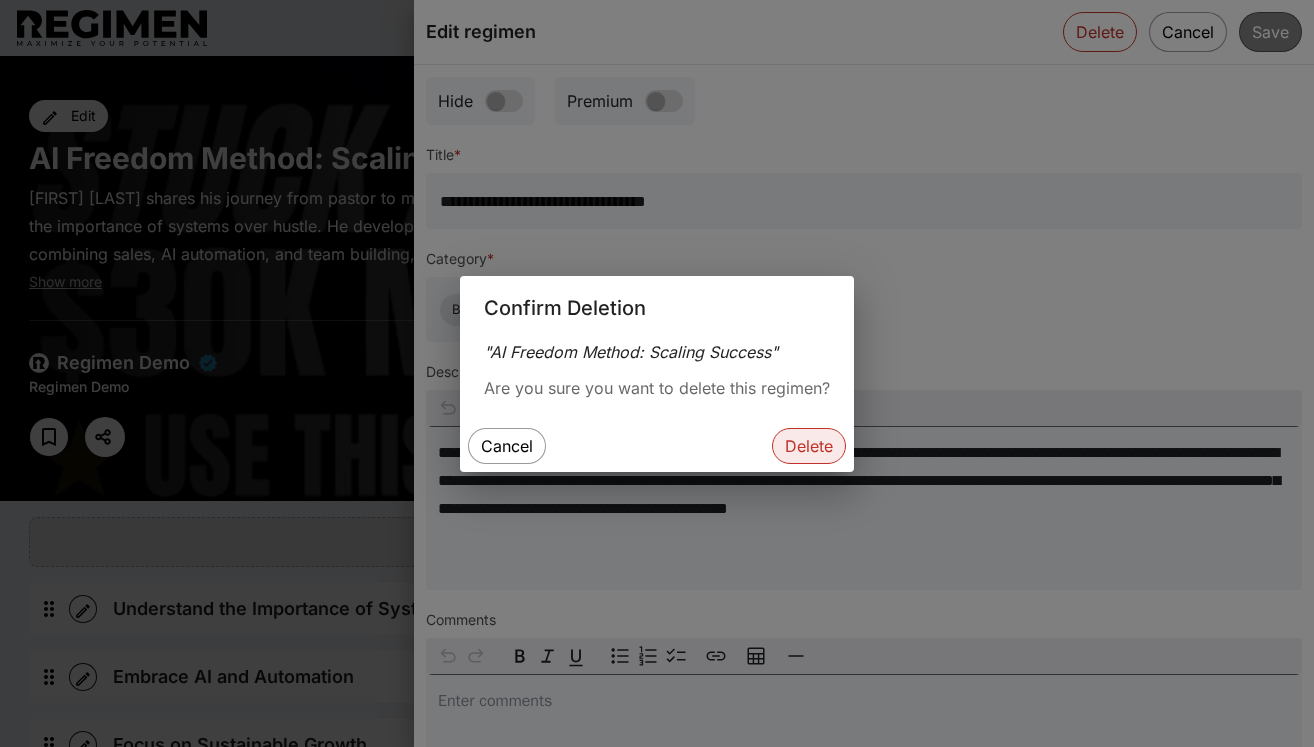 click on "Delete" at bounding box center [809, 446] 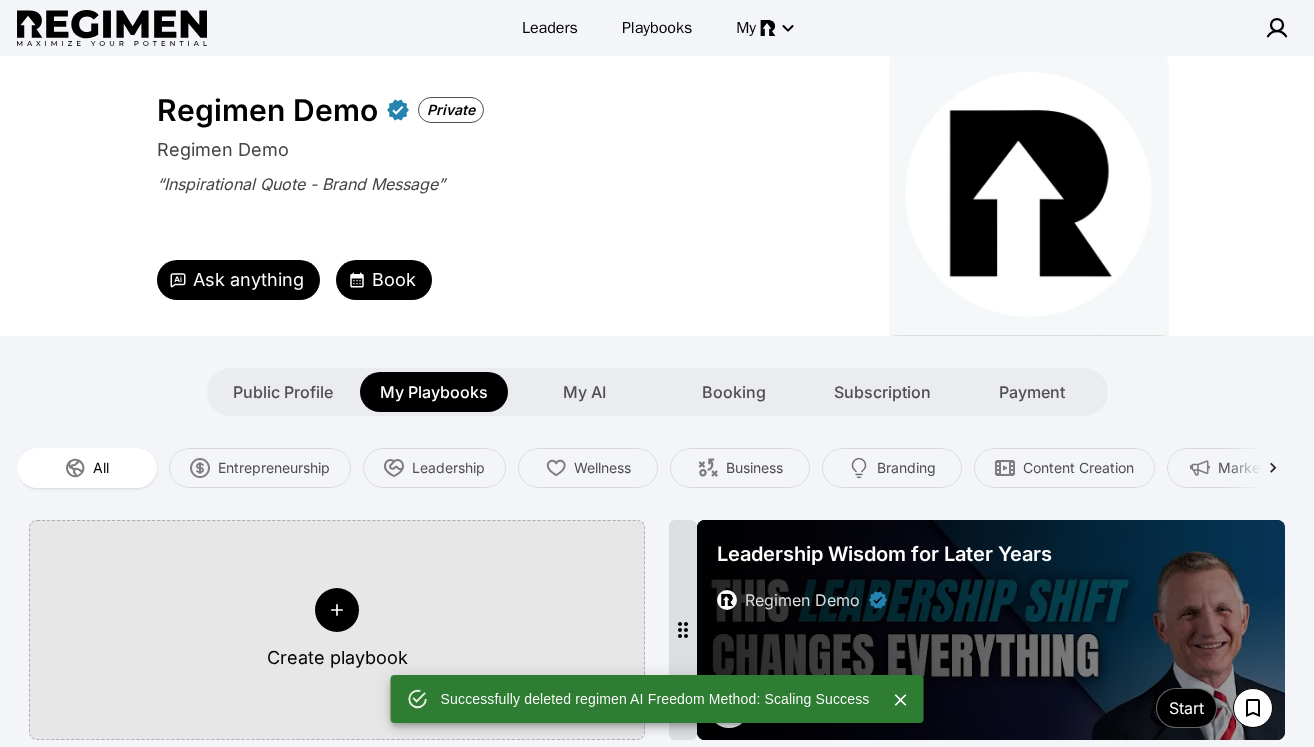 click on "Leadership Wisdom for Later Years" at bounding box center (991, 554) 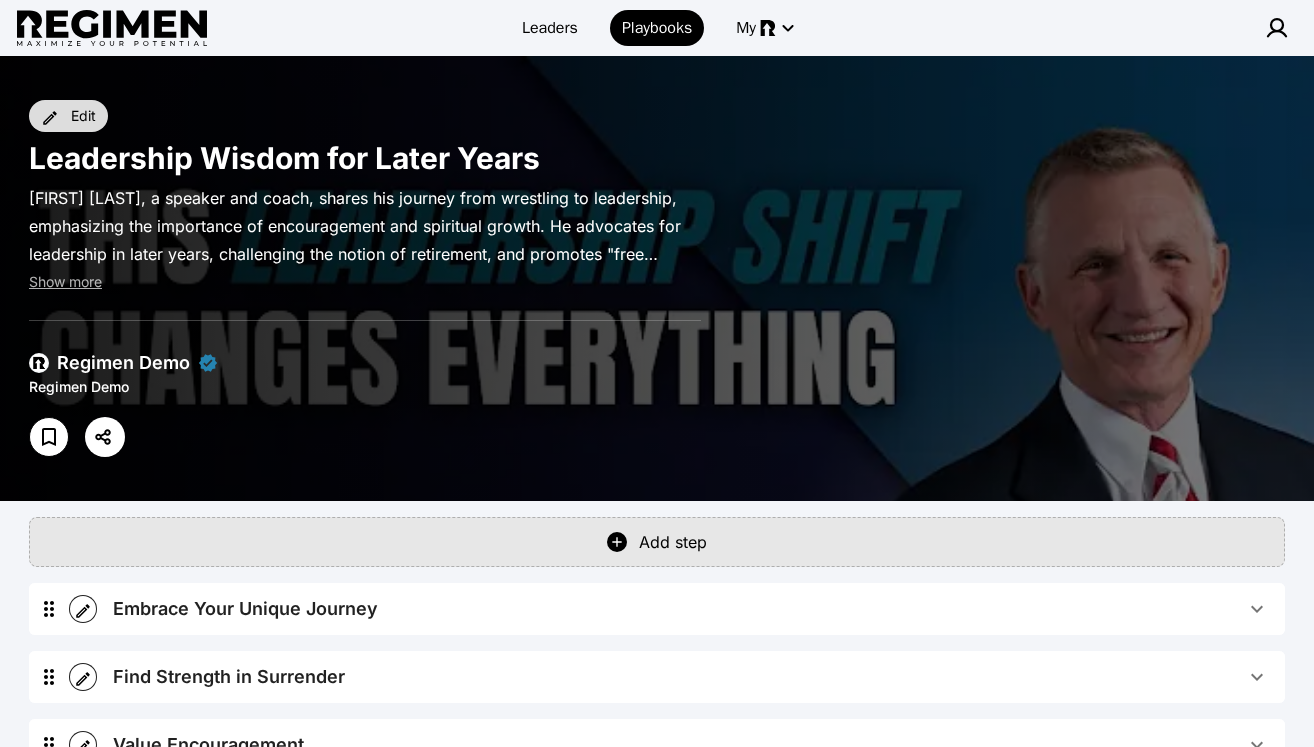 click on "Edit" at bounding box center [83, 116] 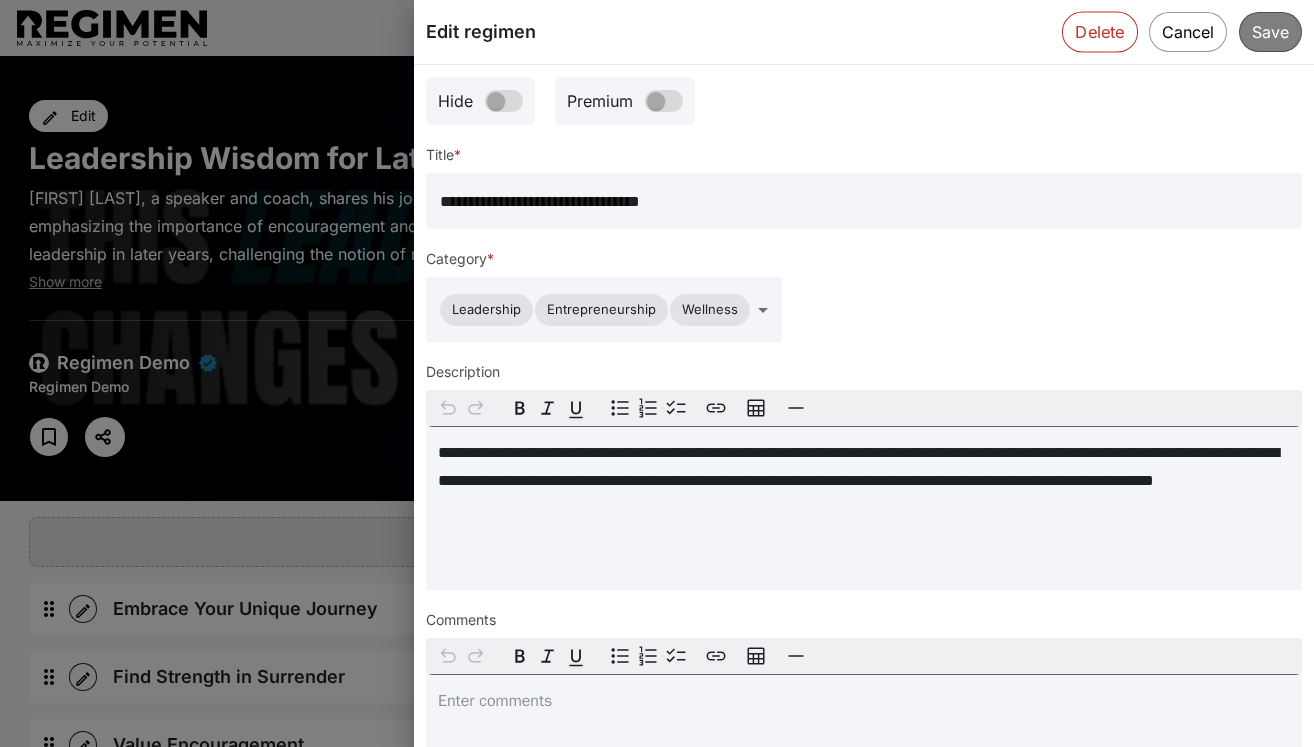 click on "Delete" at bounding box center [1100, 31] 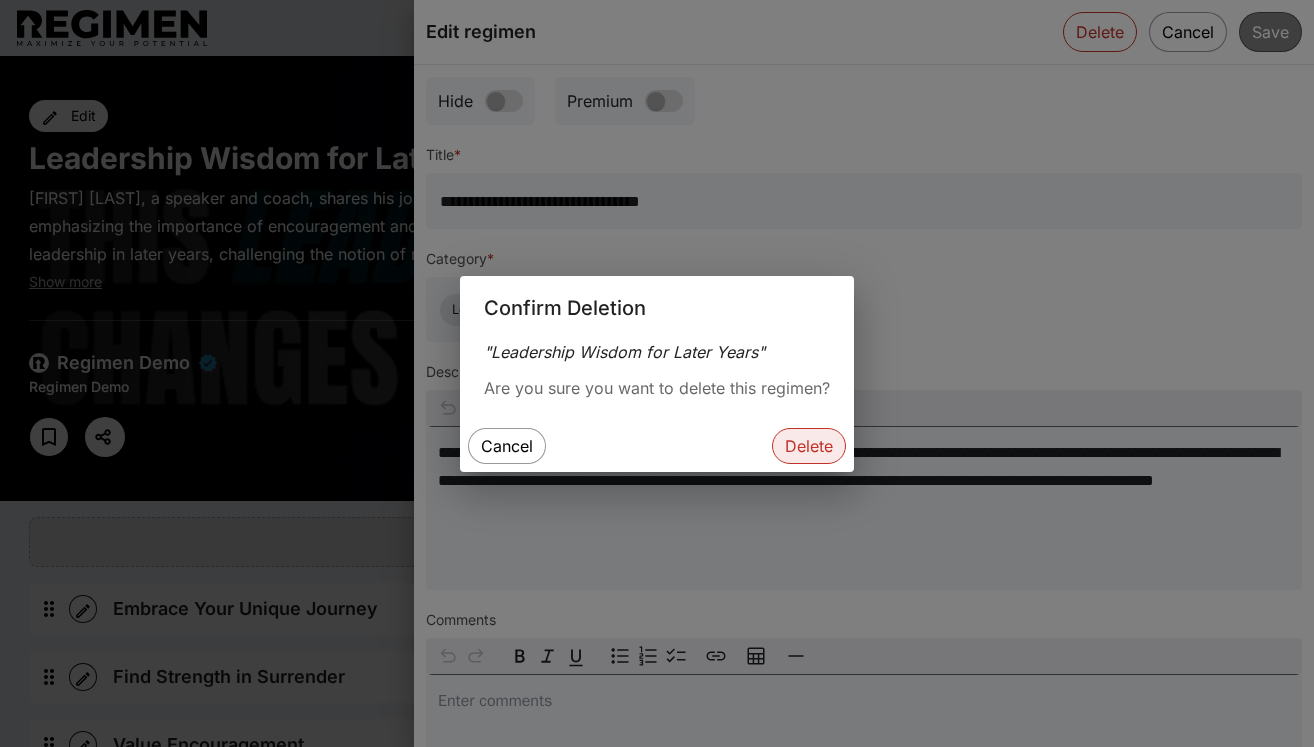 click on "Delete" at bounding box center [809, 446] 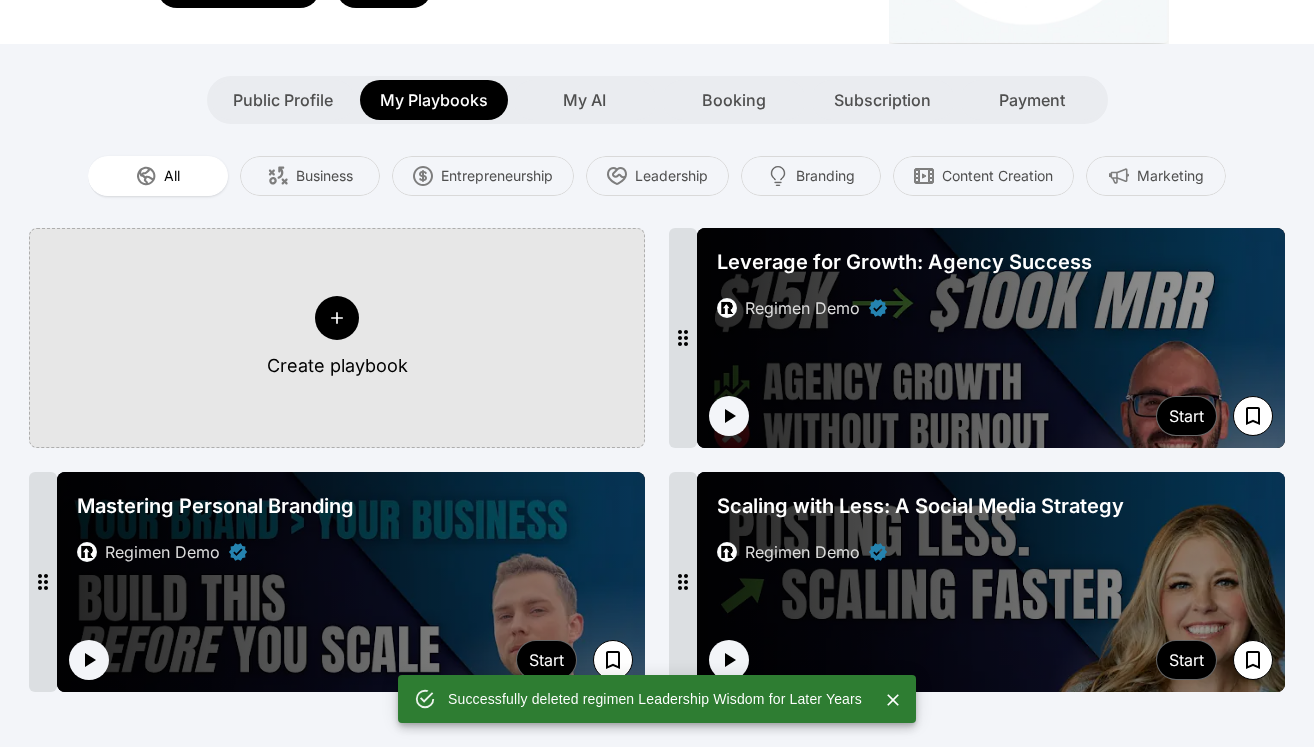 scroll, scrollTop: 335, scrollLeft: 0, axis: vertical 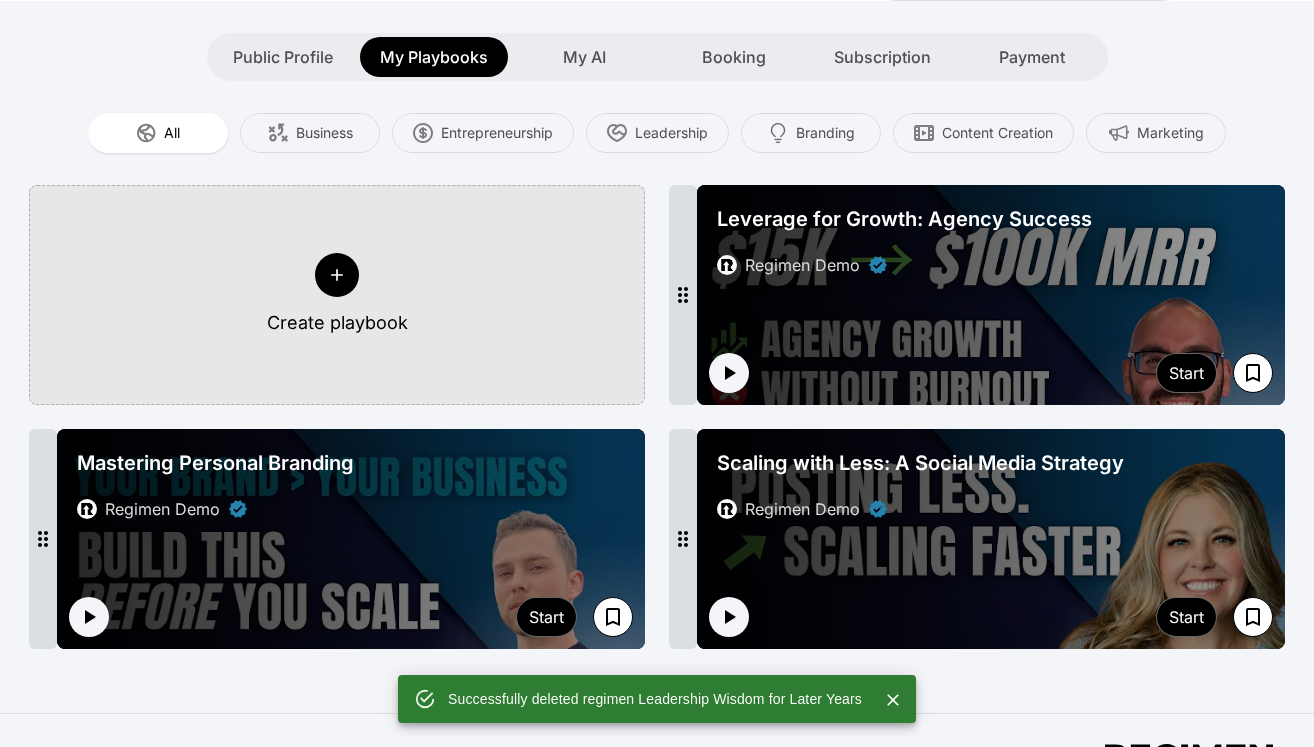 click at bounding box center (991, 295) 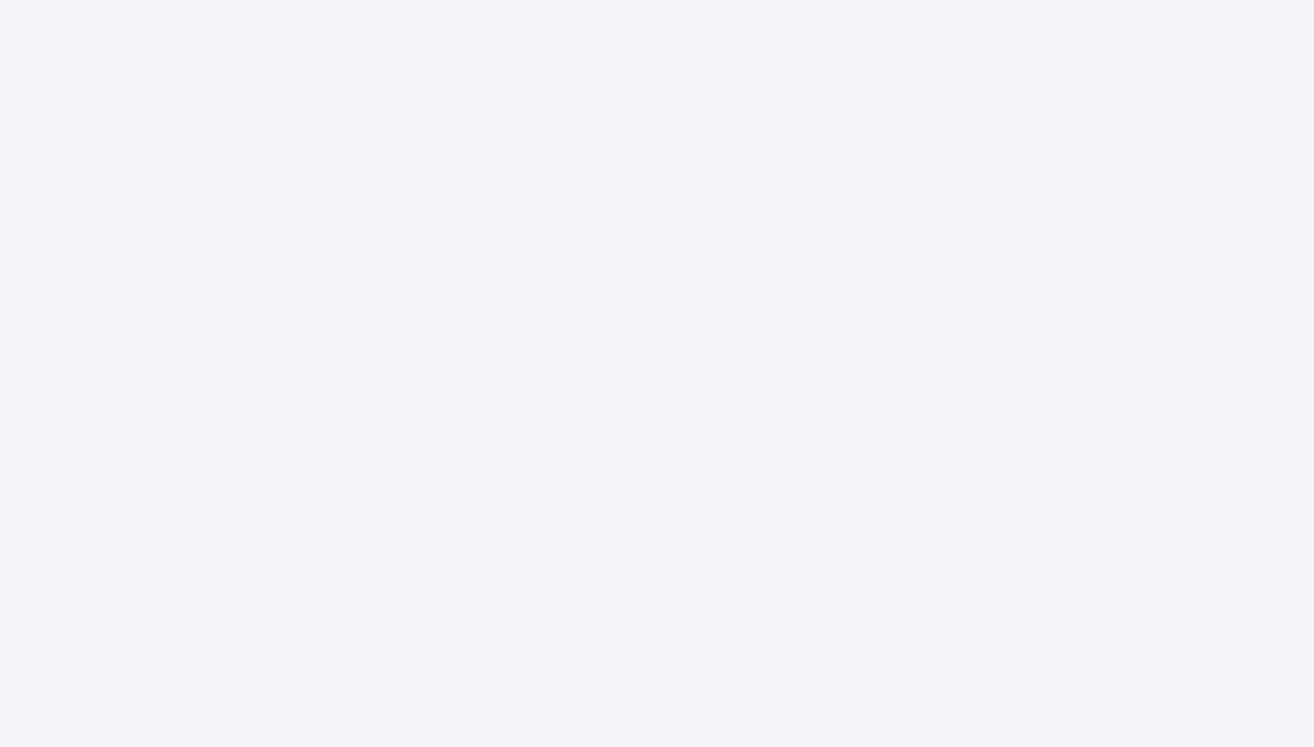 scroll, scrollTop: 0, scrollLeft: 0, axis: both 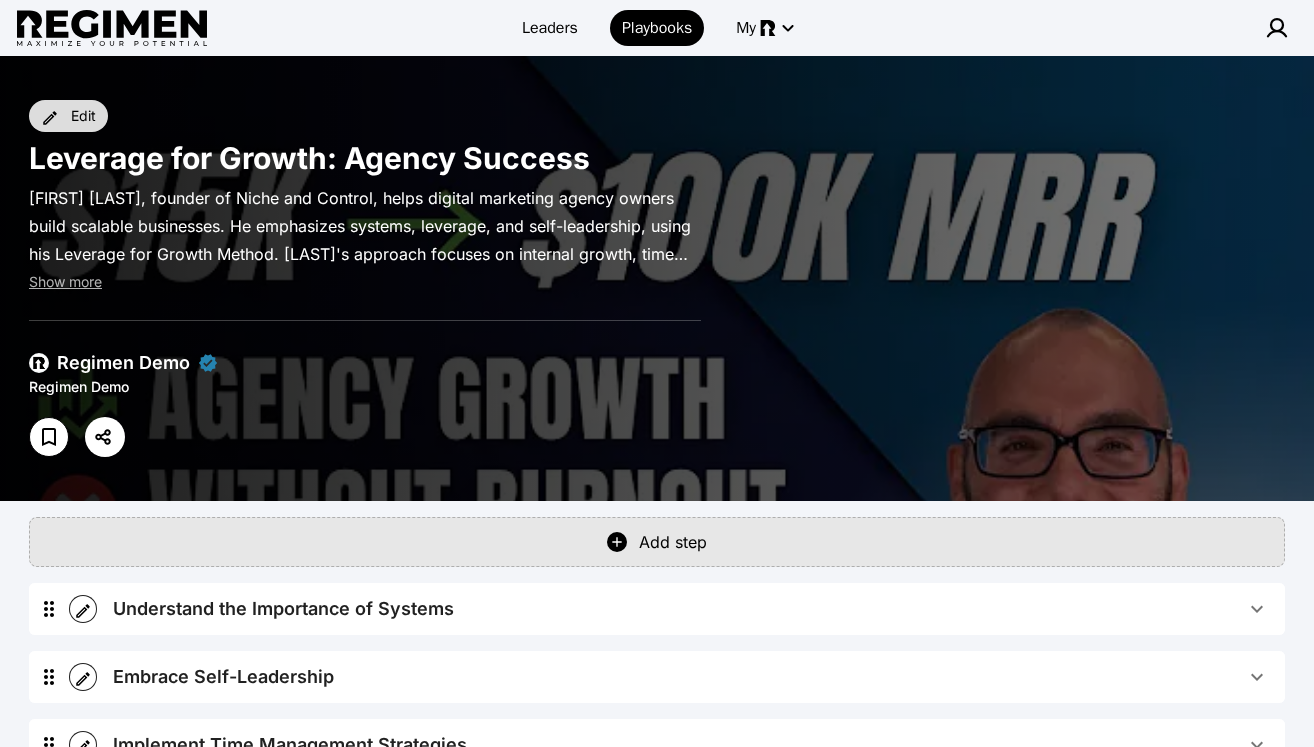 click on "Edit" at bounding box center (83, 116) 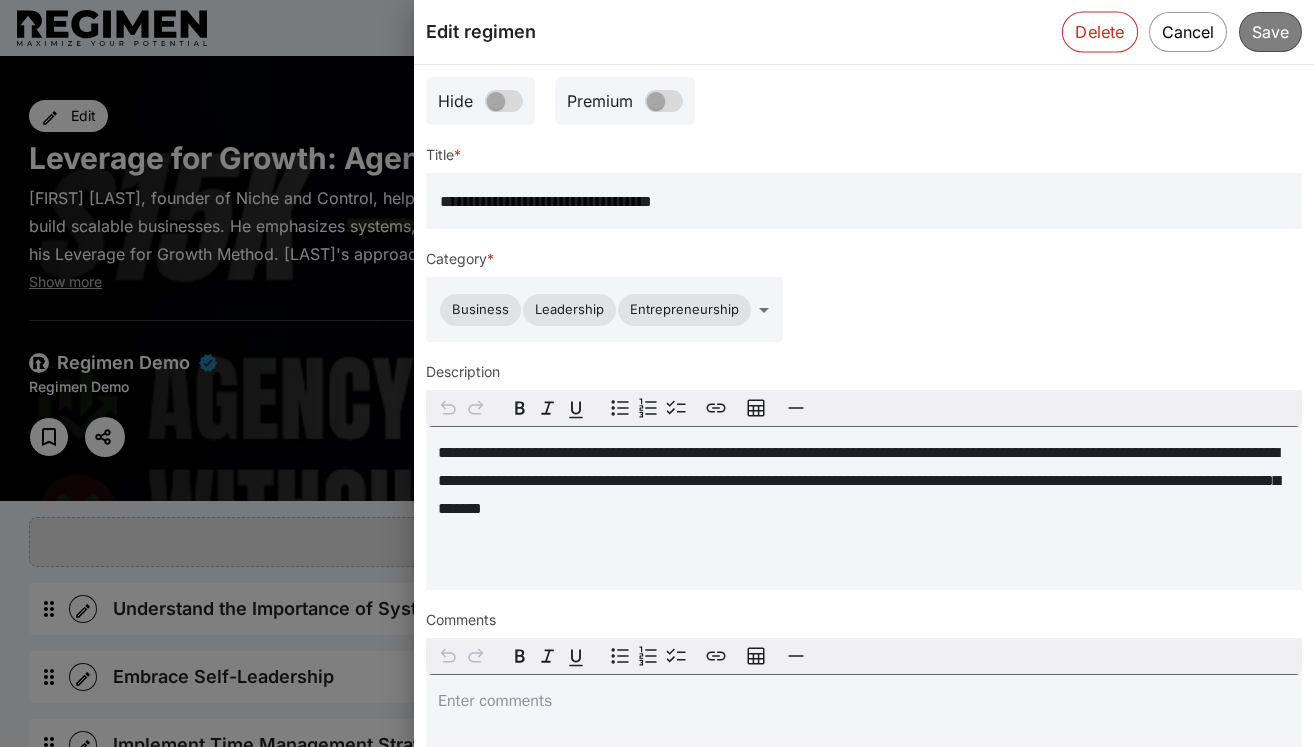 click on "Delete" at bounding box center (1100, 31) 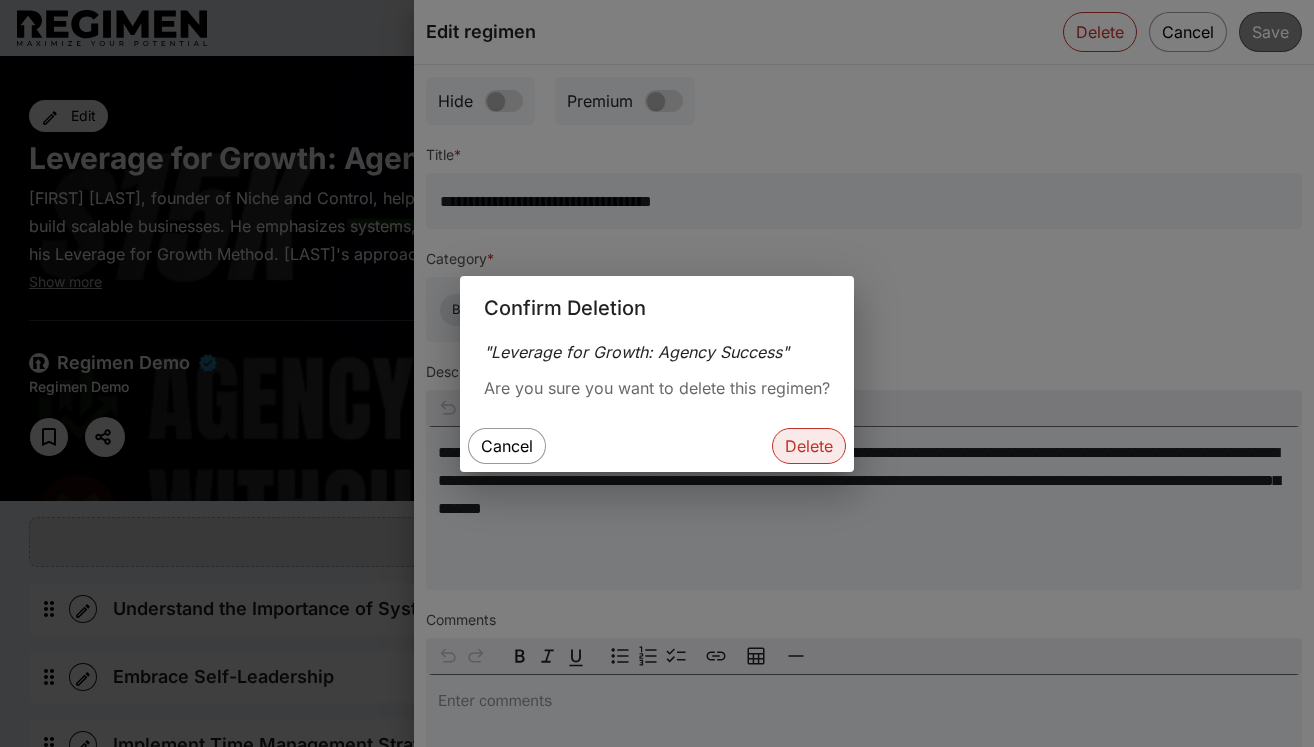 click on "Delete" at bounding box center (809, 446) 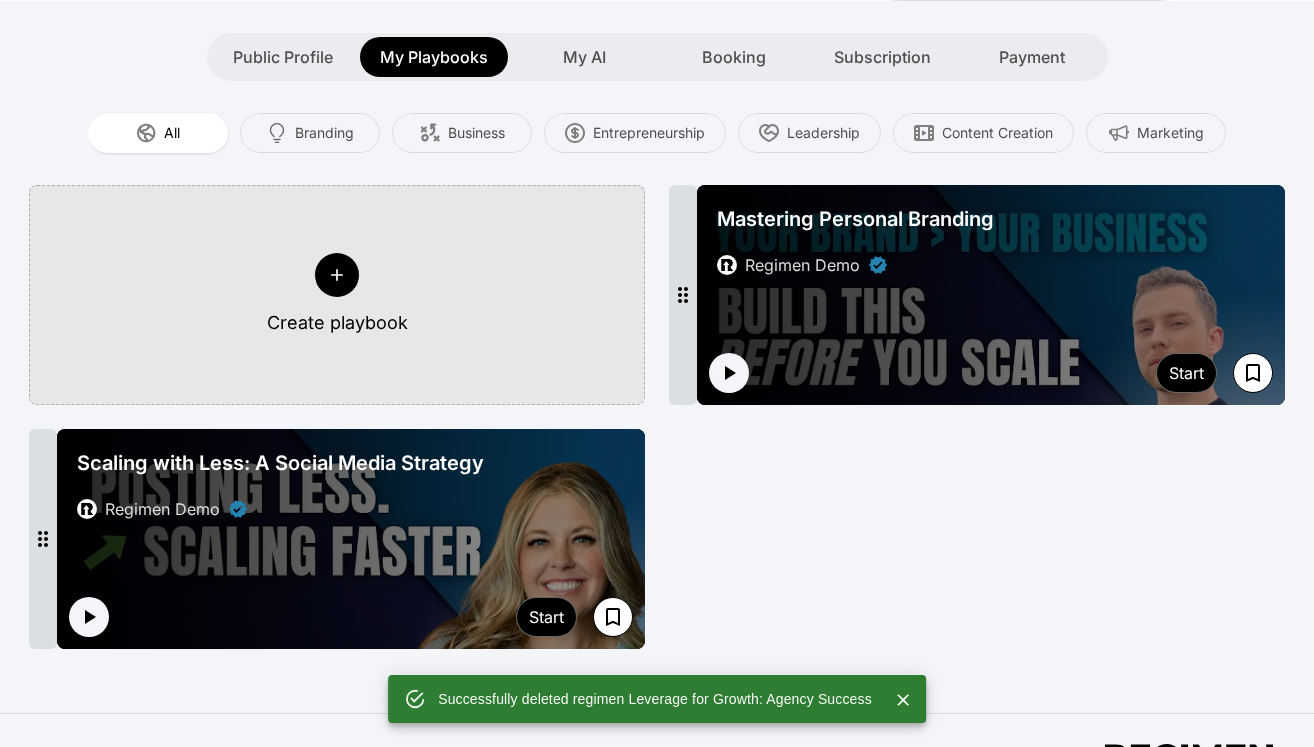 scroll, scrollTop: 337, scrollLeft: 0, axis: vertical 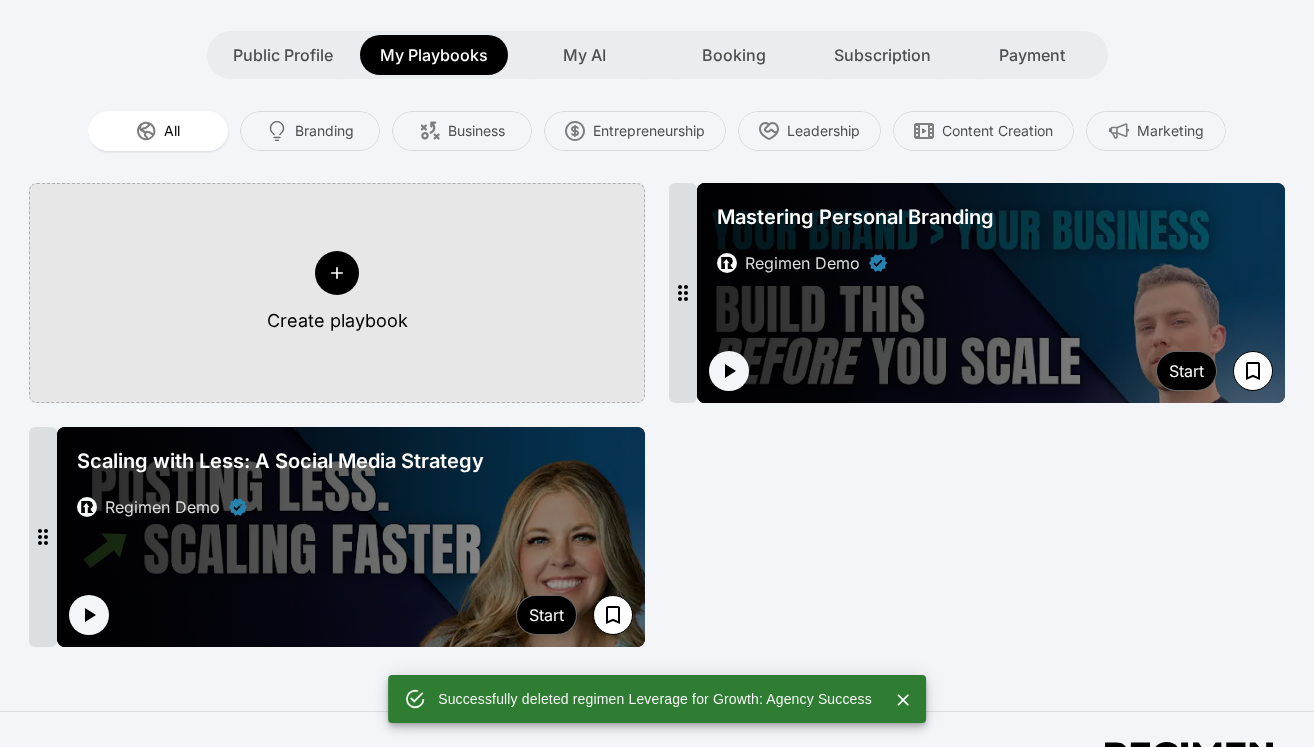 click on "Mastering Personal Branding Regimen Demo" at bounding box center [991, 239] 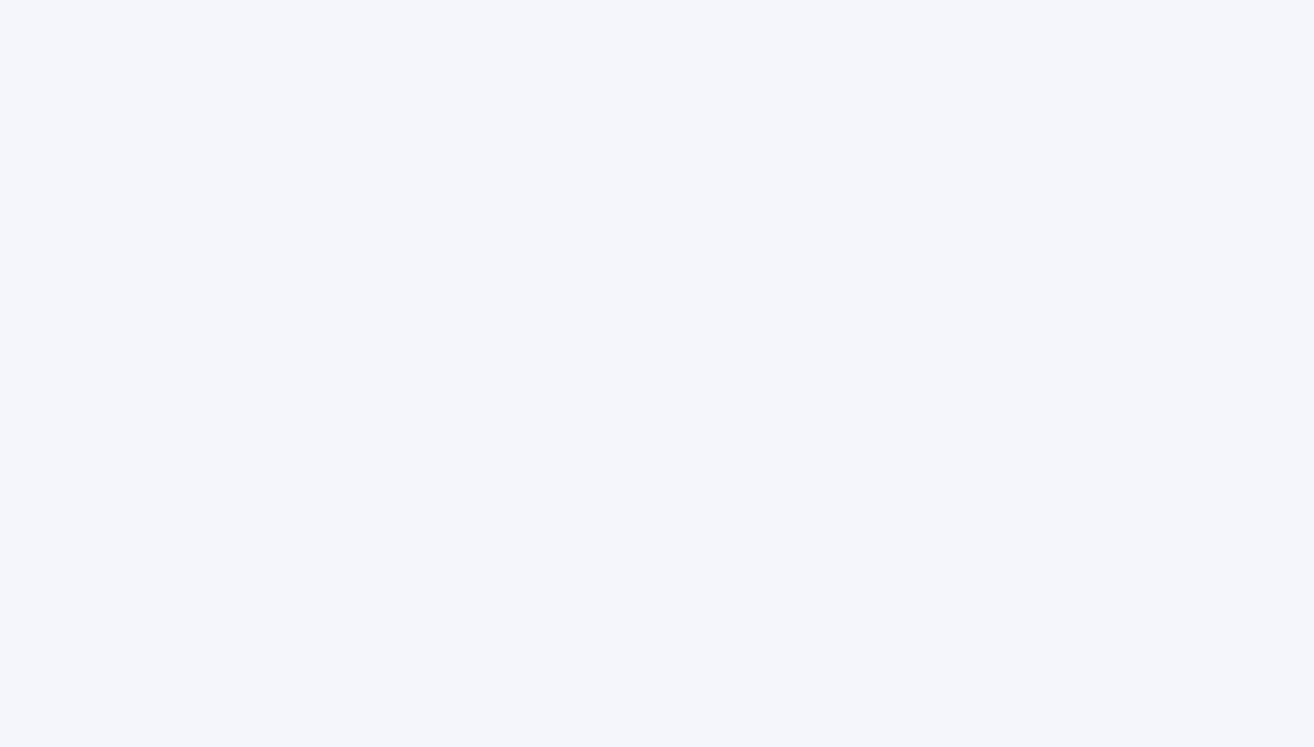 scroll, scrollTop: 0, scrollLeft: 0, axis: both 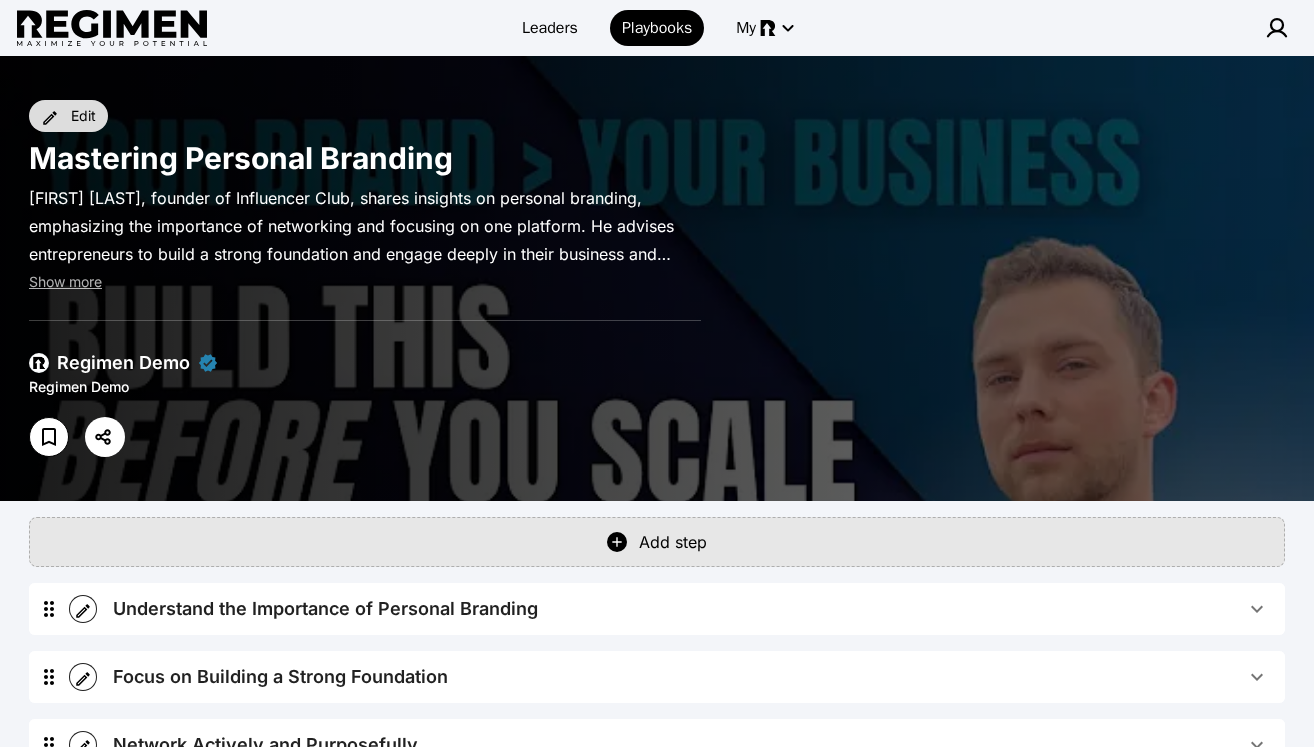 click on "Edit" at bounding box center [83, 116] 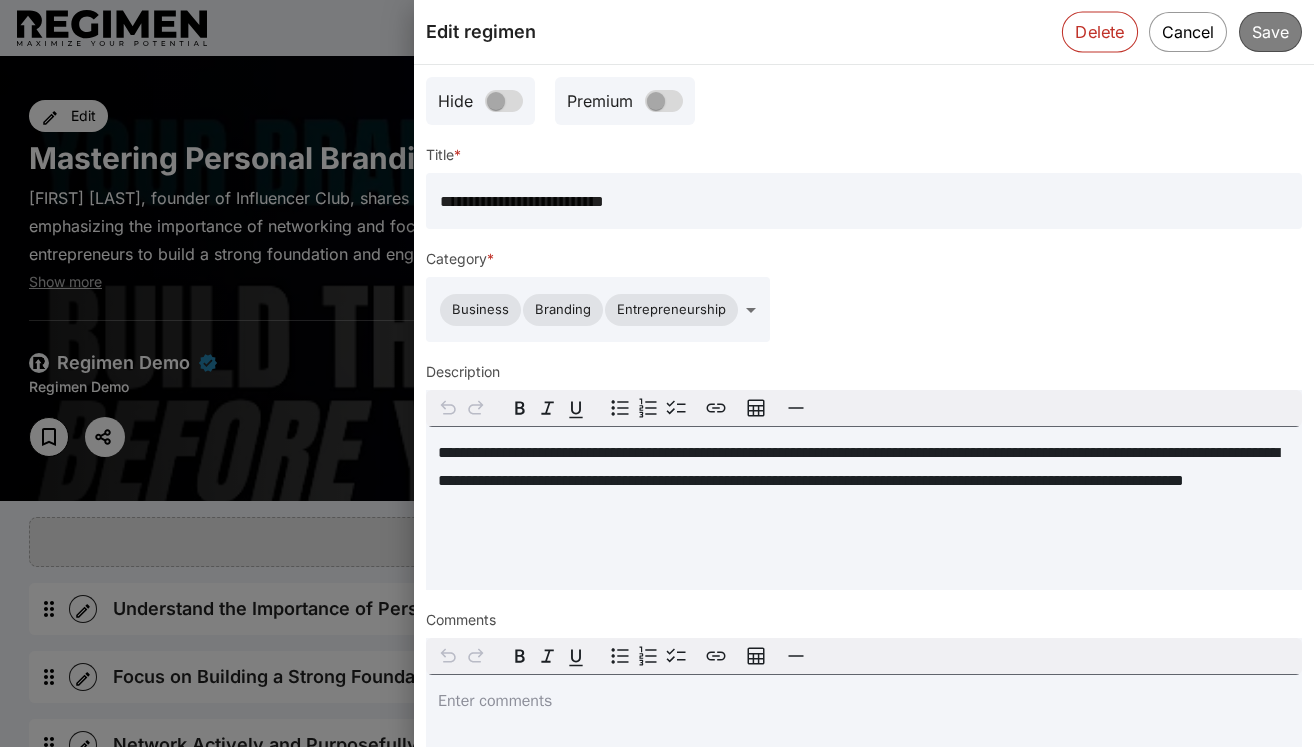 click on "Delete" at bounding box center [1100, 31] 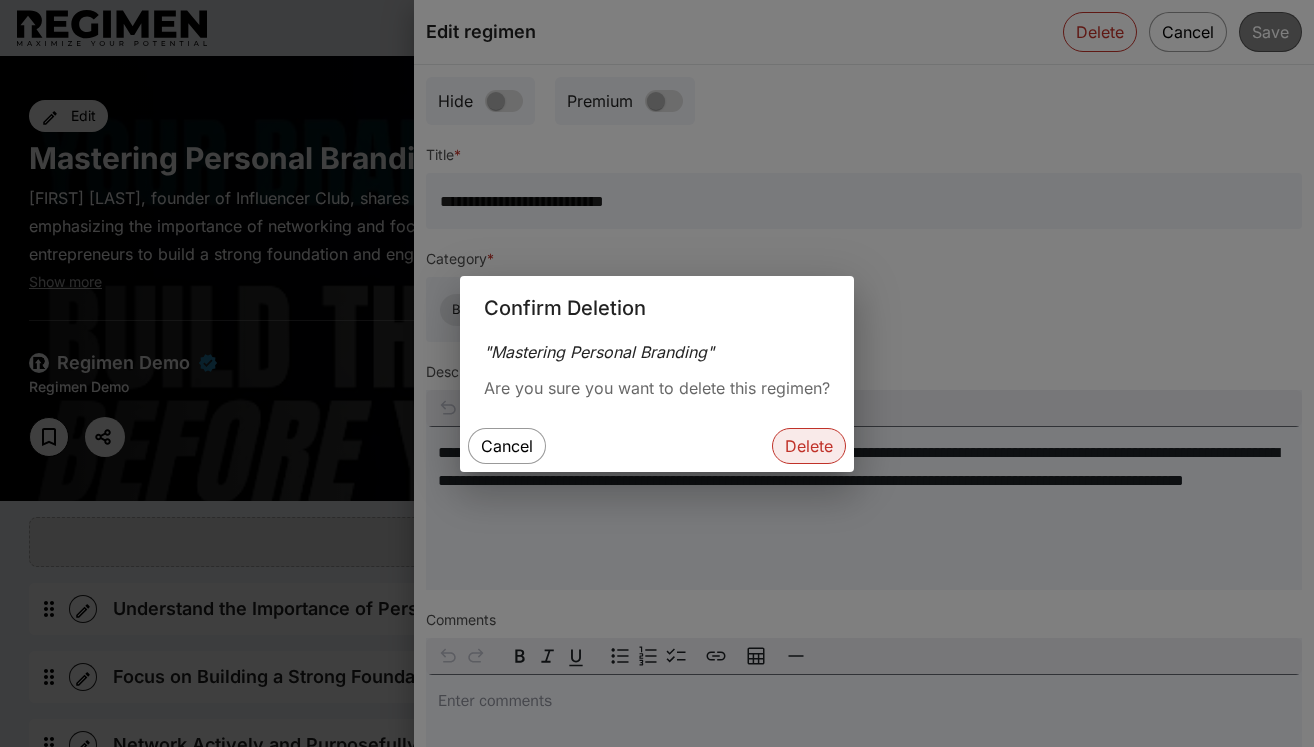 click on "Delete" at bounding box center (809, 446) 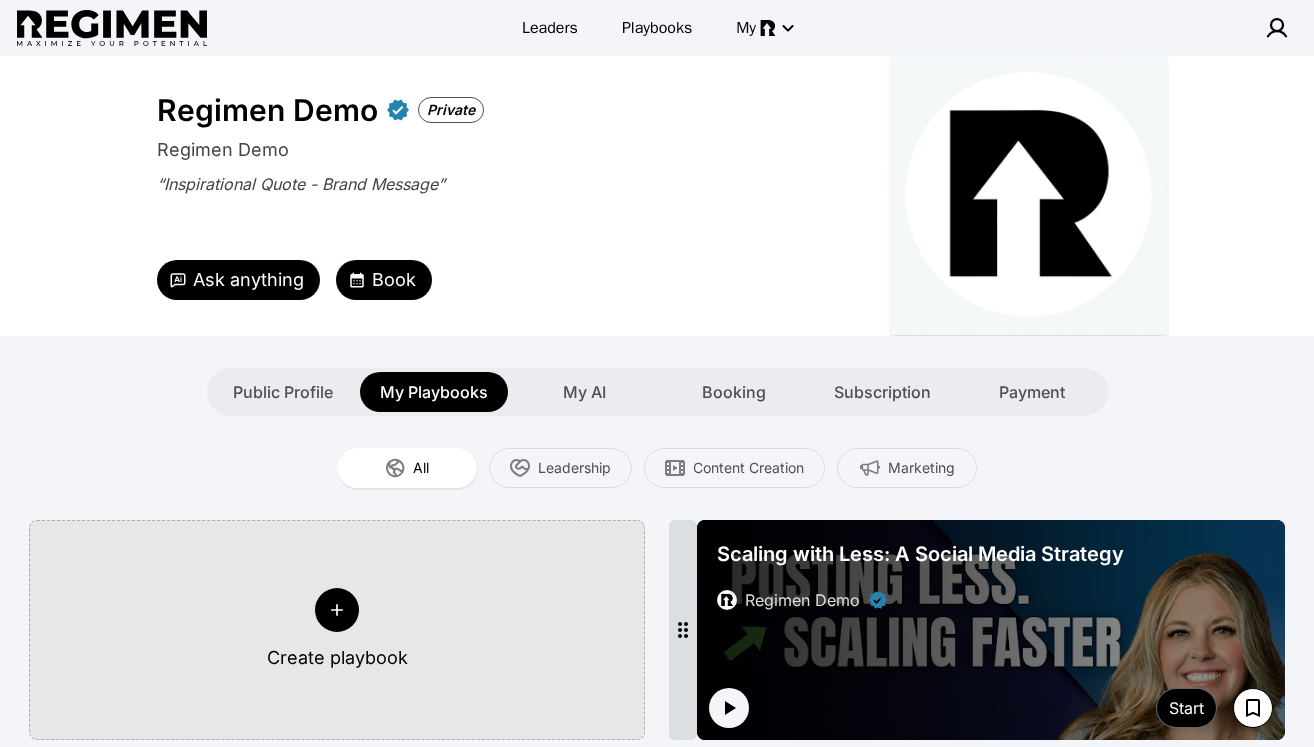 click 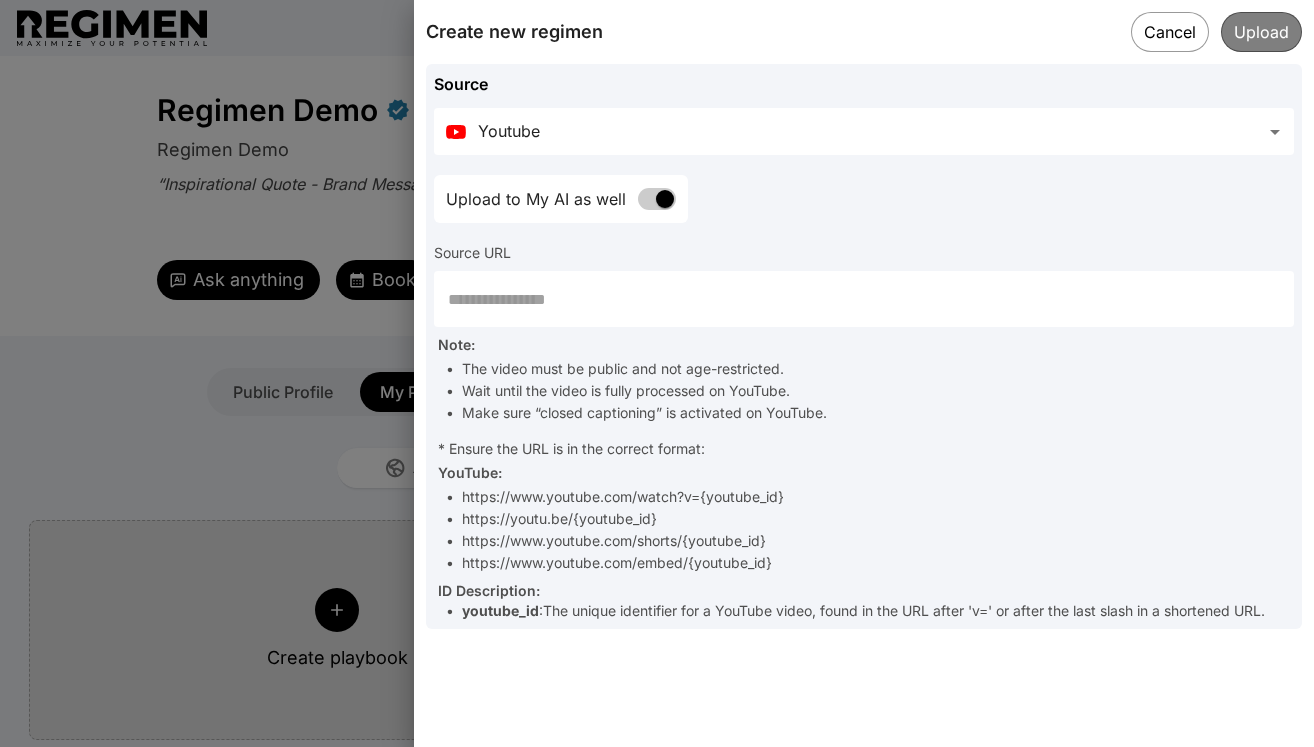 click at bounding box center (864, 299) 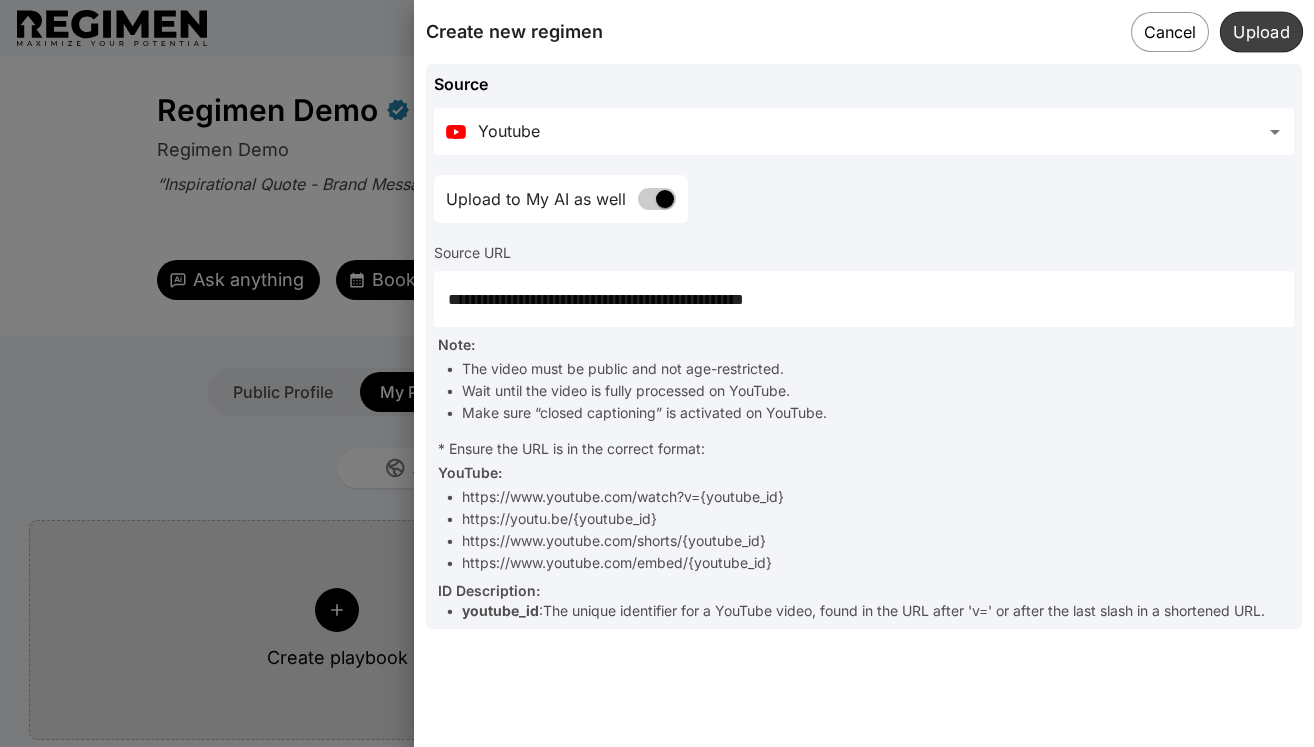 type on "**********" 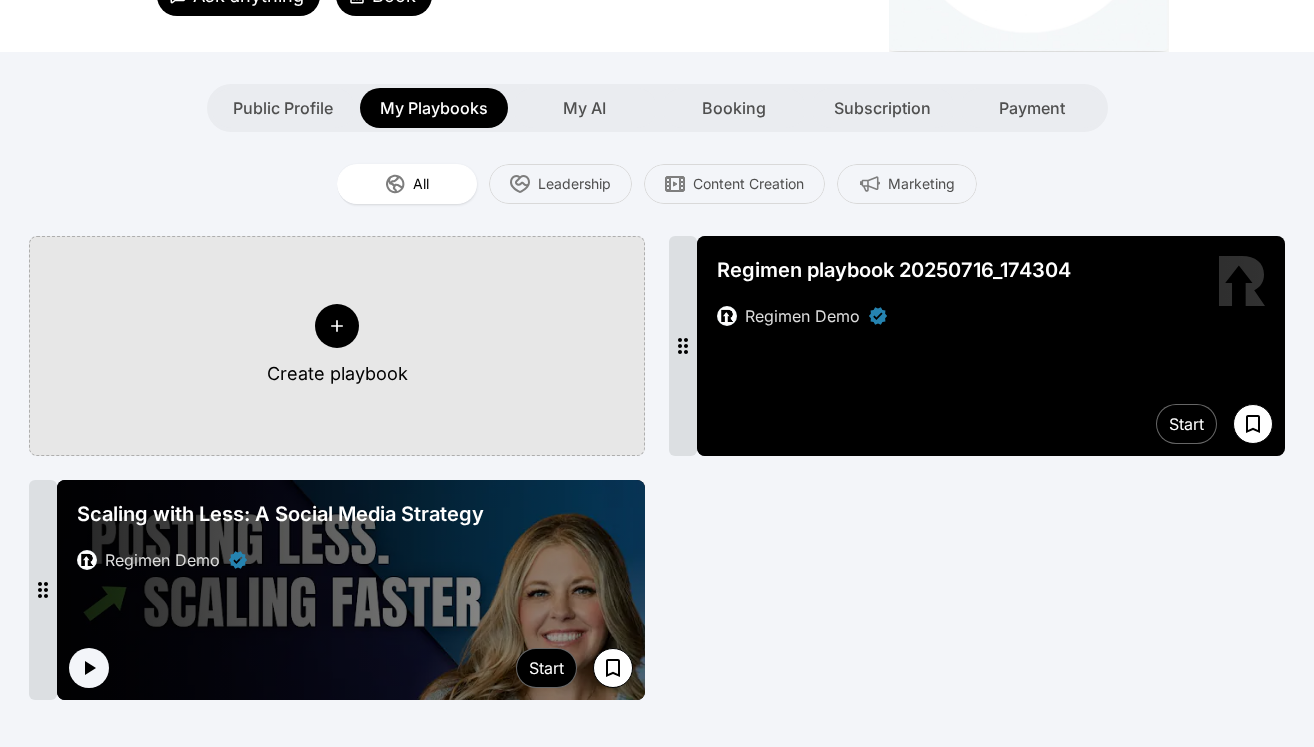 scroll, scrollTop: 288, scrollLeft: 0, axis: vertical 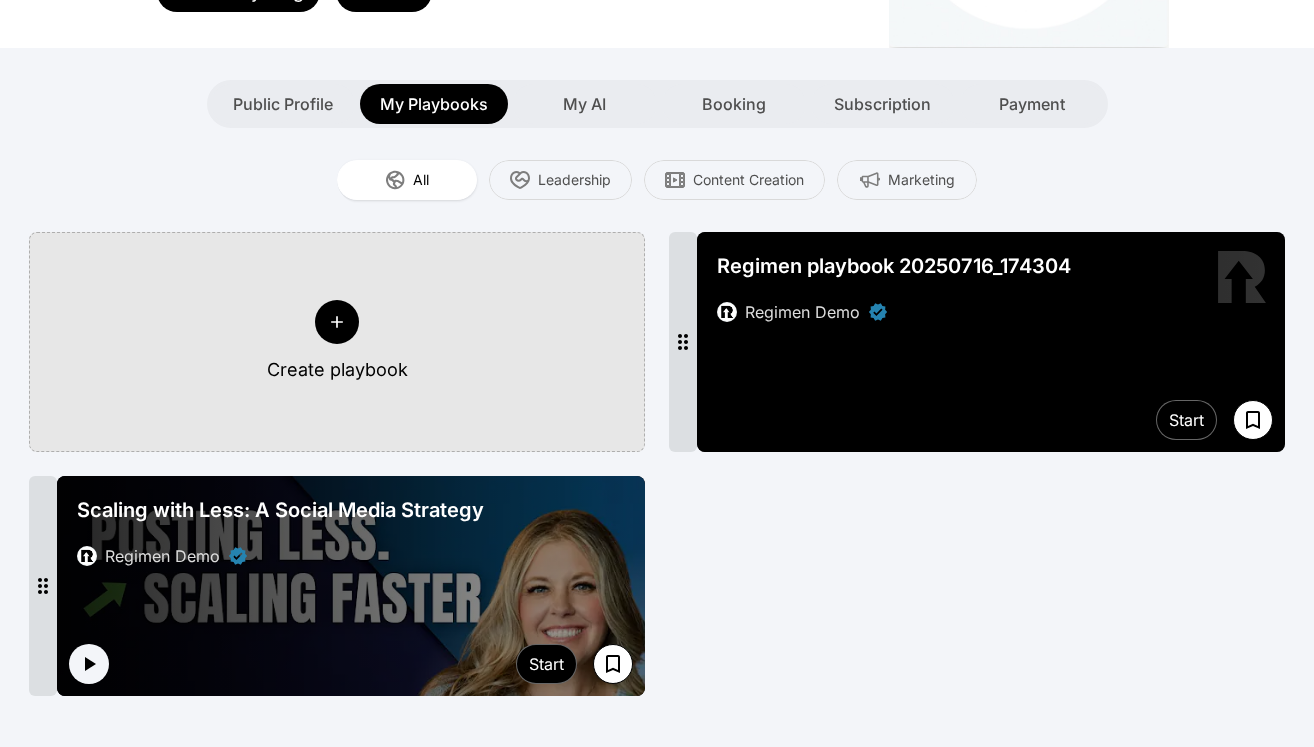 click at bounding box center (991, 342) 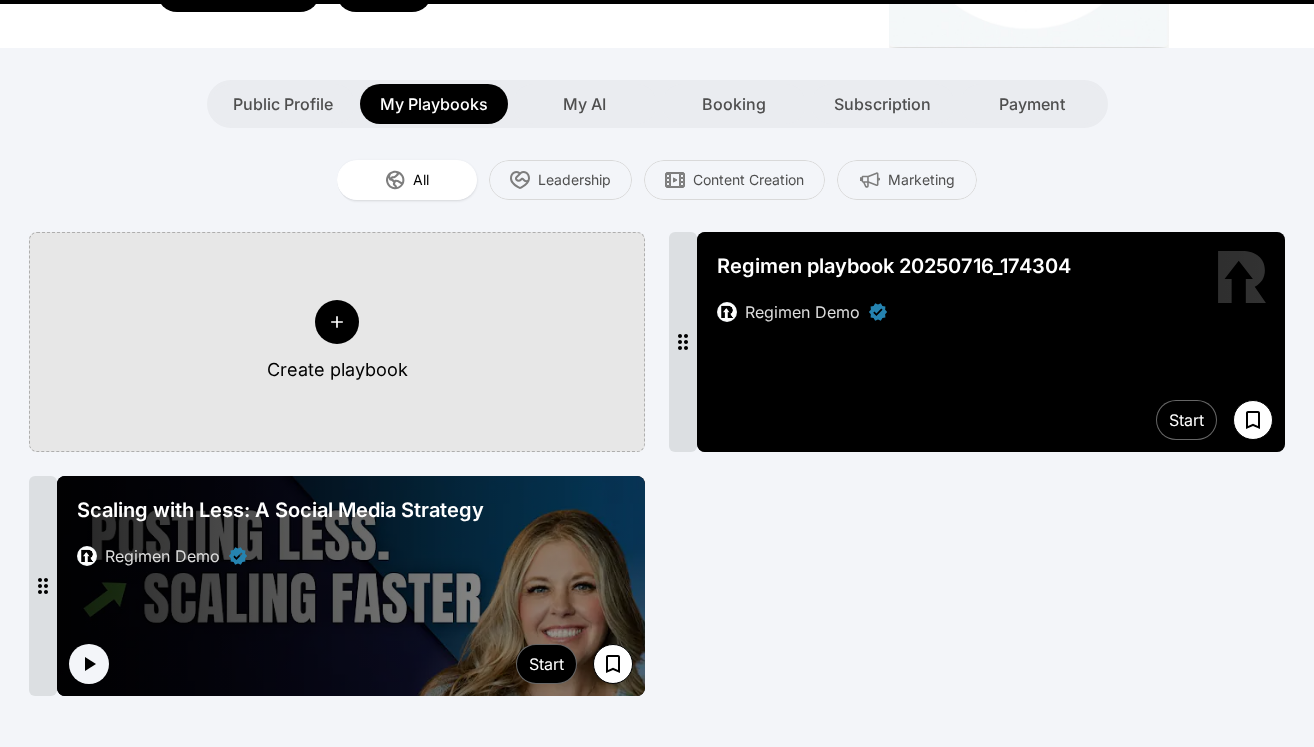 scroll, scrollTop: 0, scrollLeft: 0, axis: both 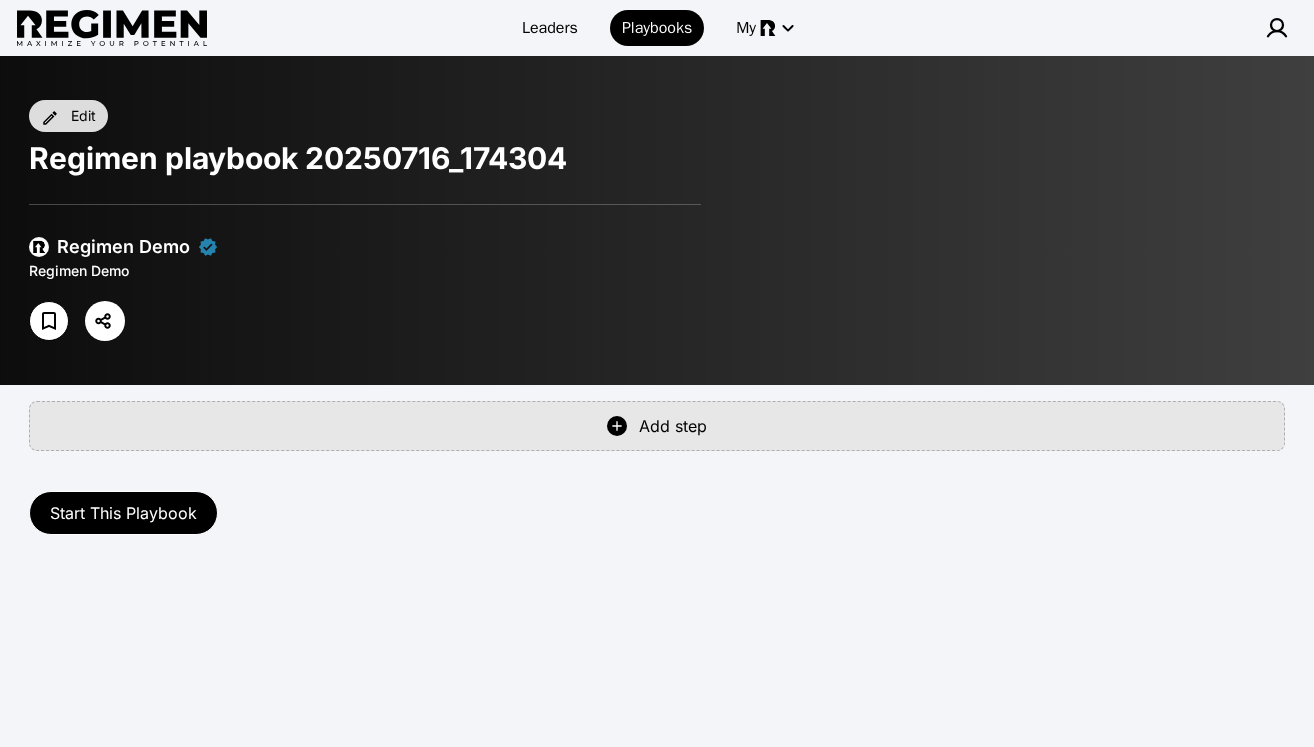click on "Edit" at bounding box center [83, 116] 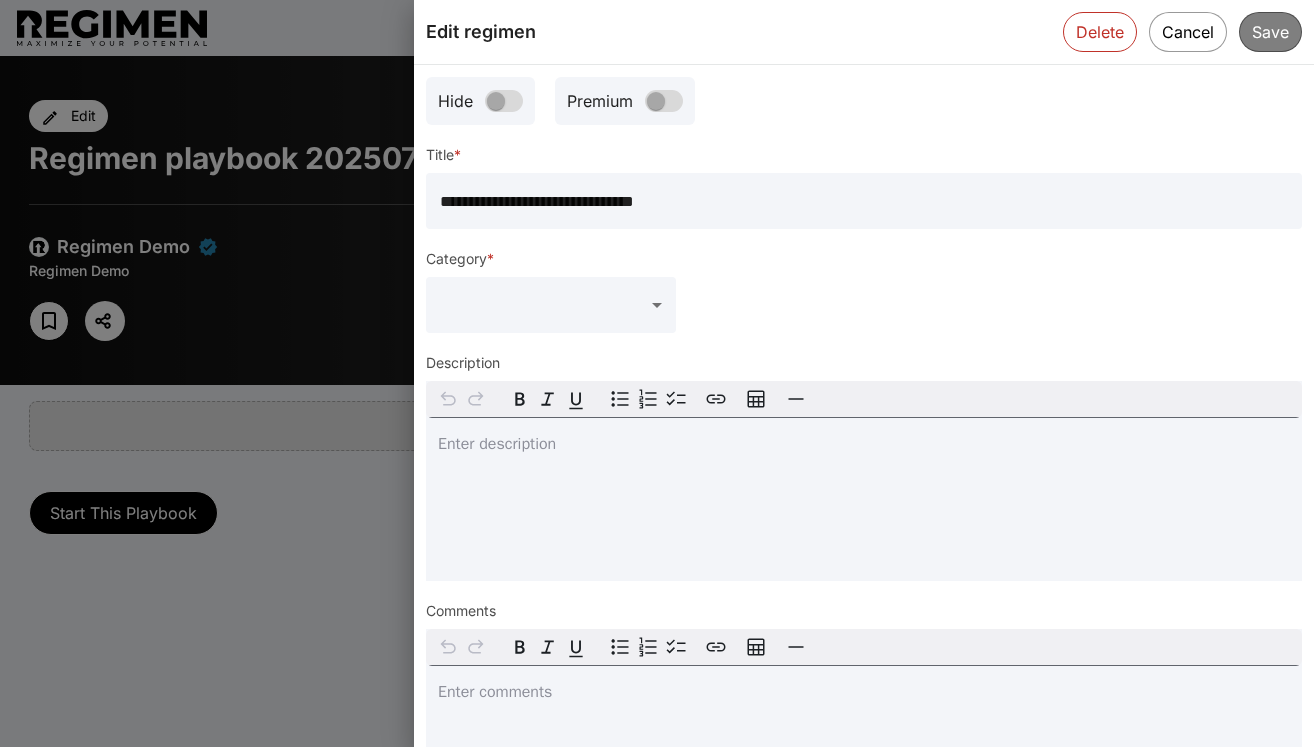 click on "**********" at bounding box center (864, 201) 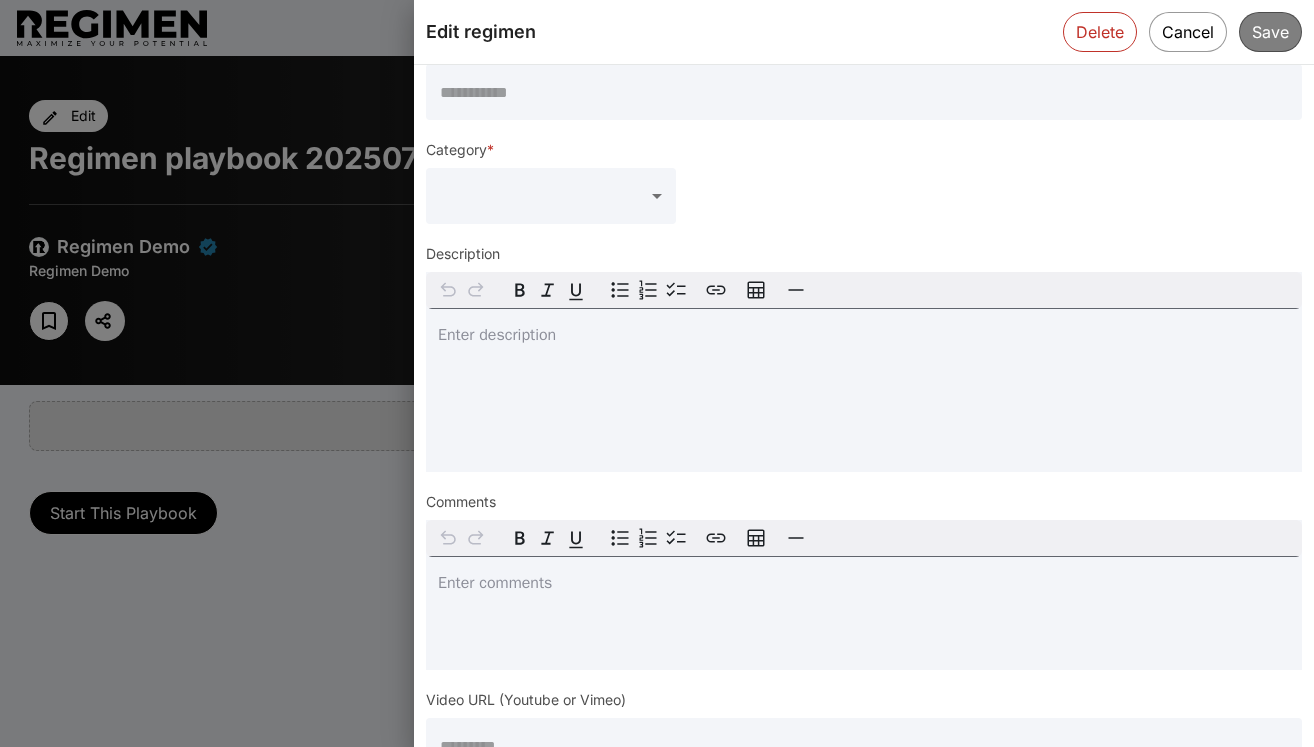 scroll, scrollTop: 115, scrollLeft: 0, axis: vertical 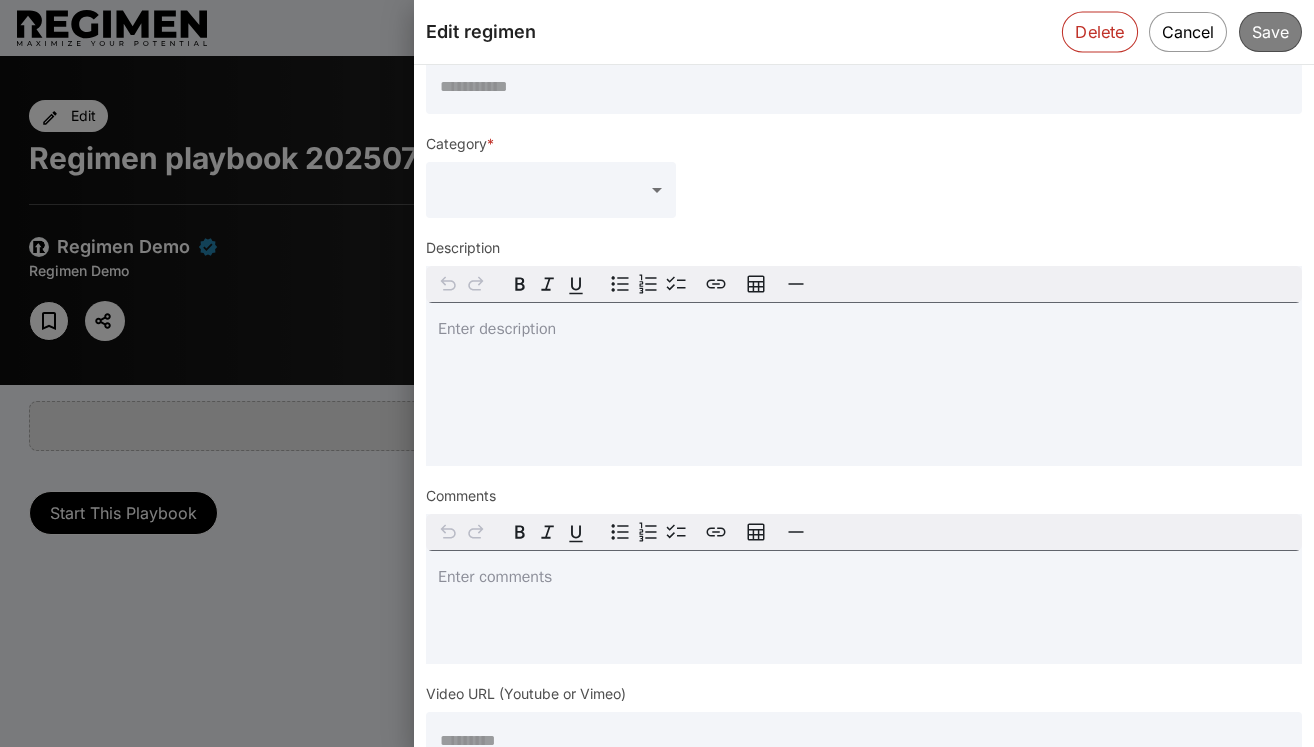 type 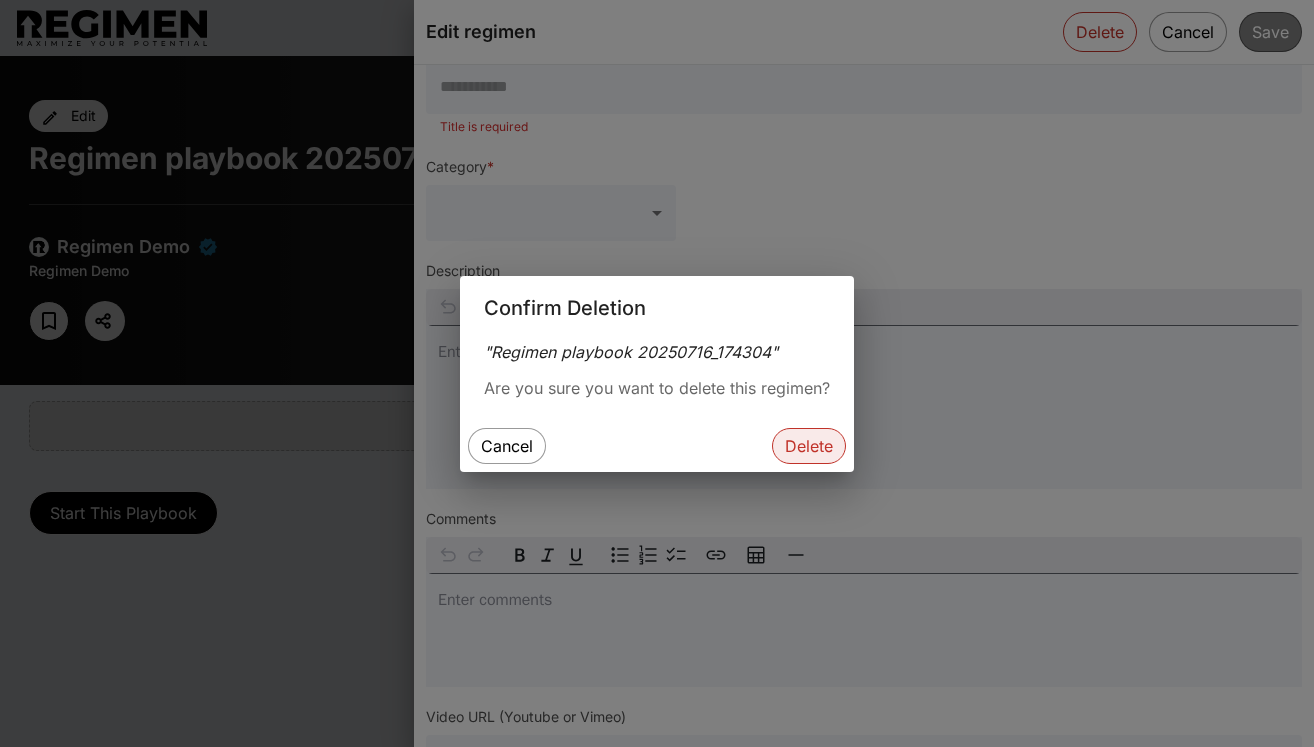 click on "Delete" at bounding box center (809, 446) 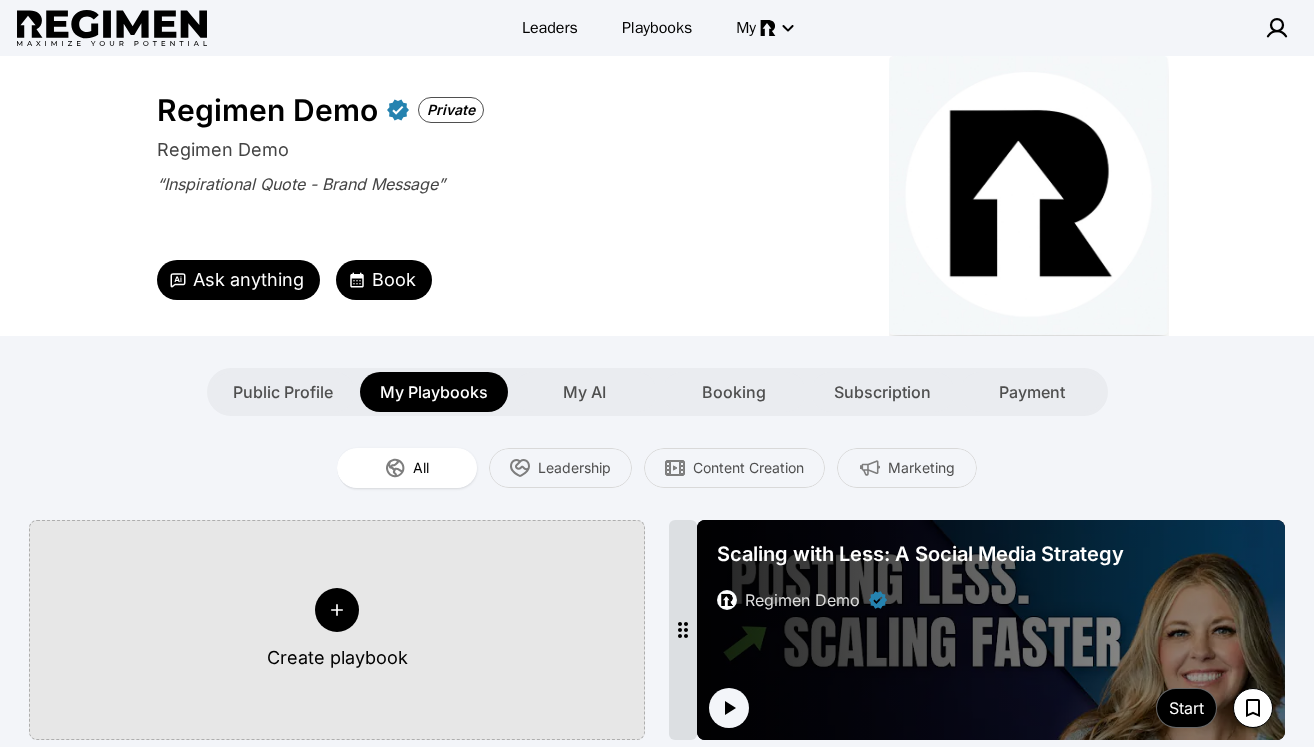 click 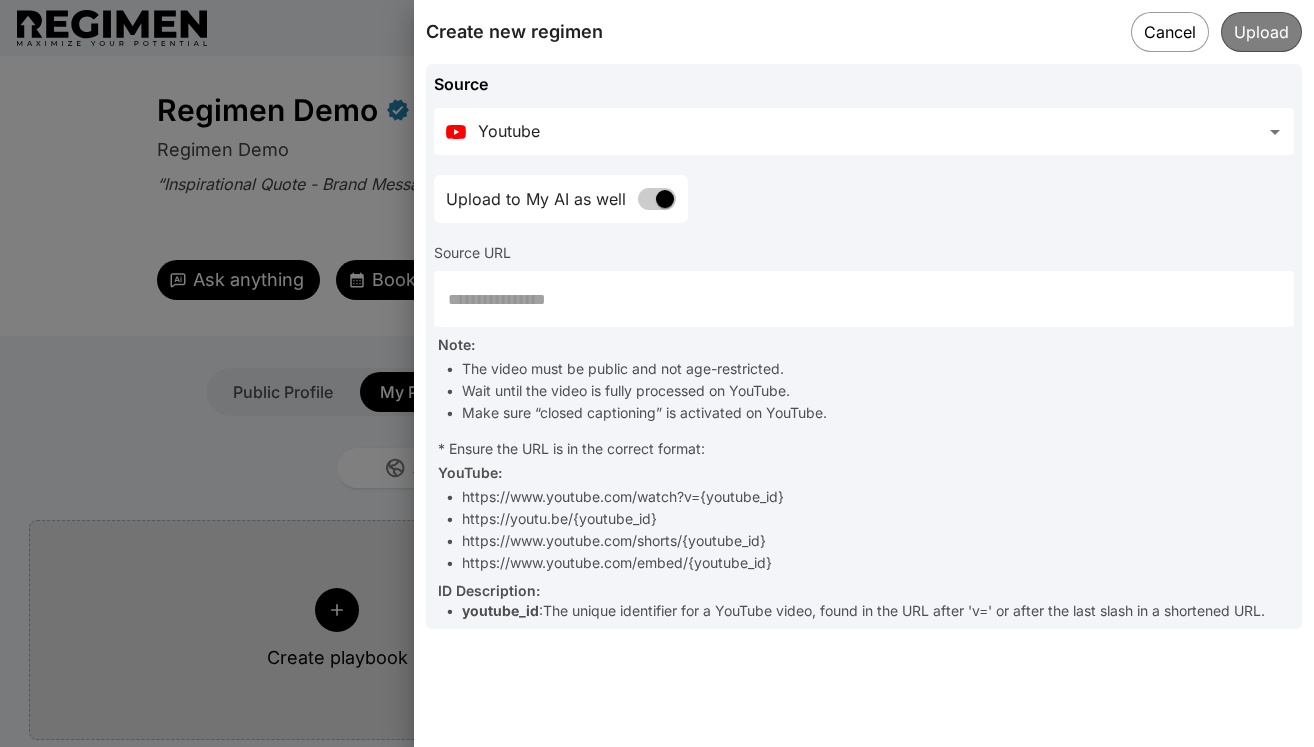 click at bounding box center (864, 299) 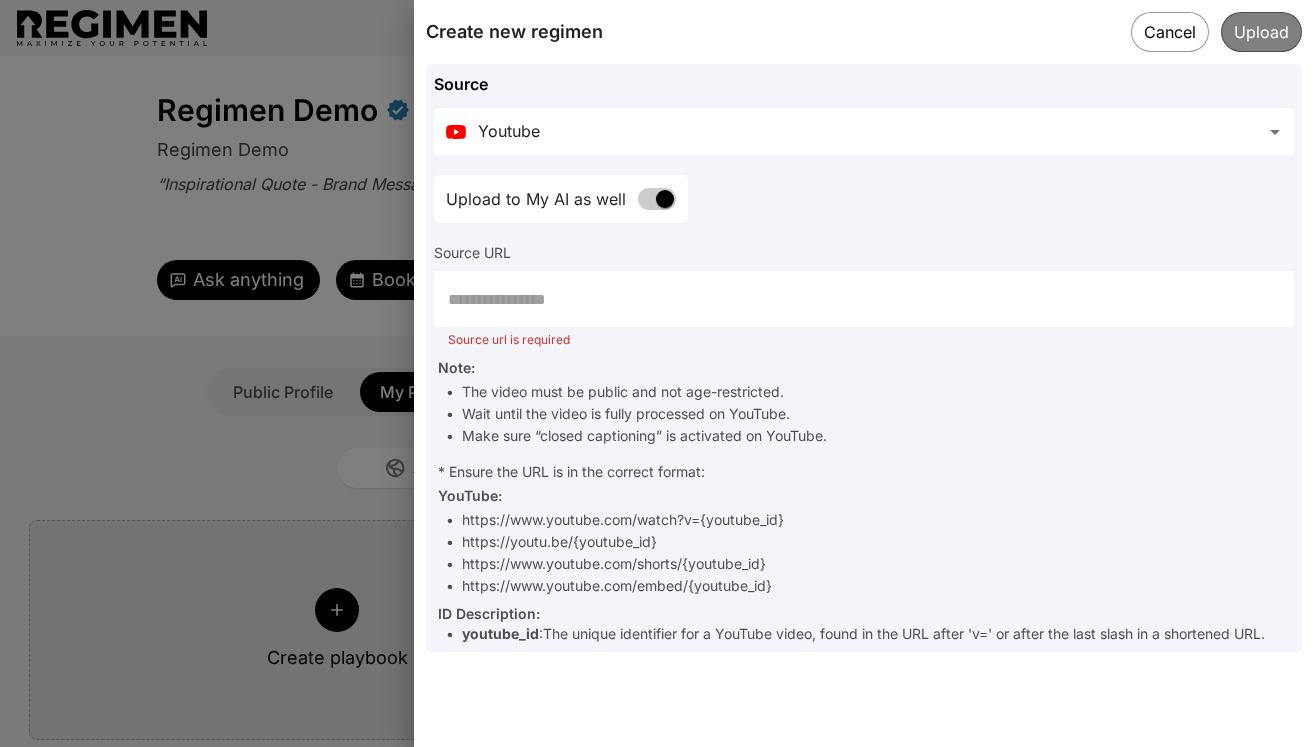 click at bounding box center [864, 299] 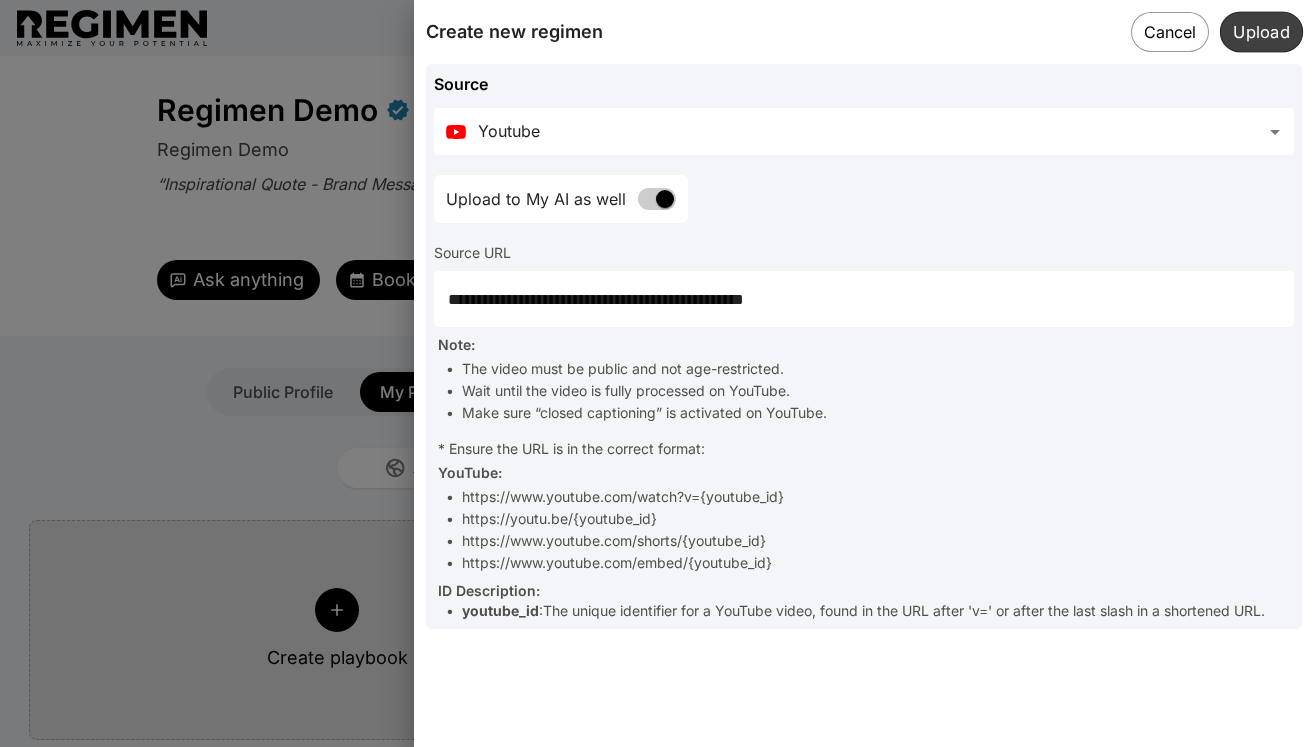 type on "**********" 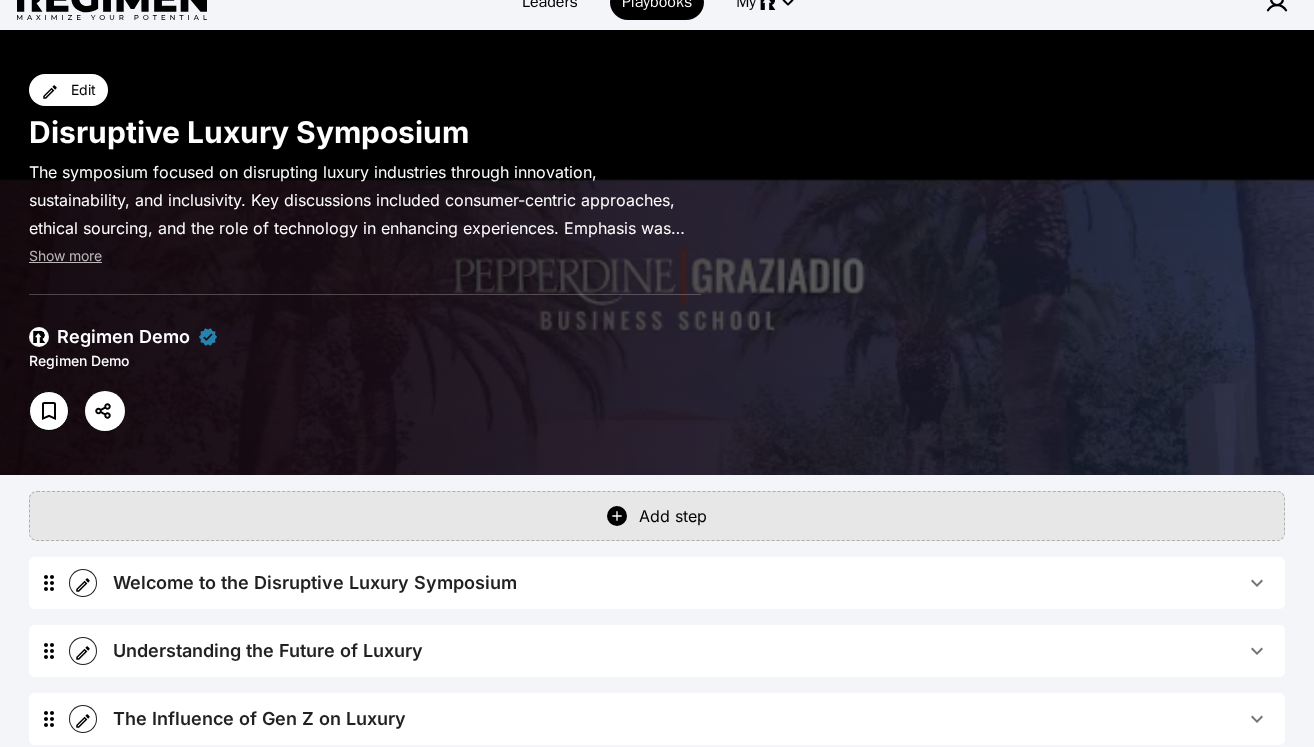 scroll, scrollTop: 0, scrollLeft: 0, axis: both 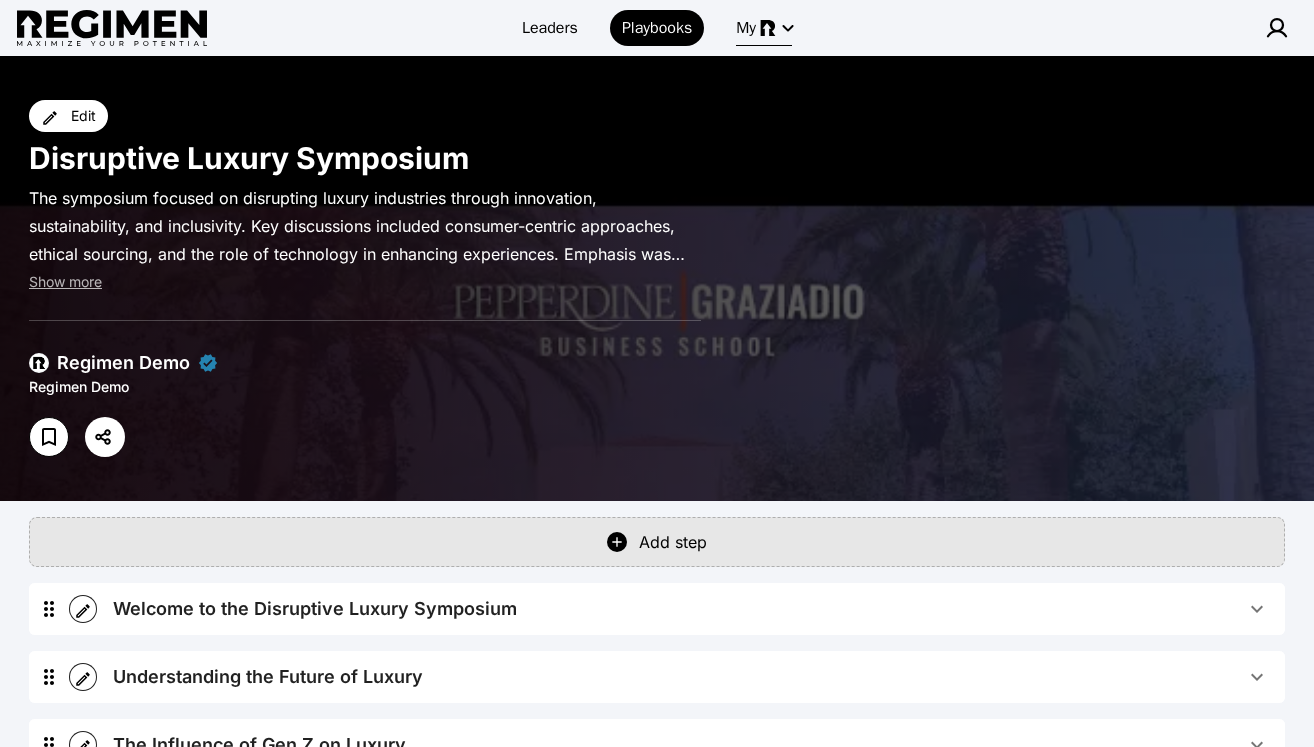 click on "My" at bounding box center [746, 28] 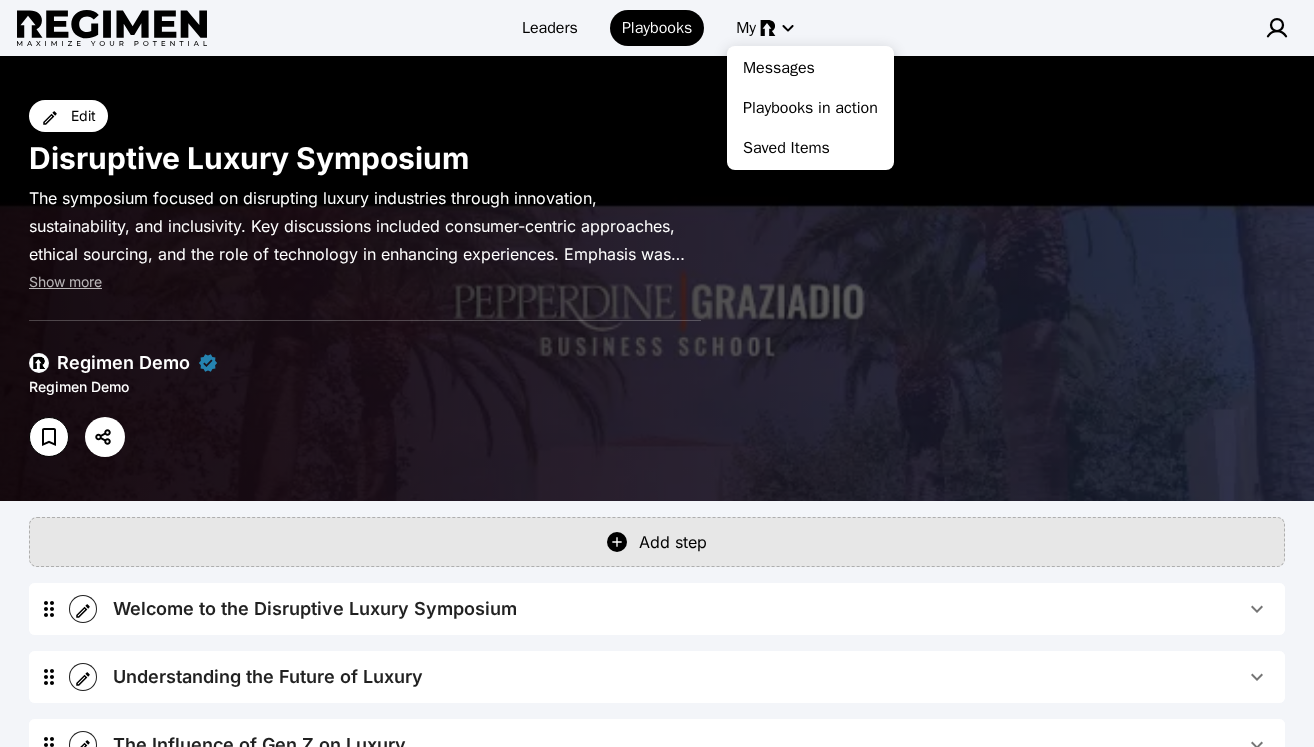click at bounding box center [657, 373] 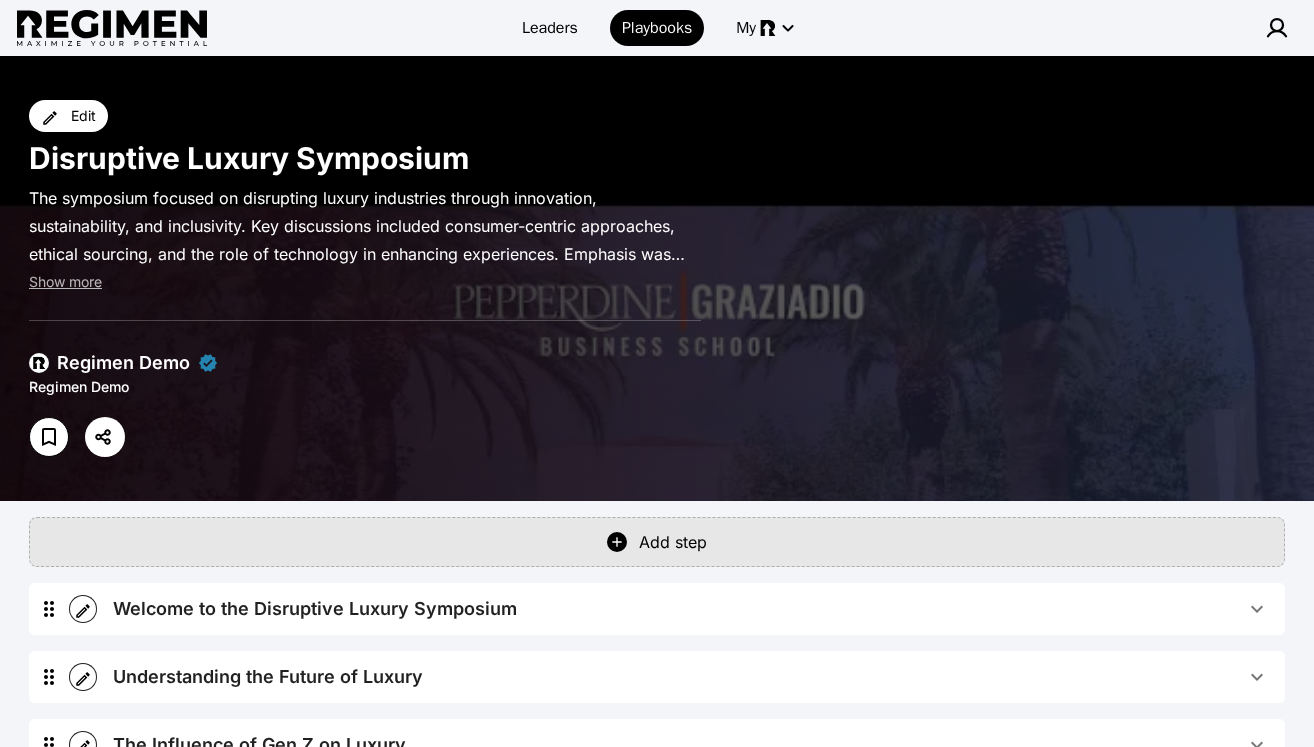 click at bounding box center [1277, 28] 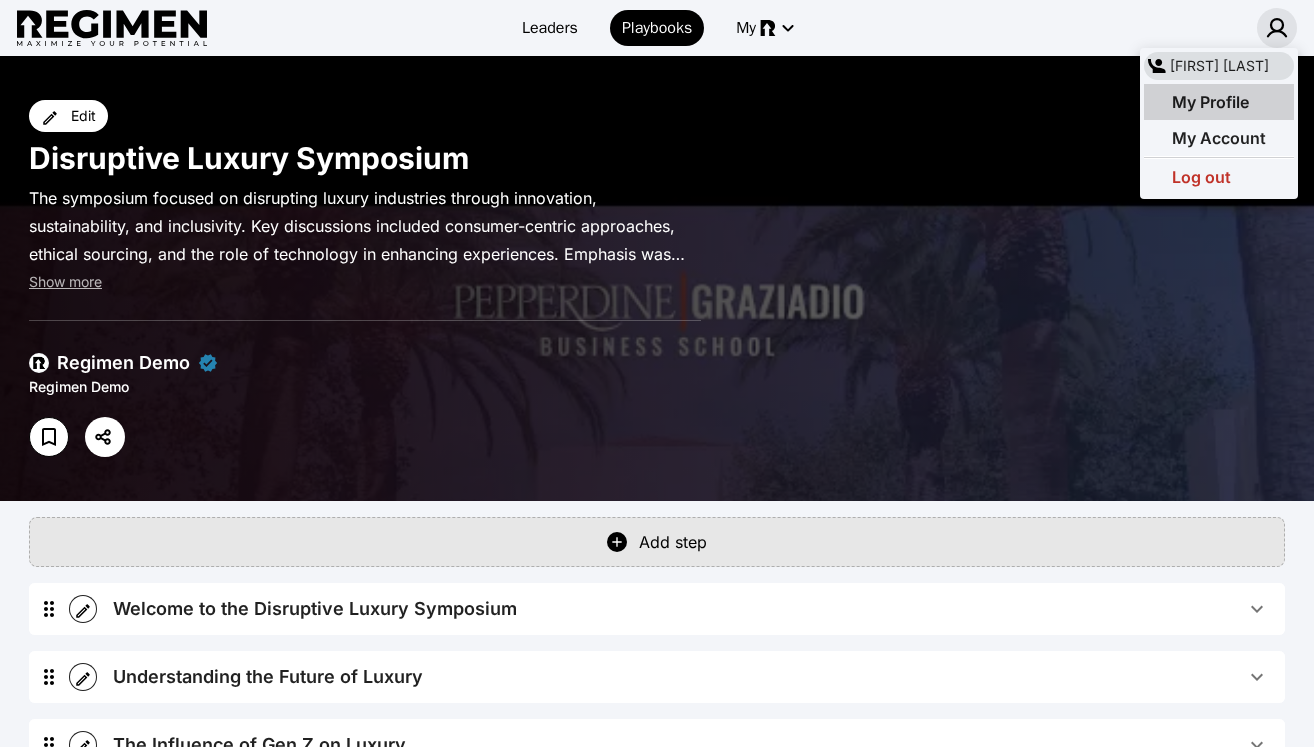 click on "My Profile" at bounding box center [1210, 102] 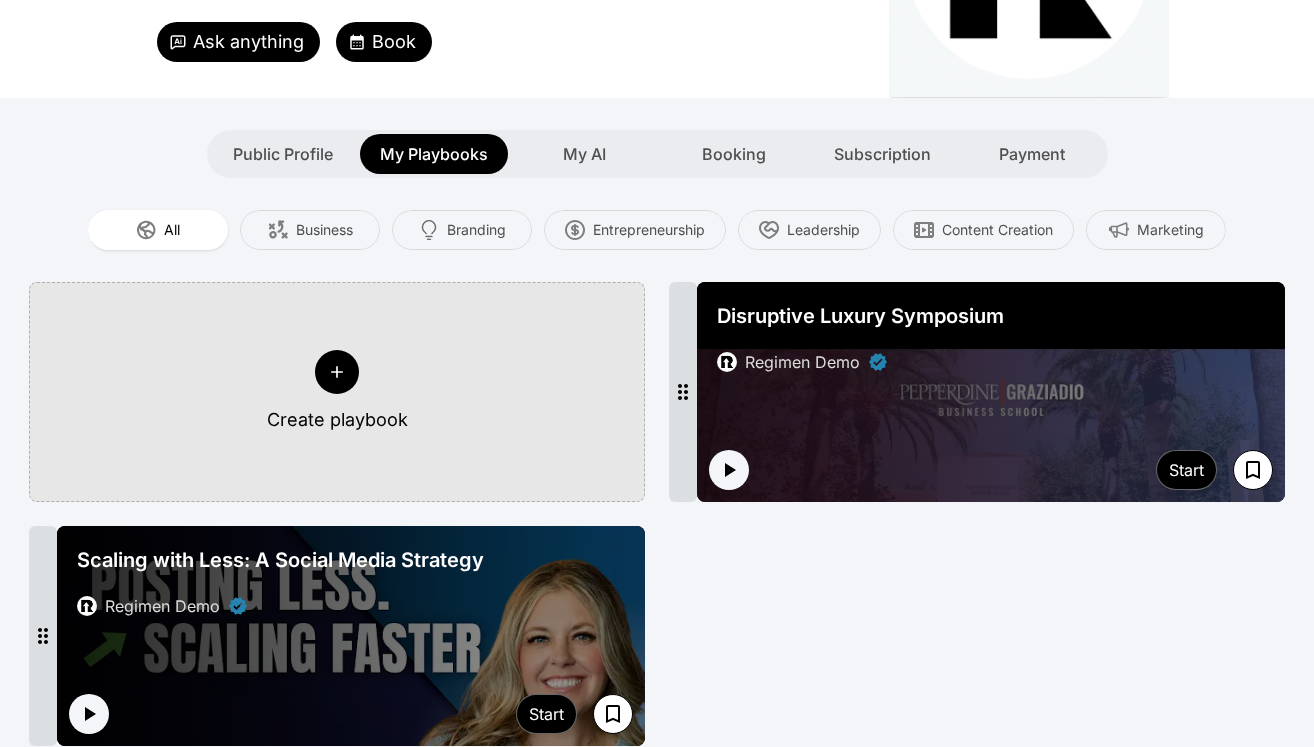 scroll, scrollTop: 264, scrollLeft: 0, axis: vertical 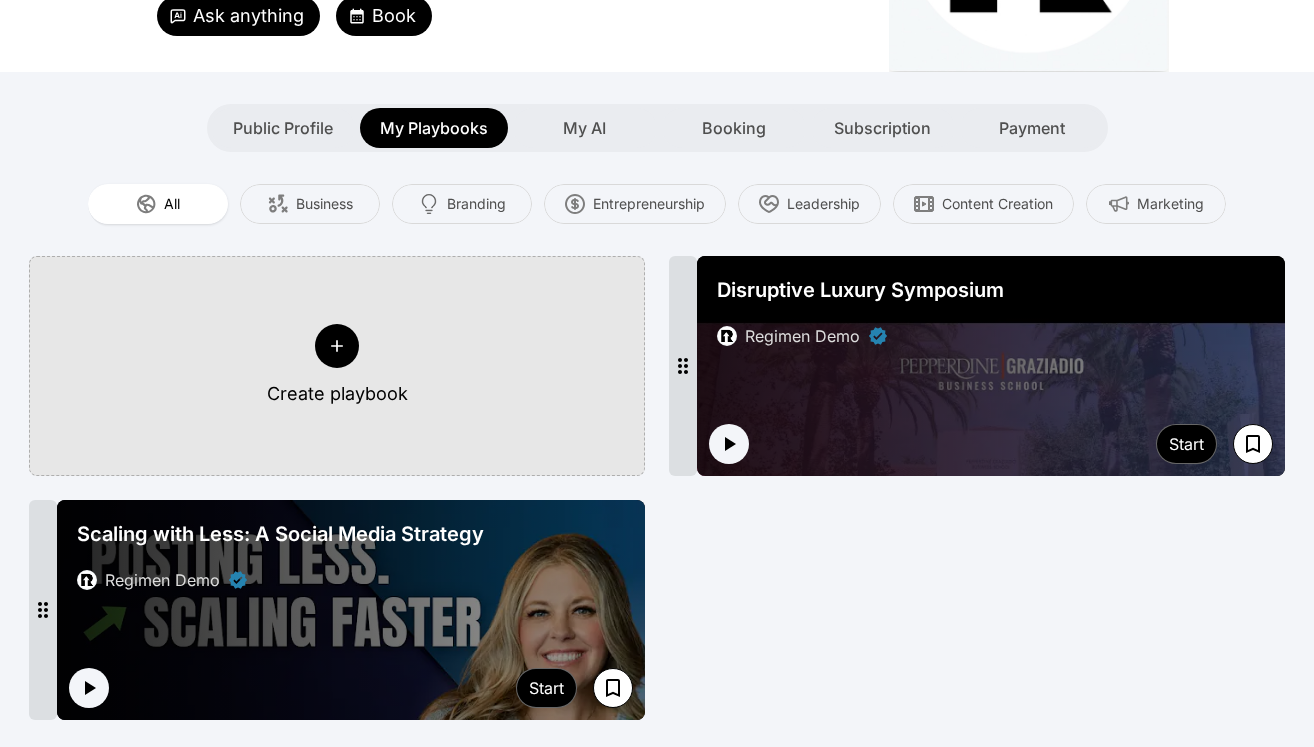 click 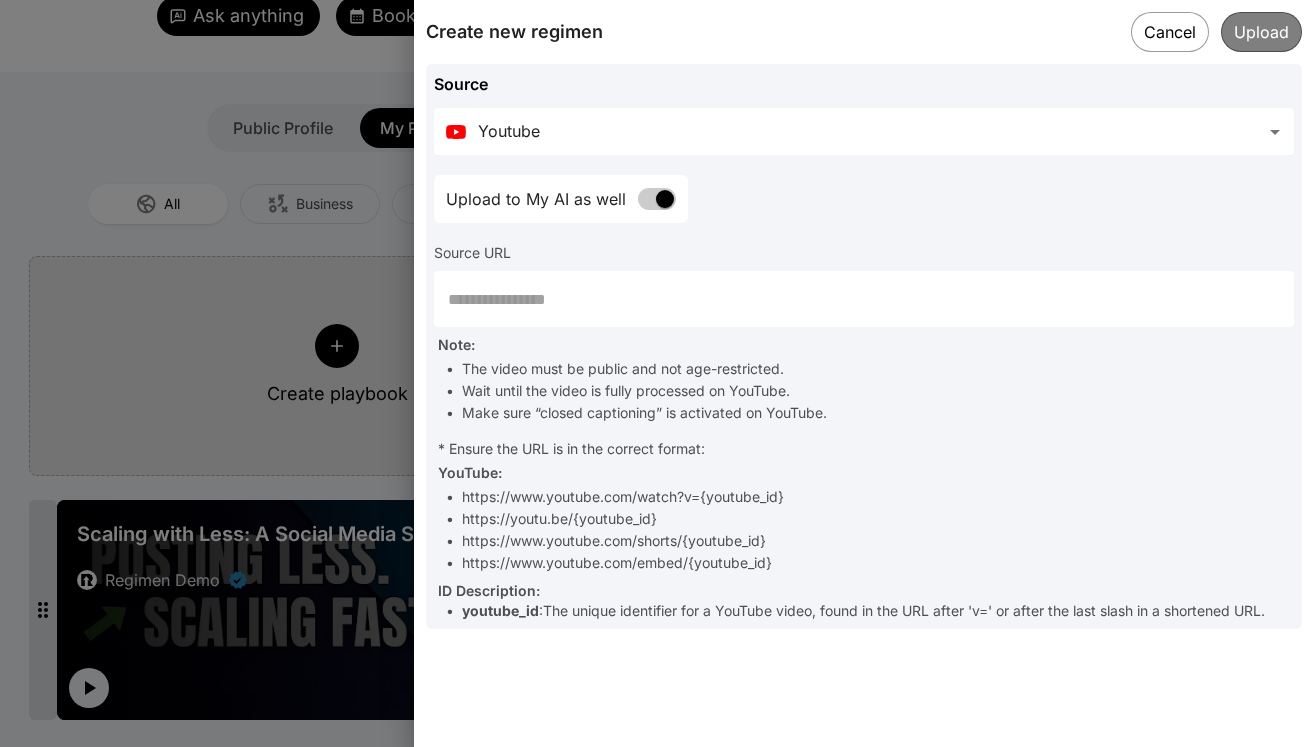 click at bounding box center [864, 299] 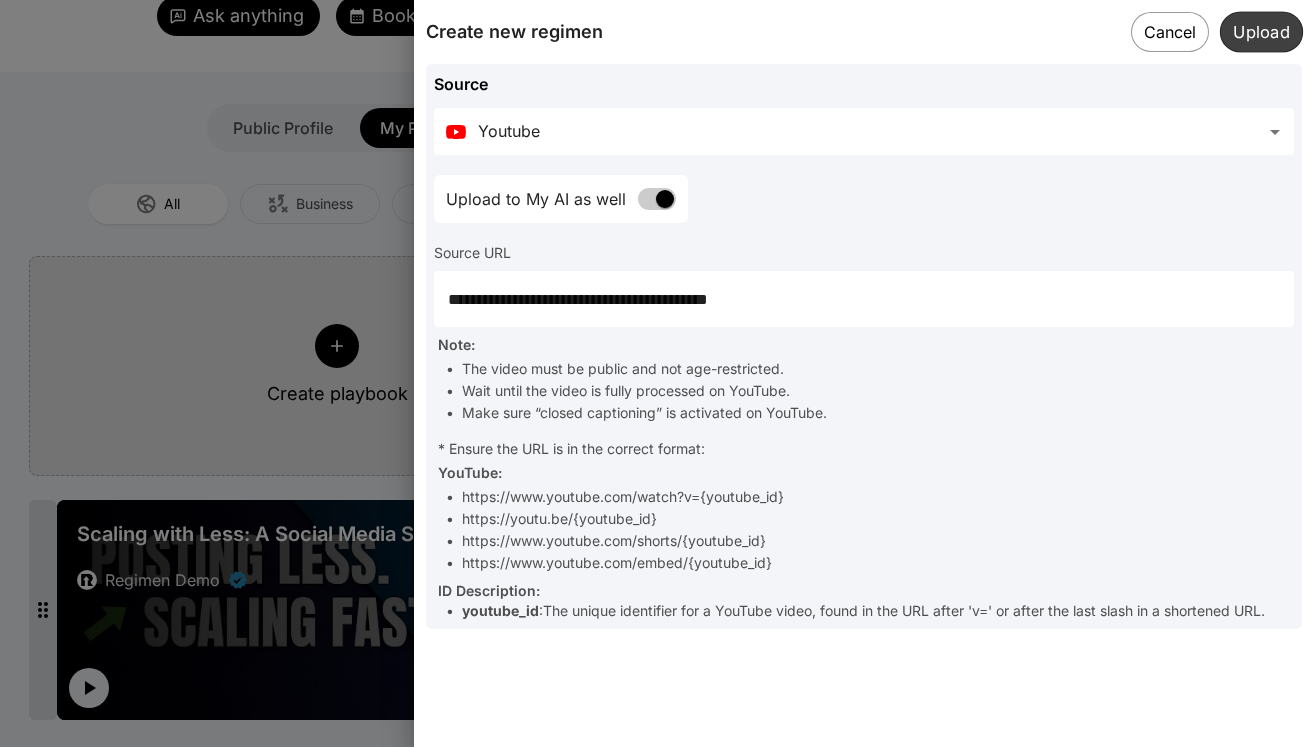 type on "**********" 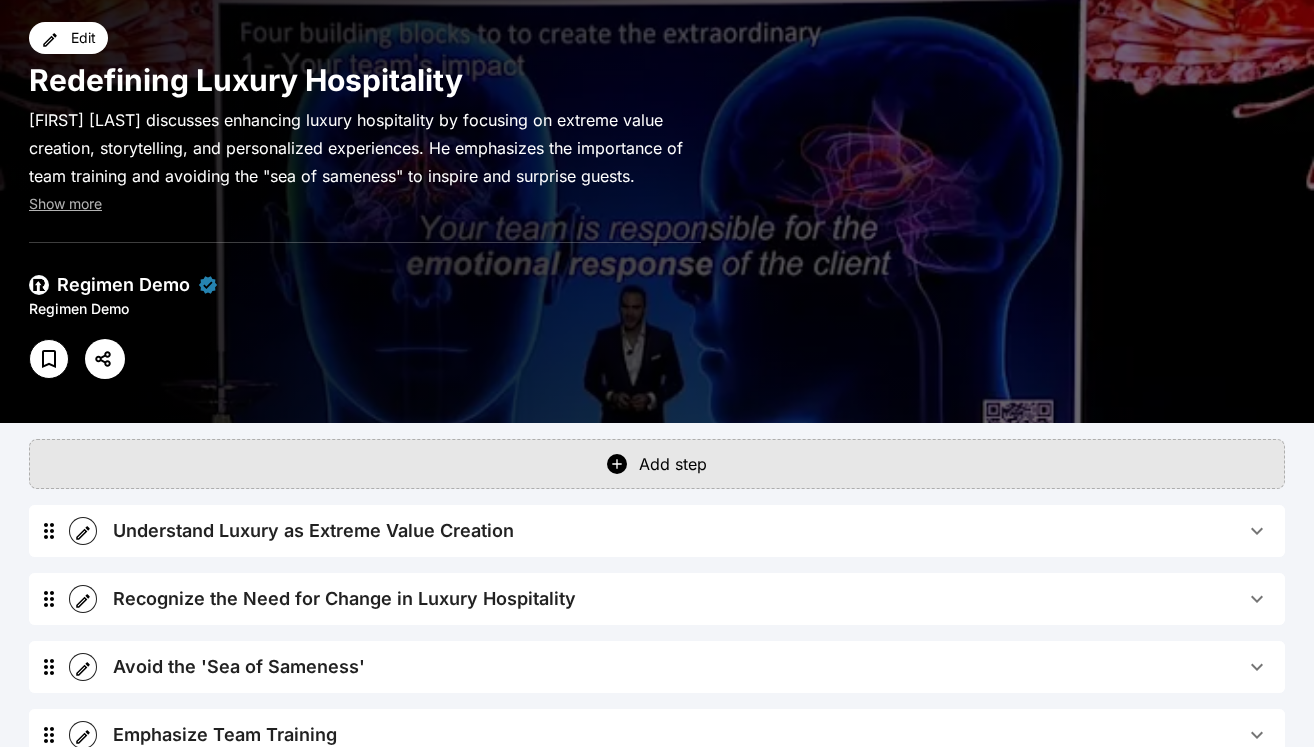 scroll, scrollTop: 0, scrollLeft: 0, axis: both 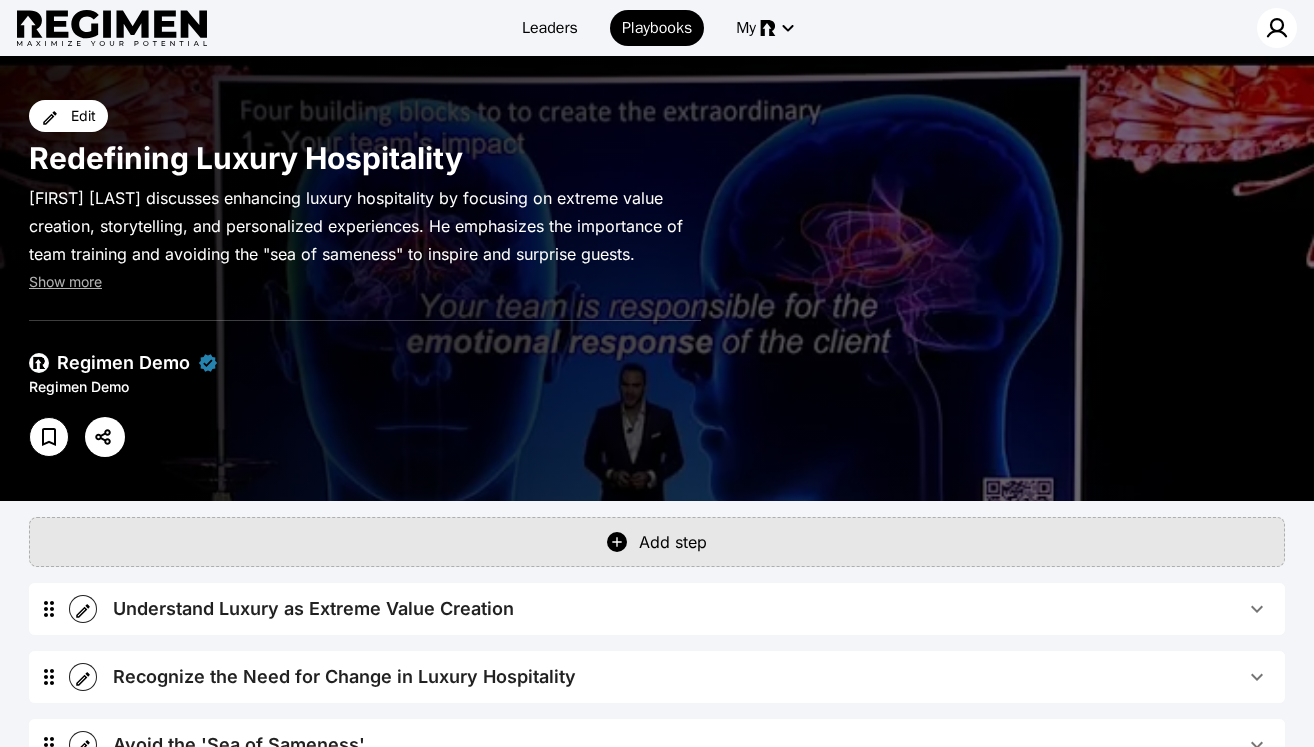 click at bounding box center [1277, 28] 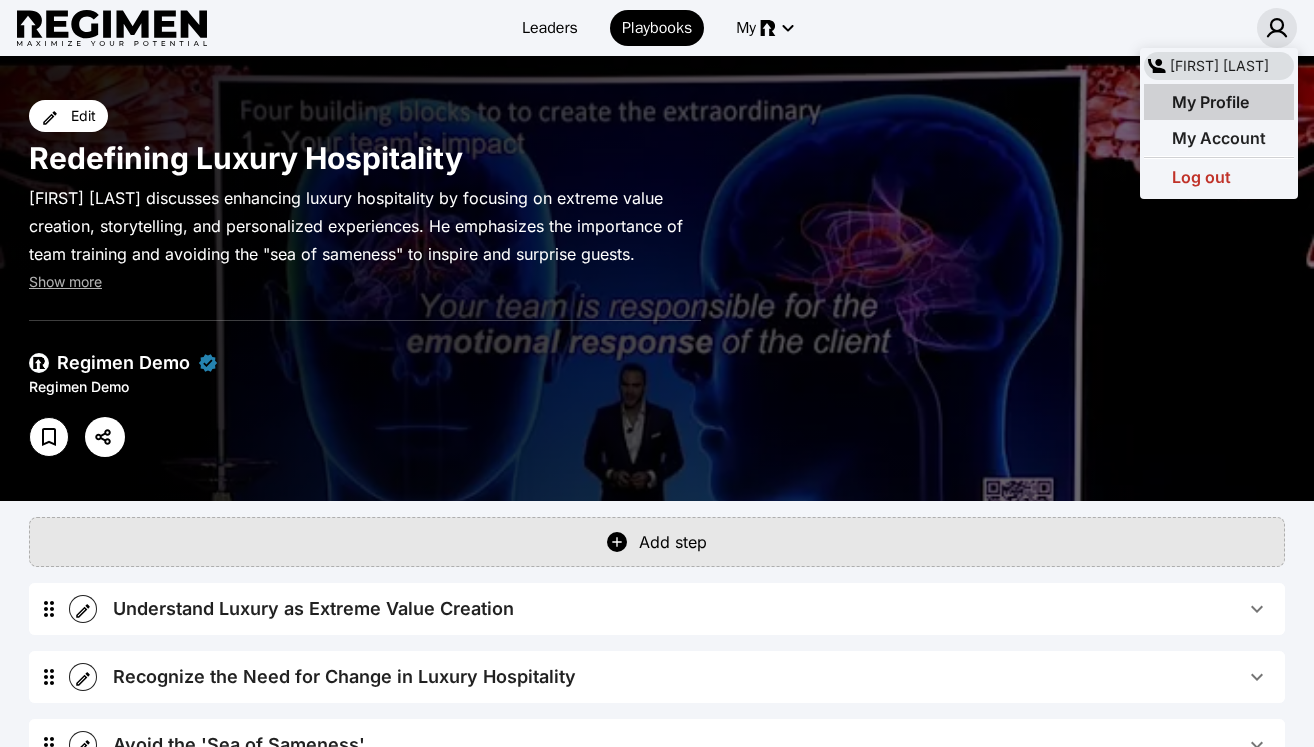 click on "My Profile" at bounding box center (1210, 102) 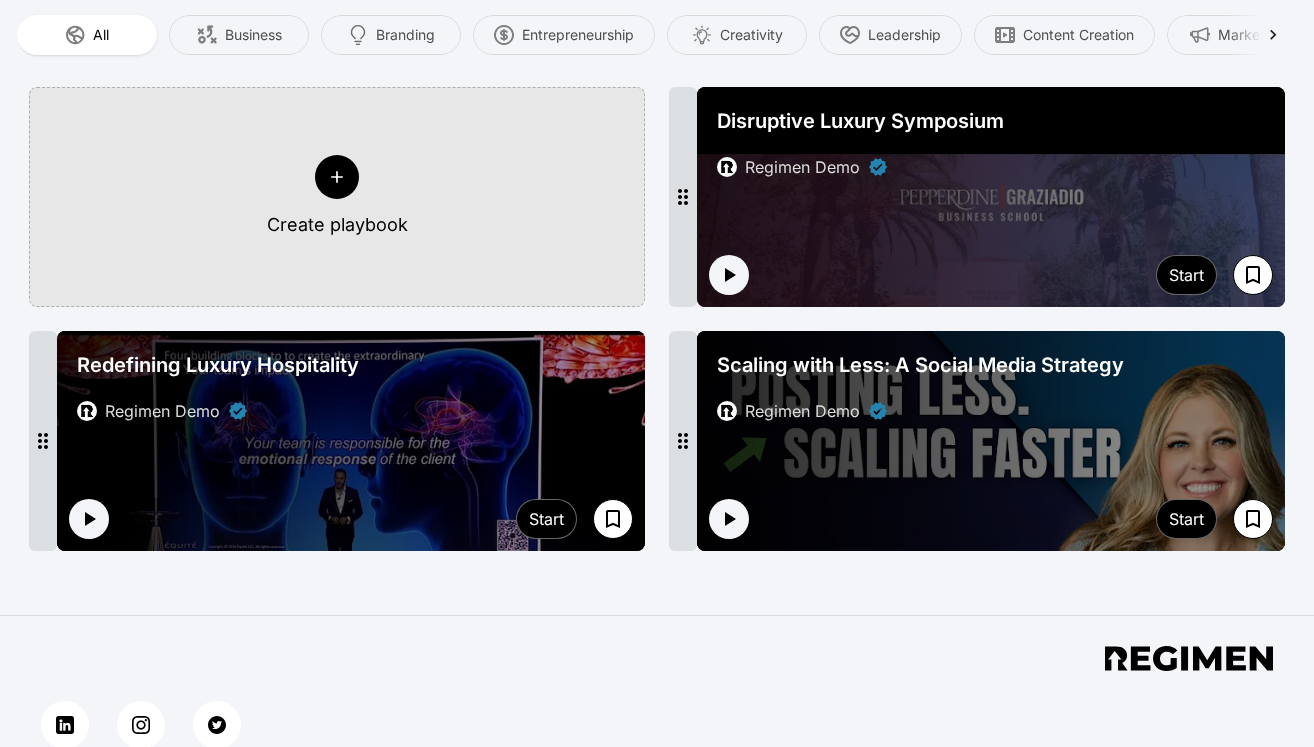 scroll, scrollTop: 437, scrollLeft: 0, axis: vertical 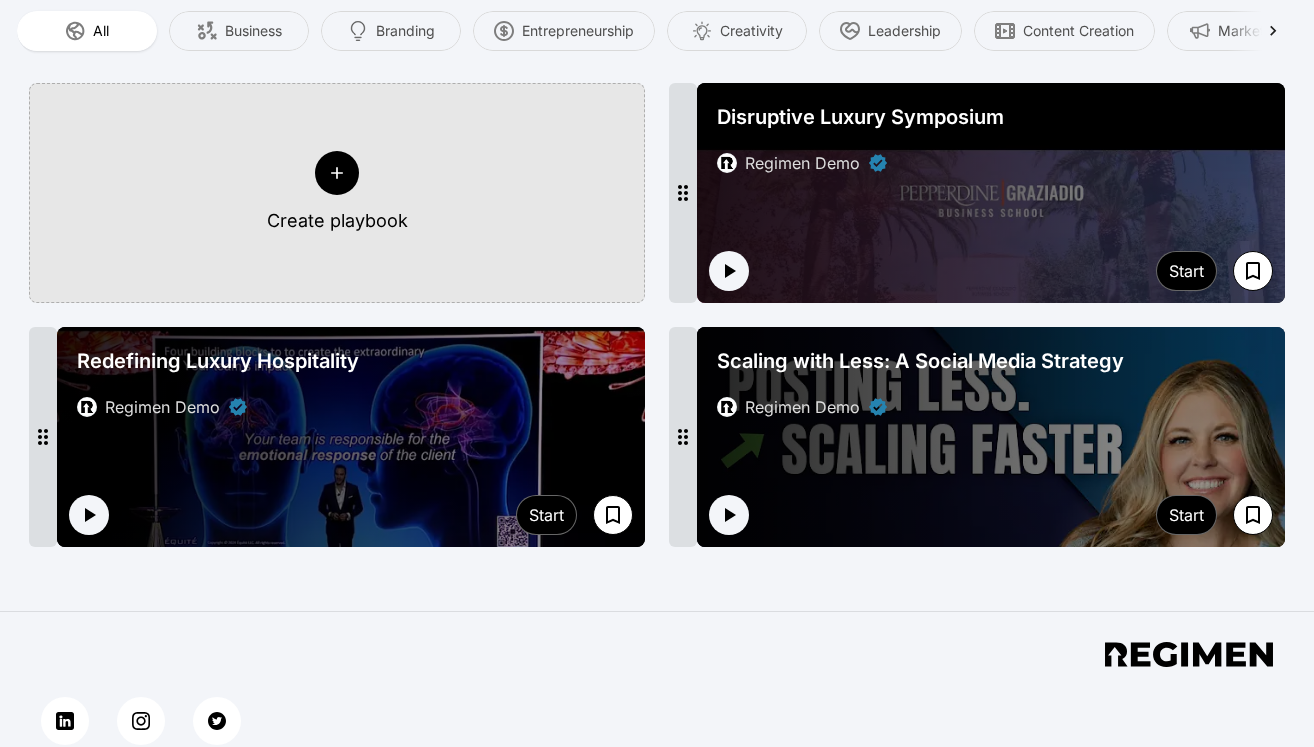 click on "Regimen Demo" at bounding box center [991, 407] 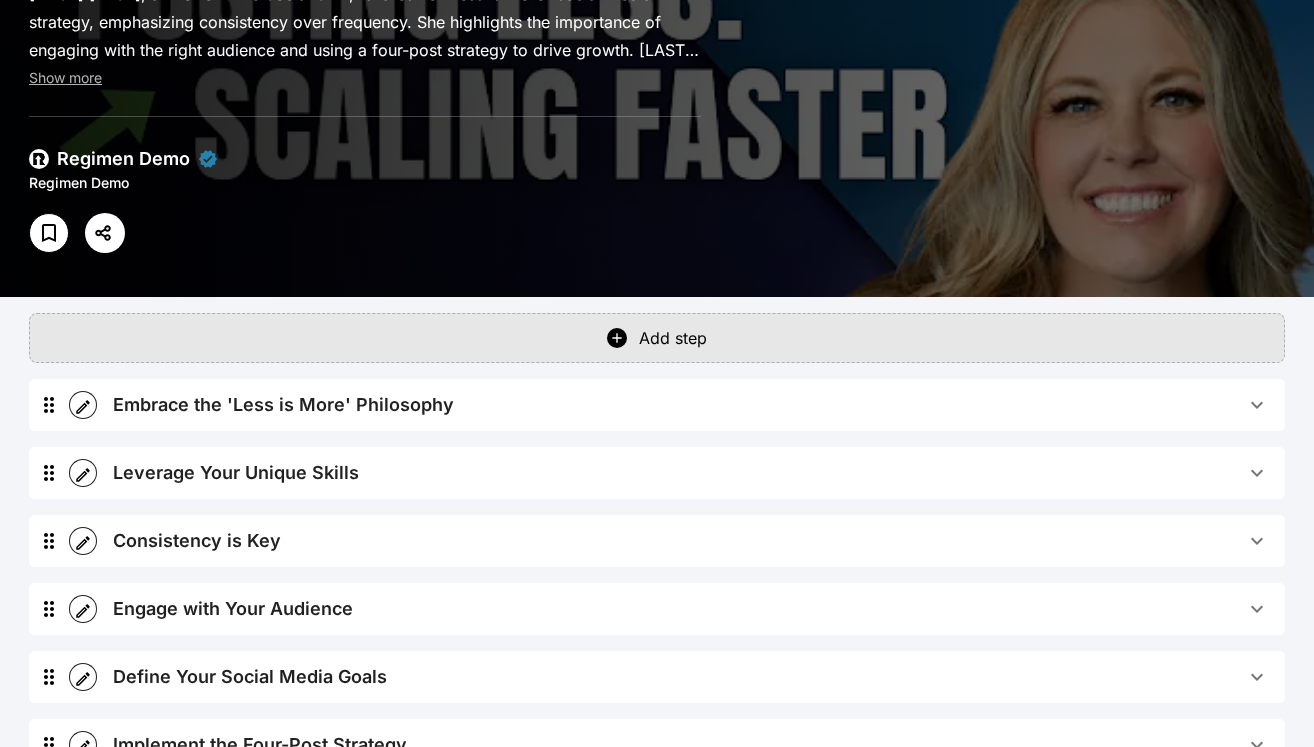 scroll, scrollTop: 67, scrollLeft: 0, axis: vertical 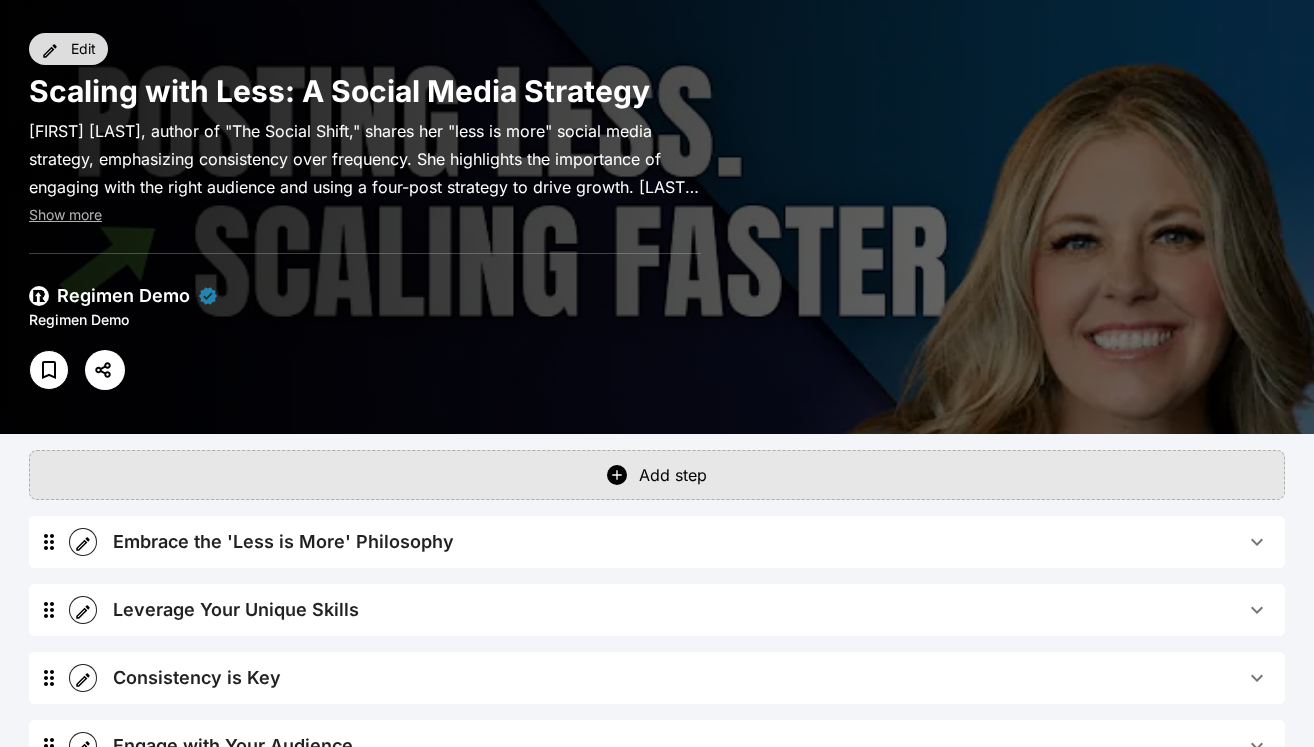 click on "Edit" at bounding box center [83, 49] 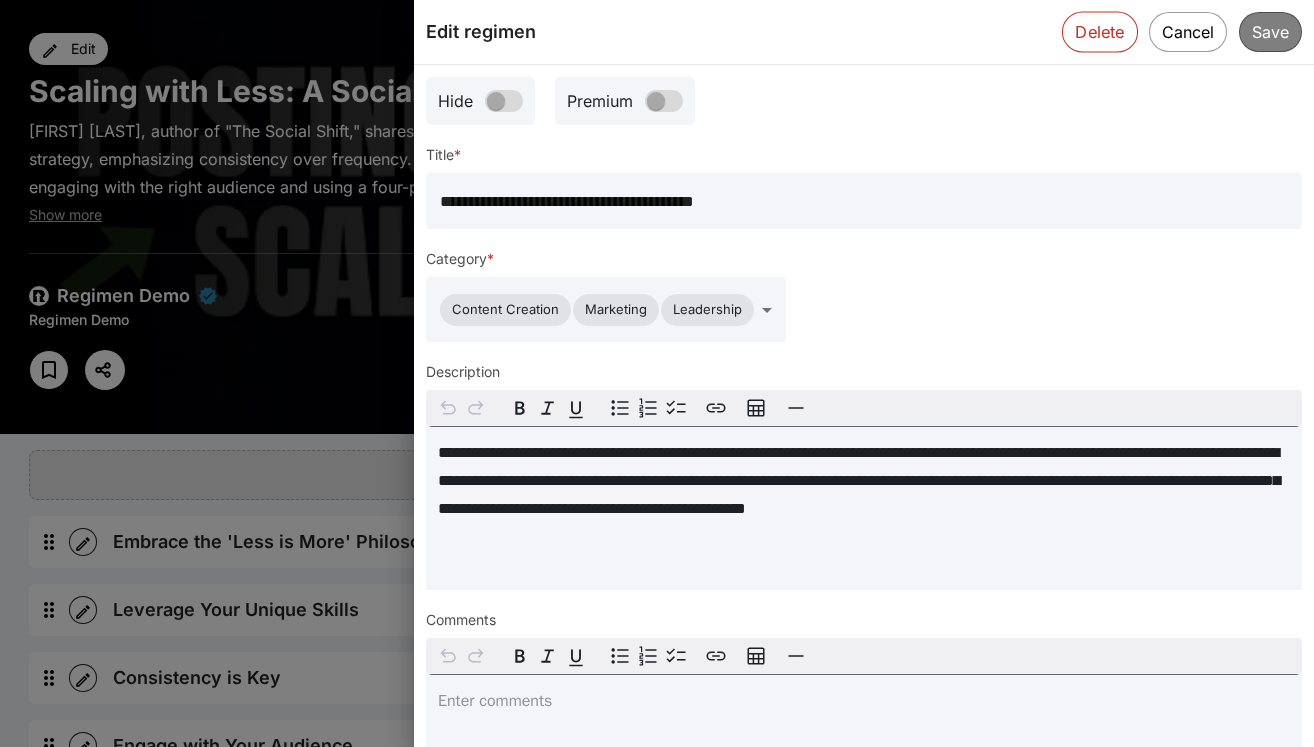 click on "Delete" at bounding box center [1100, 31] 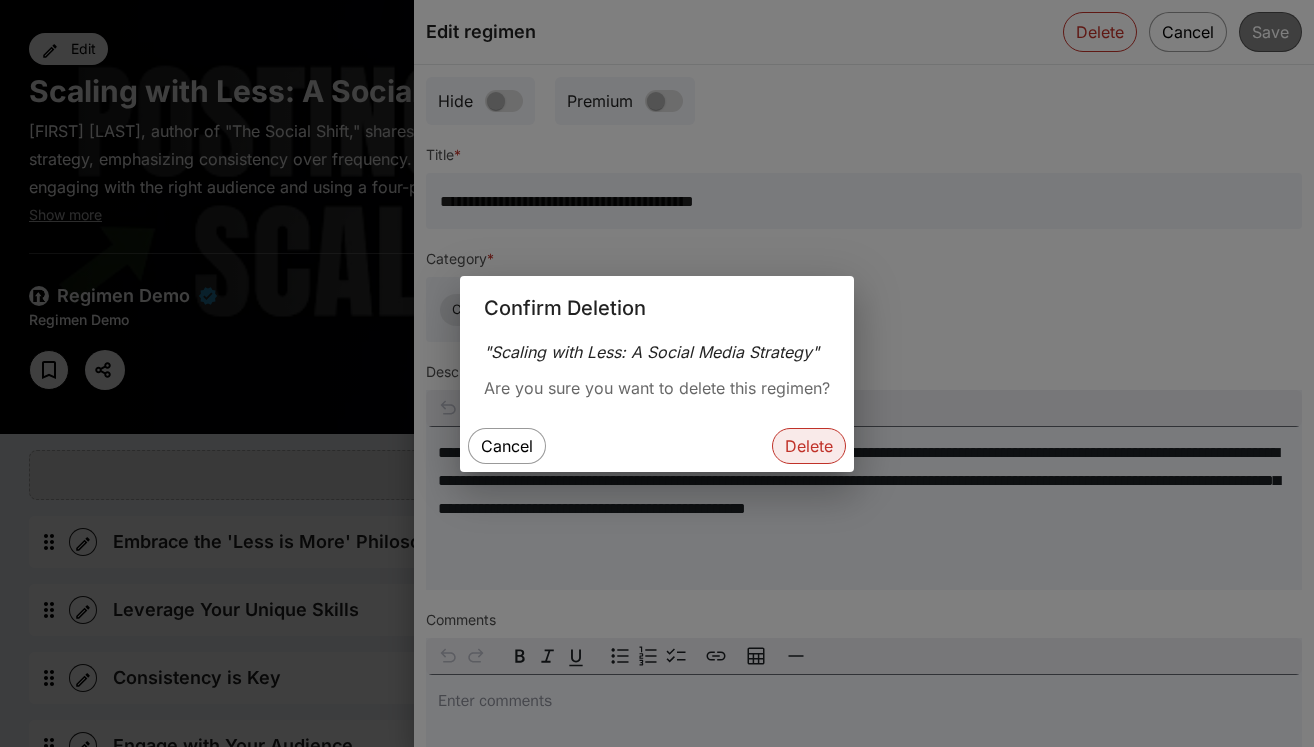 click on "Delete" at bounding box center (809, 446) 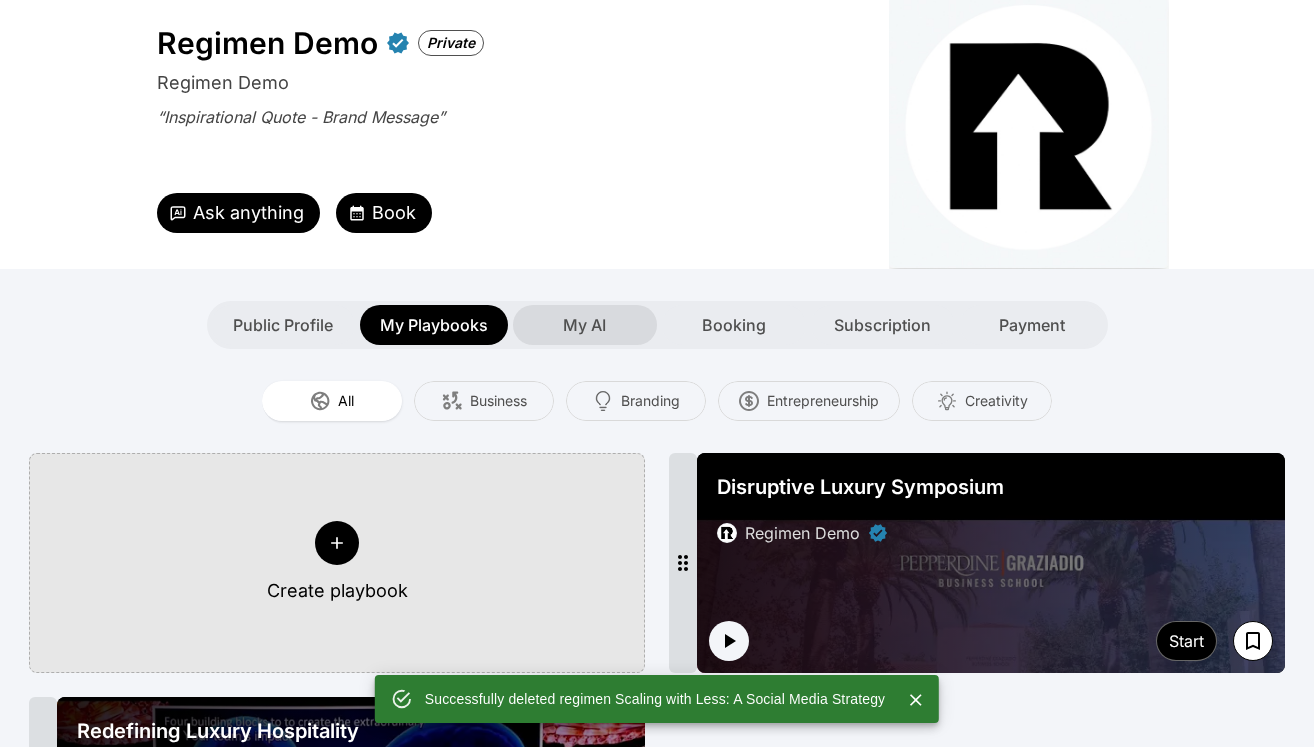 click on "My AI" at bounding box center [585, 325] 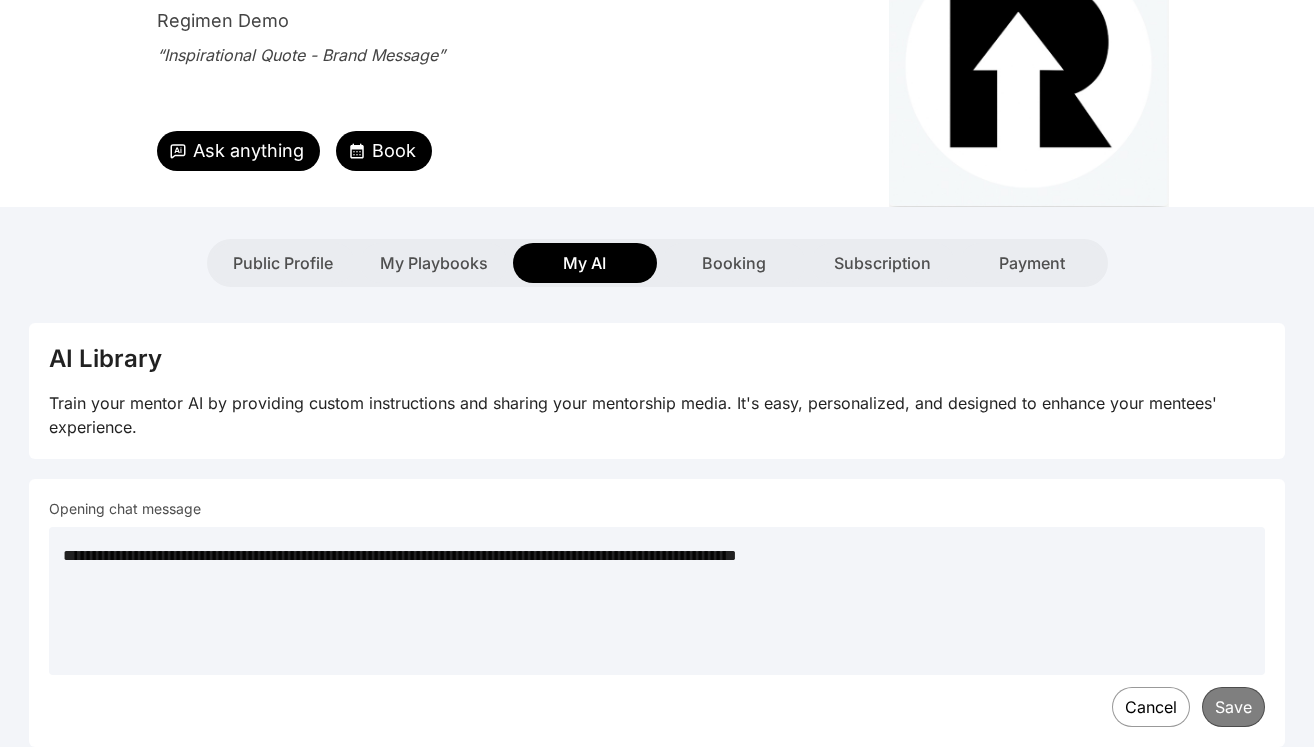 scroll, scrollTop: 0, scrollLeft: 0, axis: both 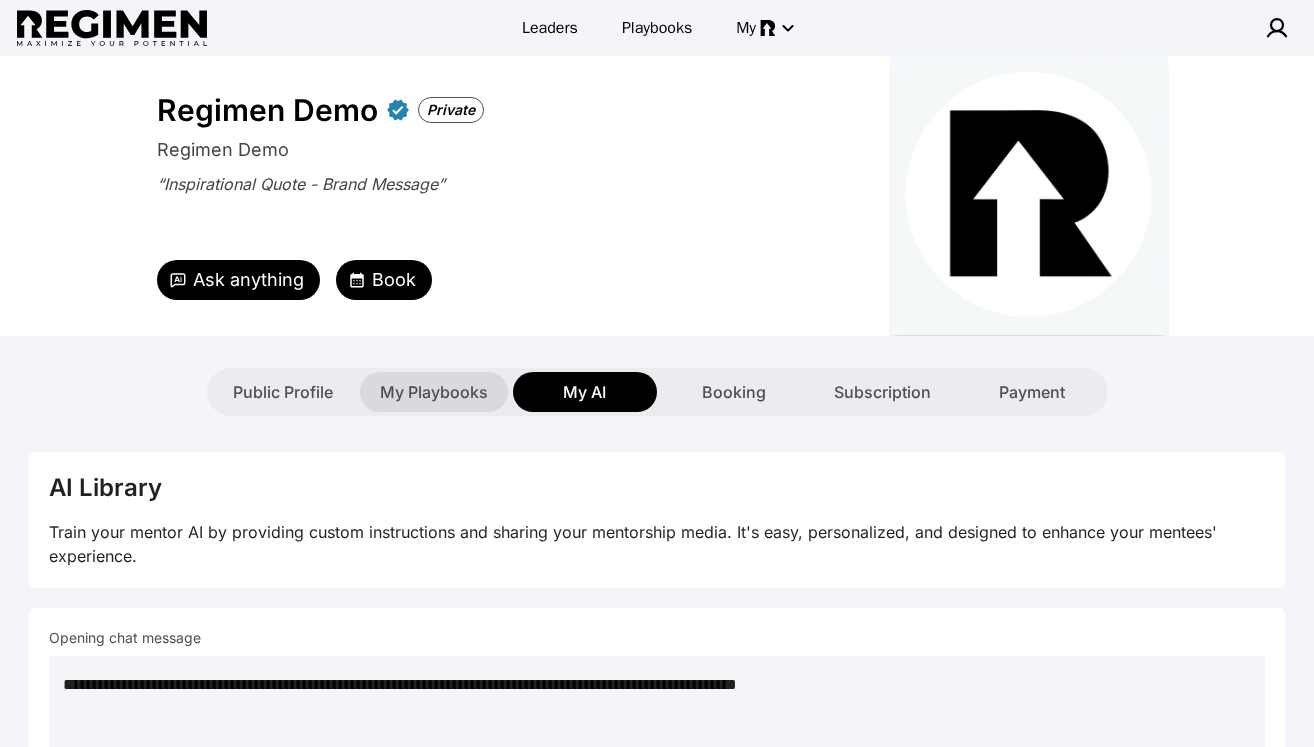 click on "My Playbooks" at bounding box center [434, 392] 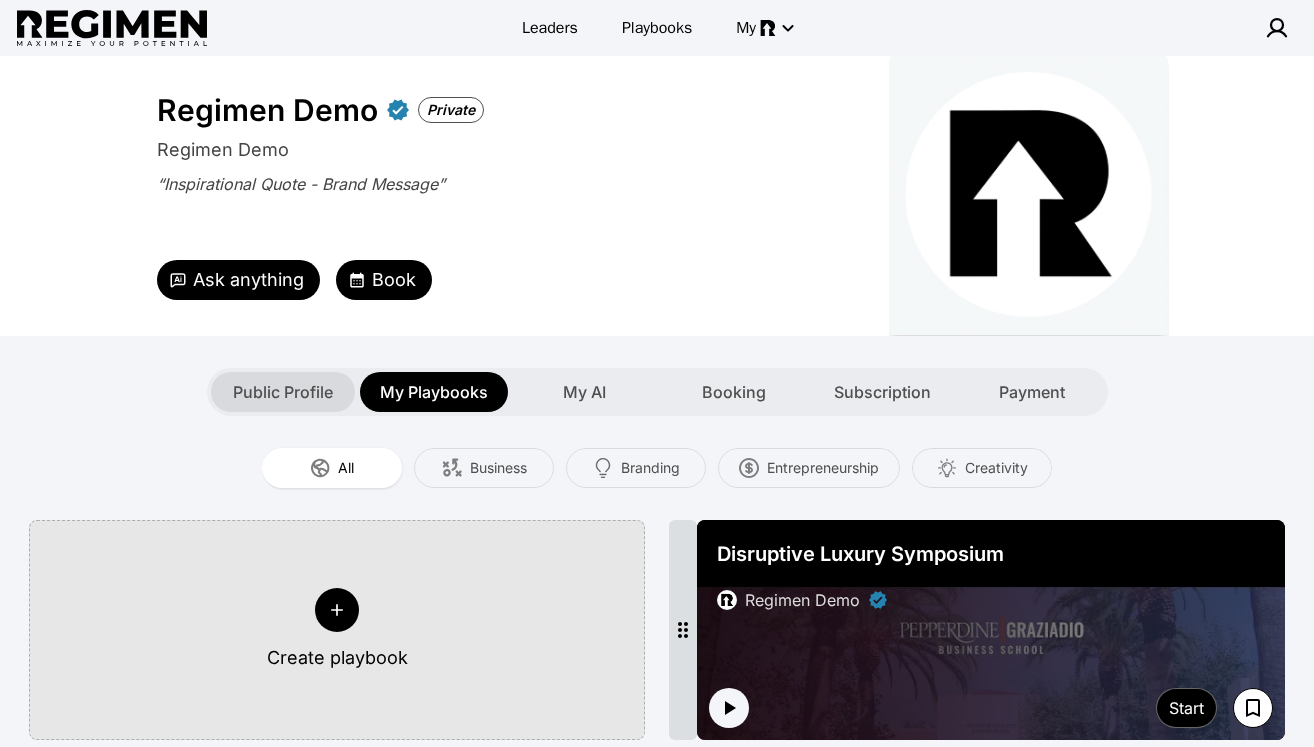click on "Public Profile" at bounding box center [283, 392] 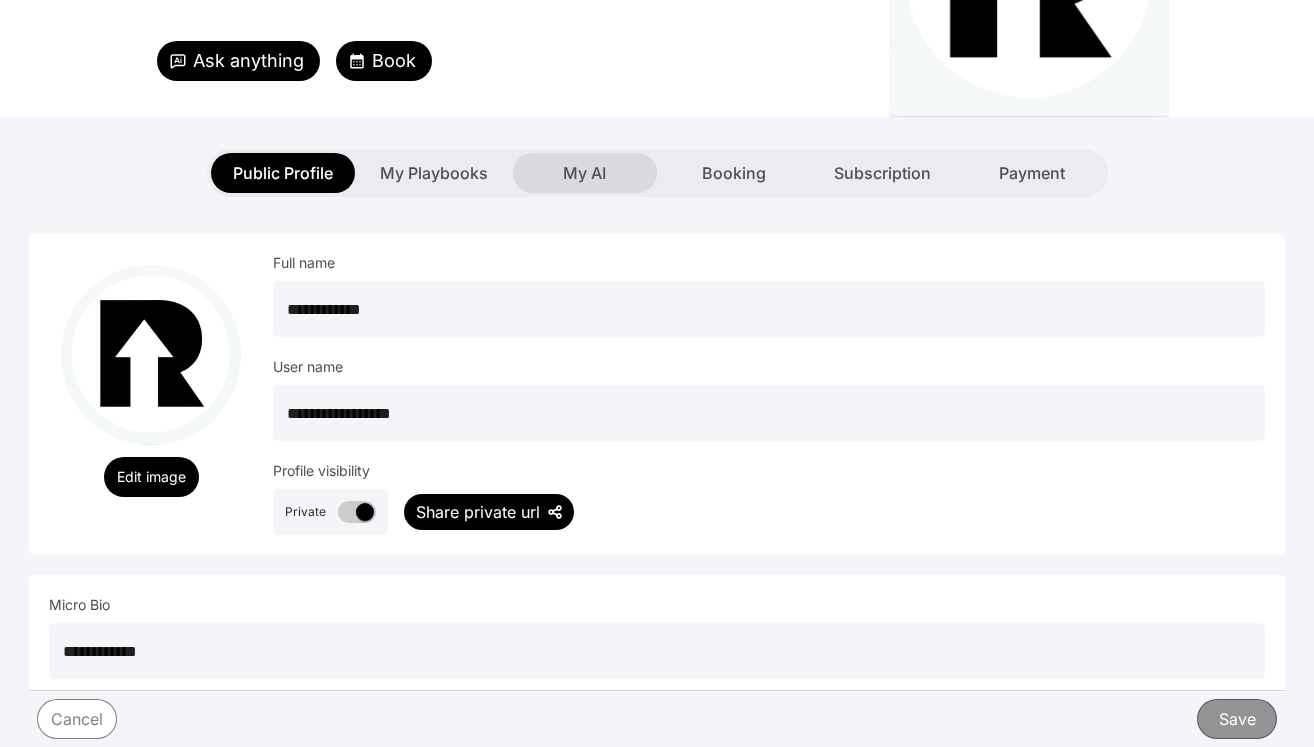 scroll, scrollTop: 176, scrollLeft: 0, axis: vertical 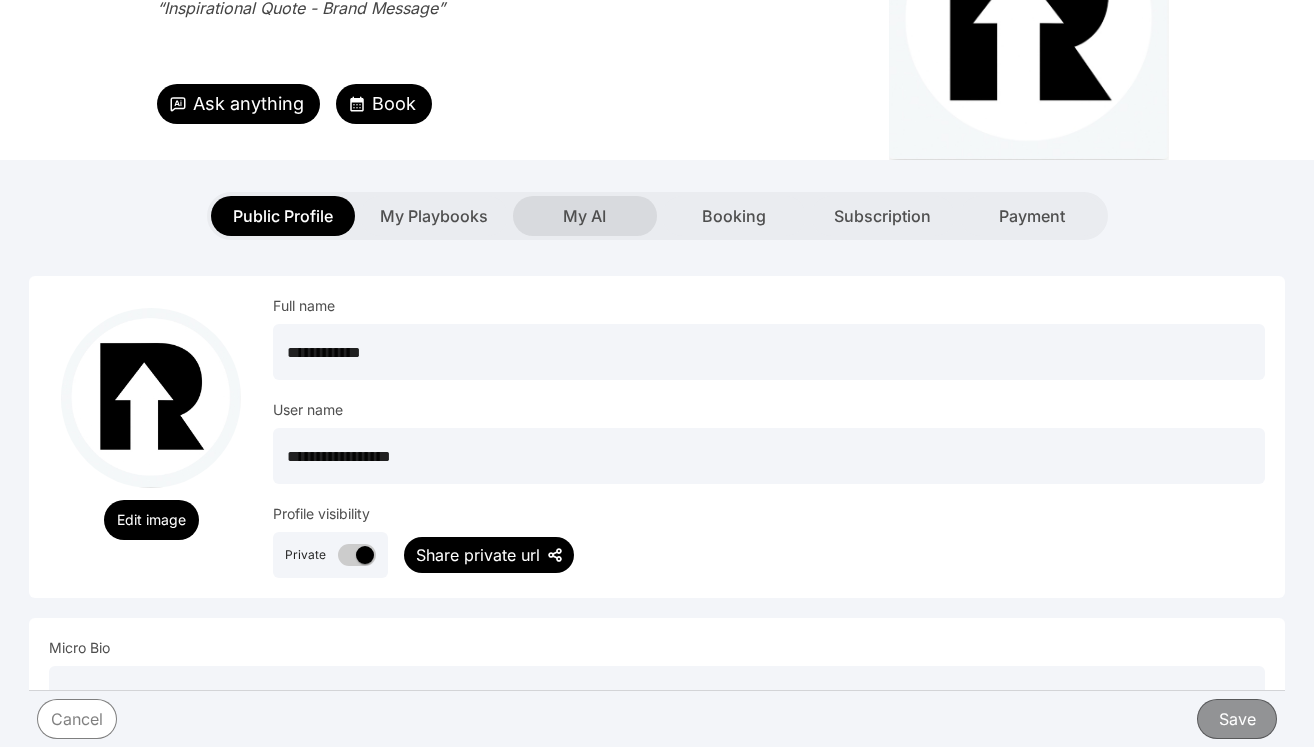 click on "My AI" at bounding box center [584, 216] 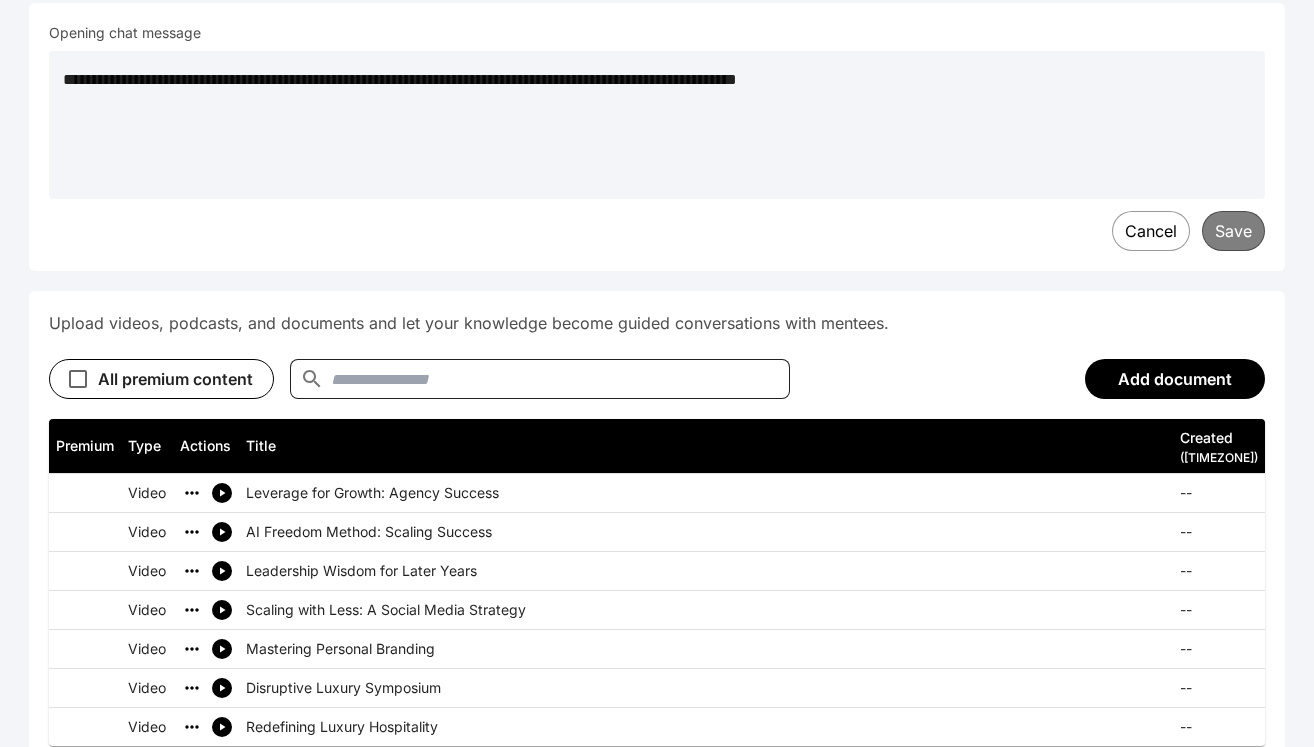 scroll, scrollTop: 608, scrollLeft: 0, axis: vertical 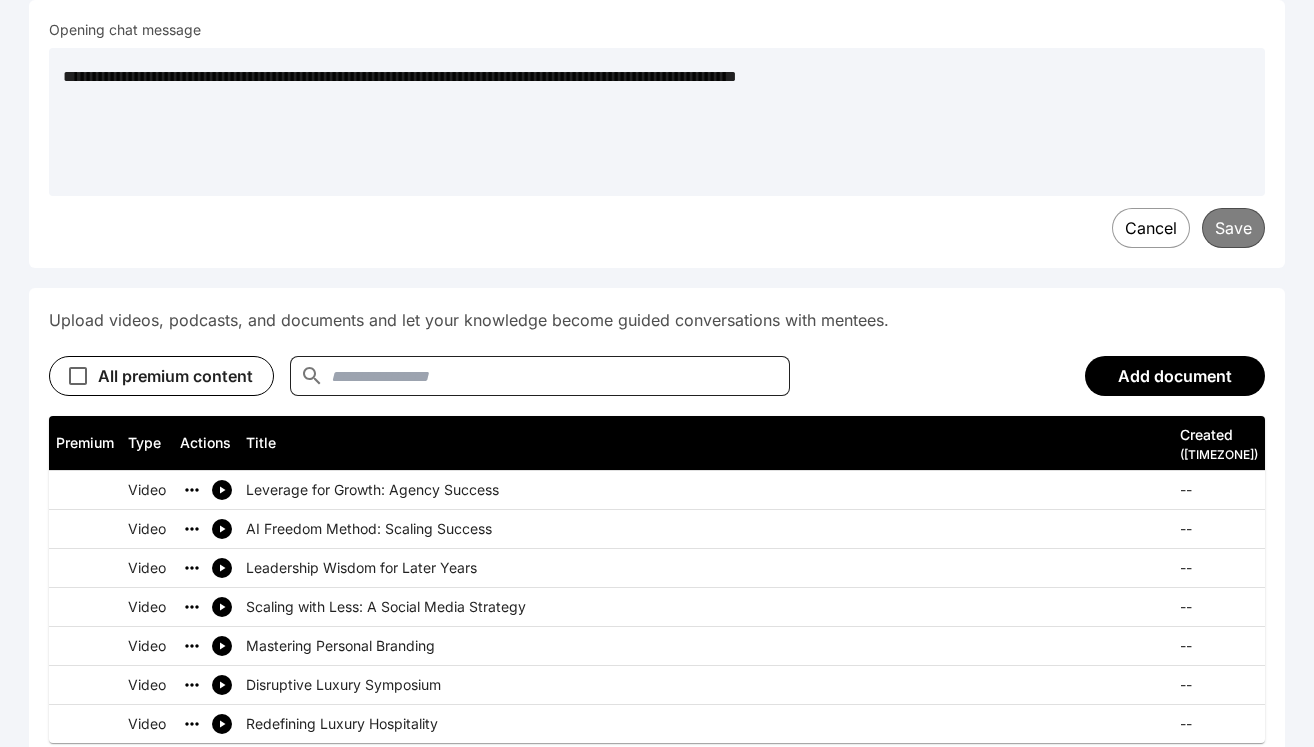 click on "Leverage for Growth: Agency Success" at bounding box center [706, 490] 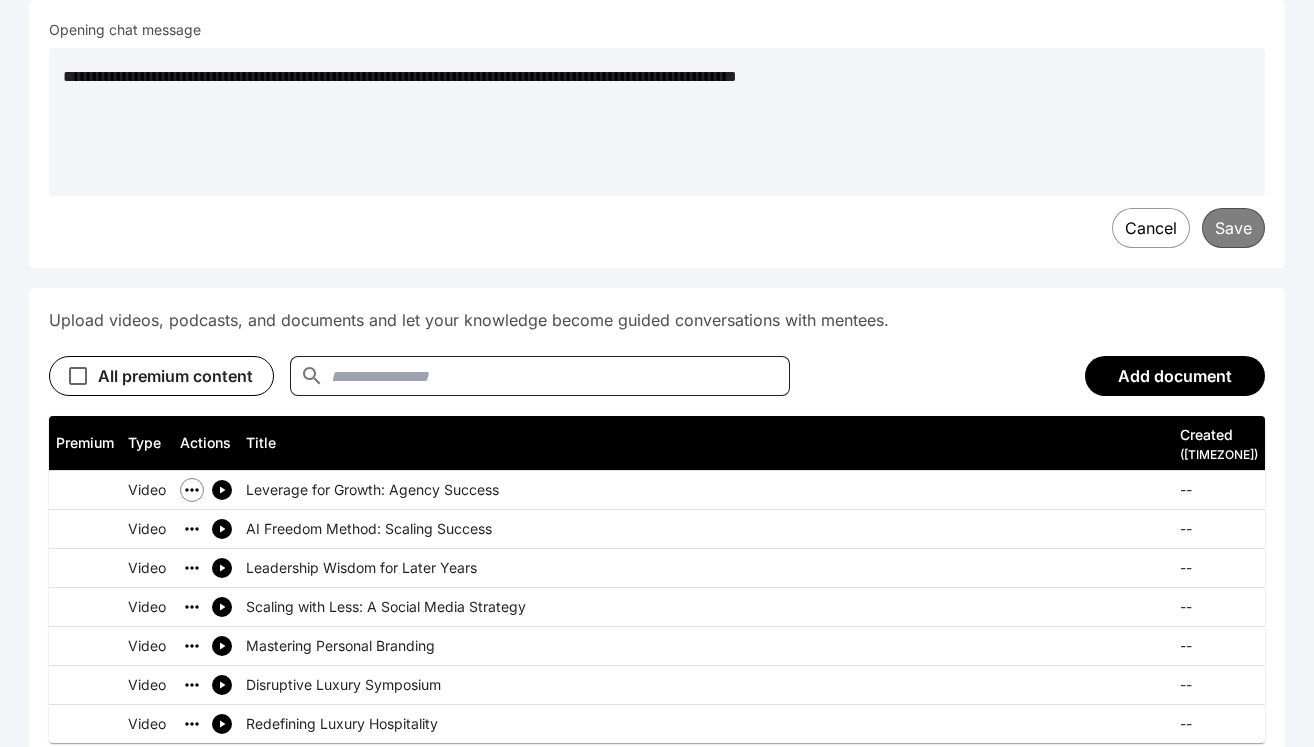 click 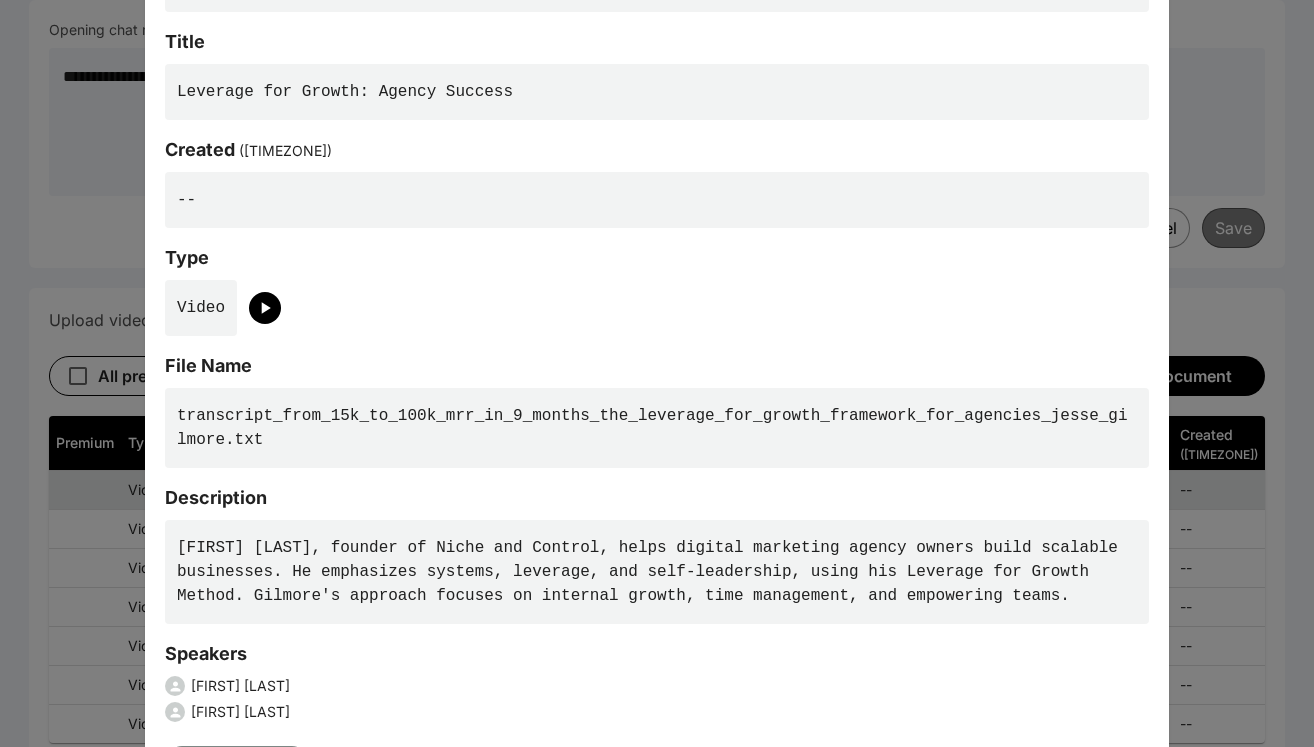 scroll, scrollTop: 270, scrollLeft: 0, axis: vertical 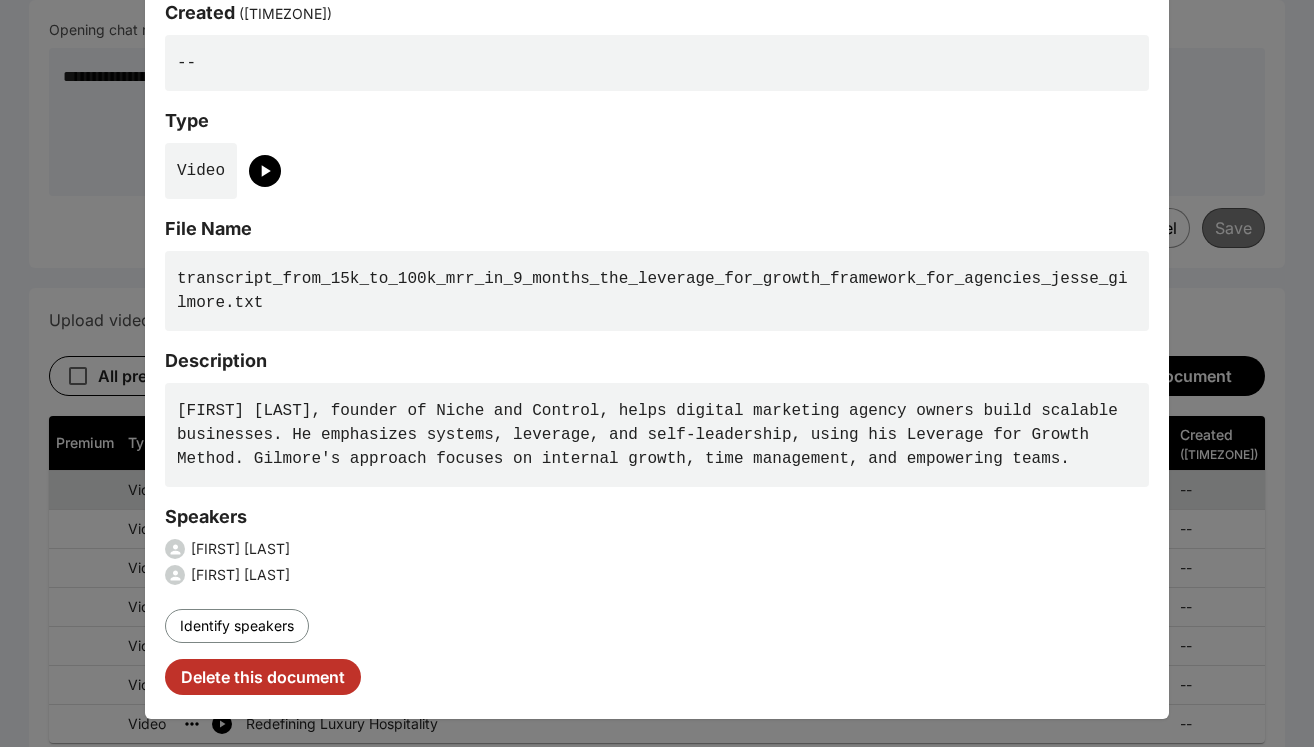 click on "Is Premium Disabled Title Leverage for Growth: Agency Success Created   ( [COUNTRY]/[CITY] ) -- Type Video File Name transcript_from_15k_to_100k_mrr_in_9_months_the_leverage_for_growth_framework_for_agencies_jesse_gilmore.txt Description Jesse Gilmore, founder of Niche and Control, helps digital marketing agency owners build scalable businesses. He emphasizes systems, leverage, and self-leadership, using his Leverage for Growth Method. Gilmore's approach focuses on internal growth, time management, and empowering teams. Speakers William Attaway Jesse Gilmore Identify speakers Delete this document" at bounding box center [657, 104] 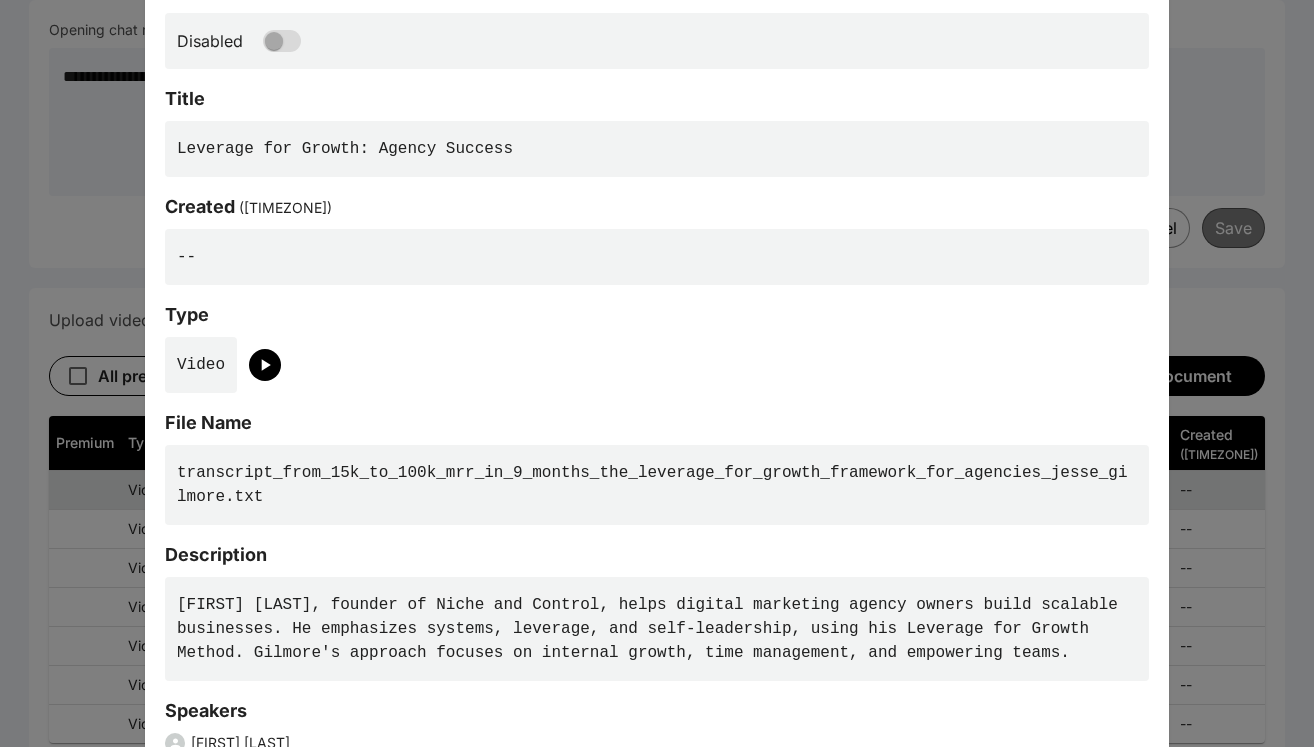 scroll, scrollTop: 0, scrollLeft: 0, axis: both 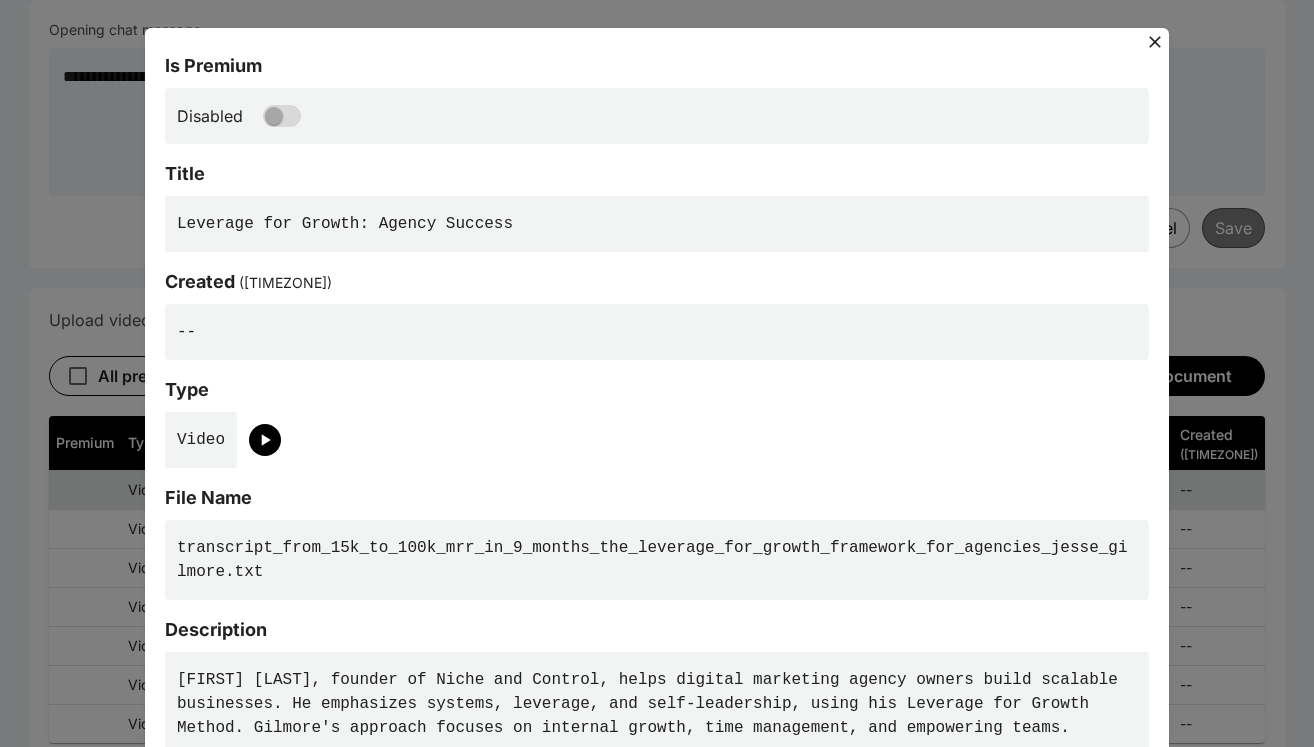 click 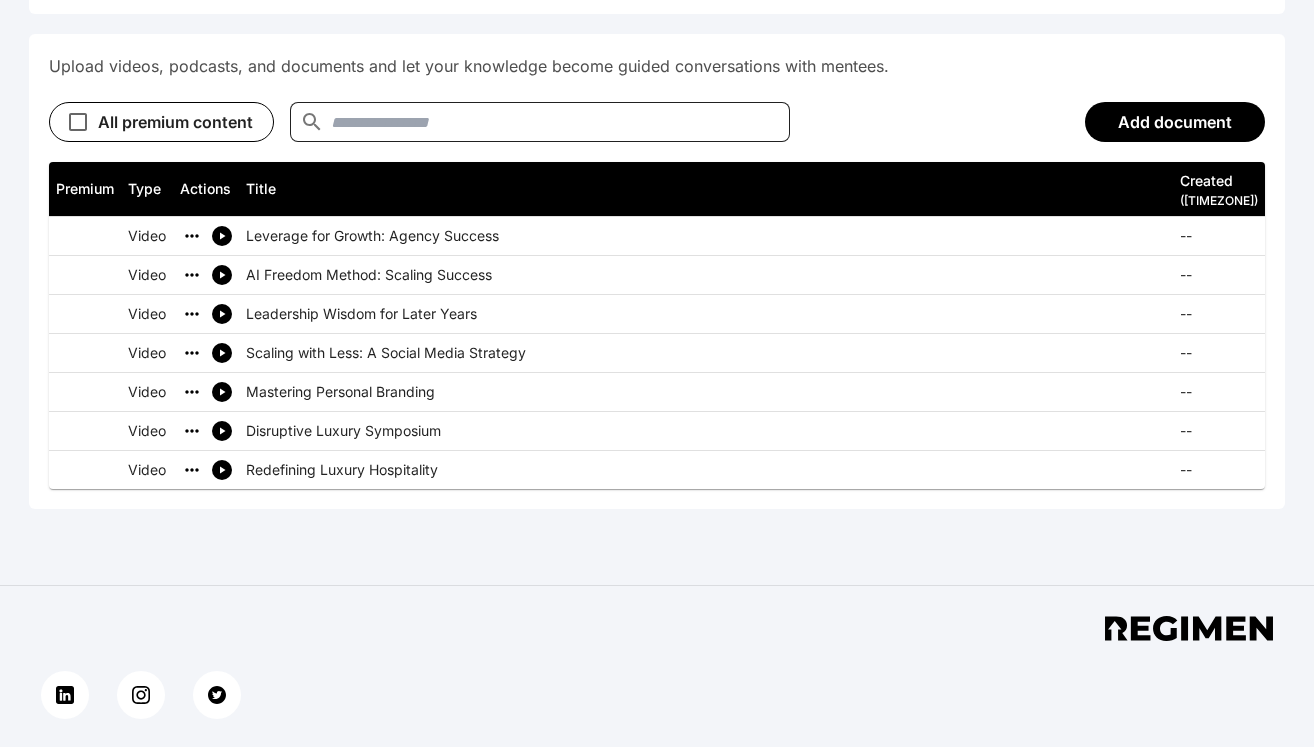 scroll, scrollTop: 875, scrollLeft: 0, axis: vertical 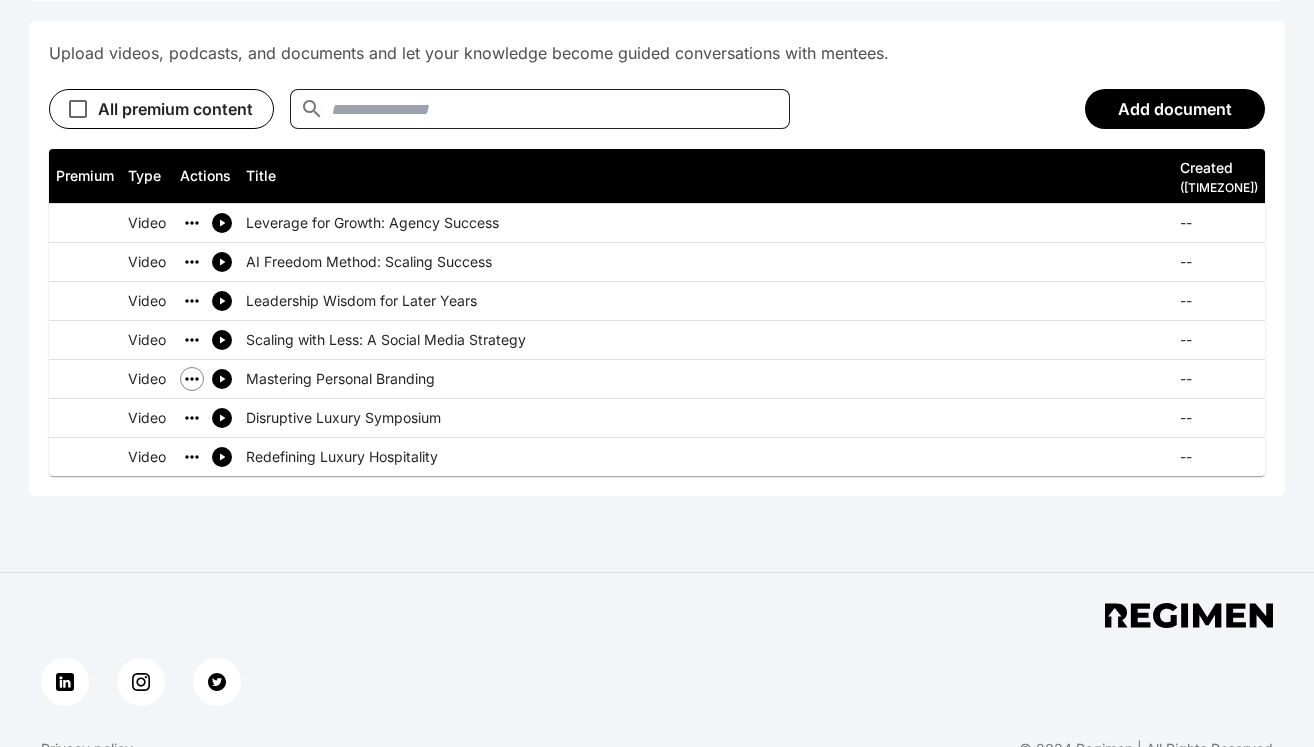 click 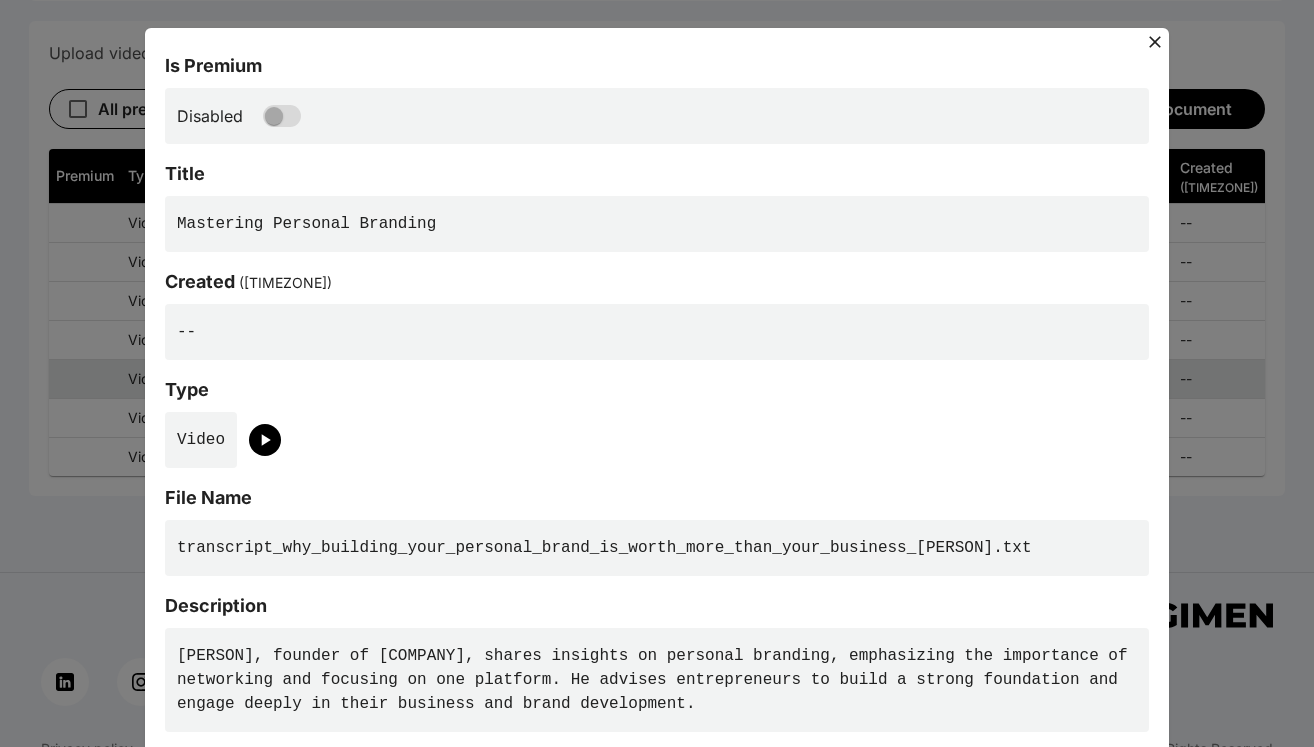 scroll, scrollTop: 246, scrollLeft: 0, axis: vertical 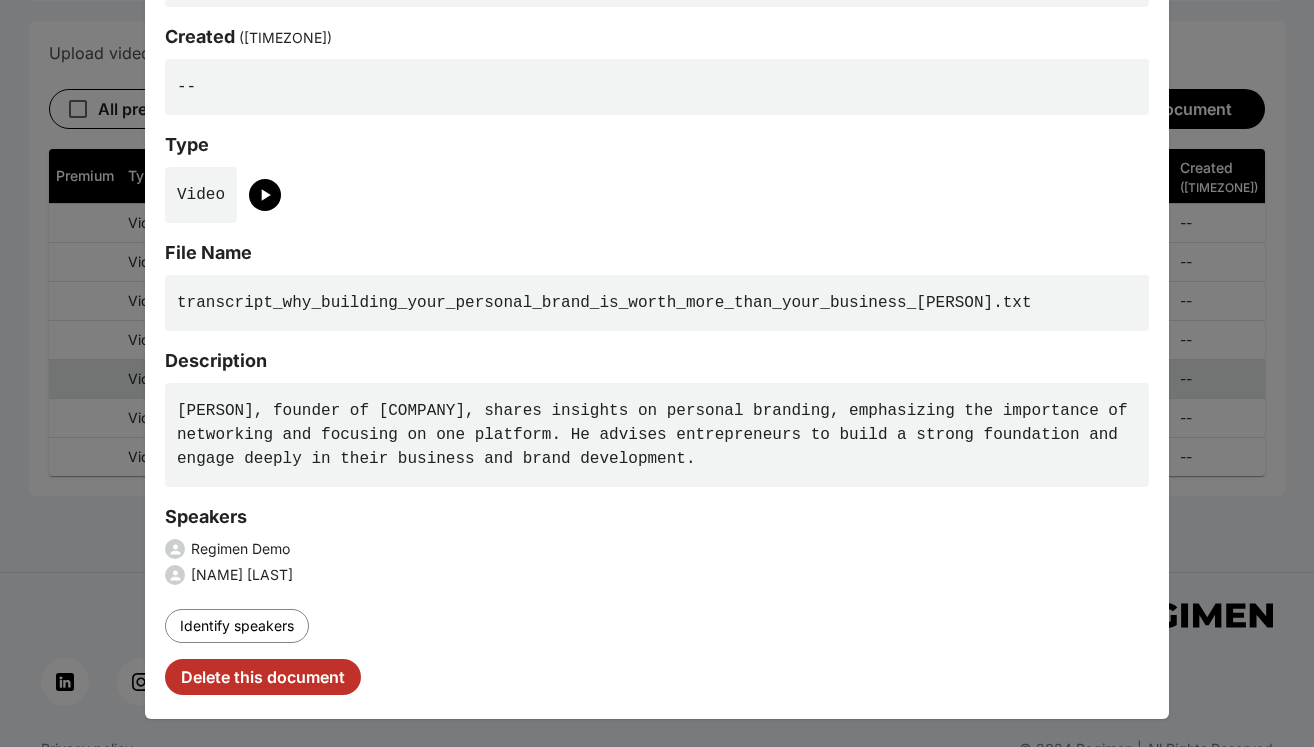 click on "Delete this document" at bounding box center [263, 677] 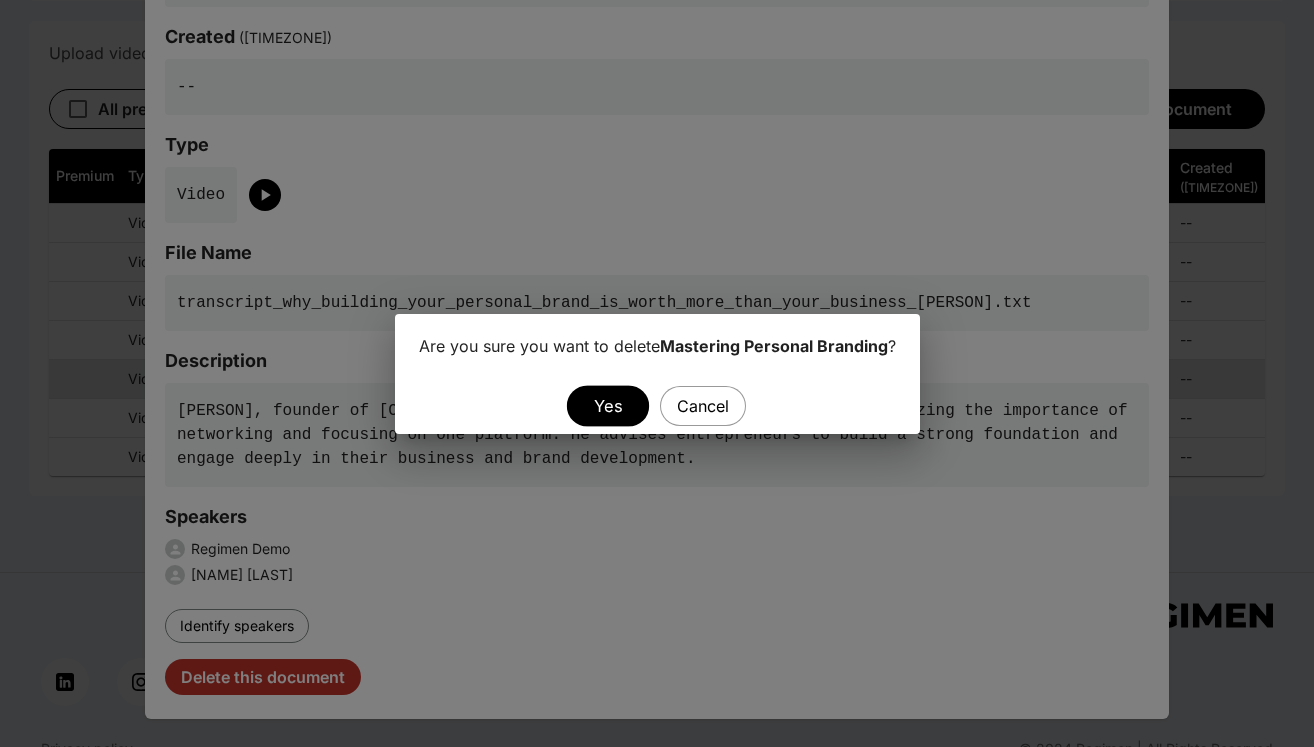 click on "Yes" at bounding box center [608, 405] 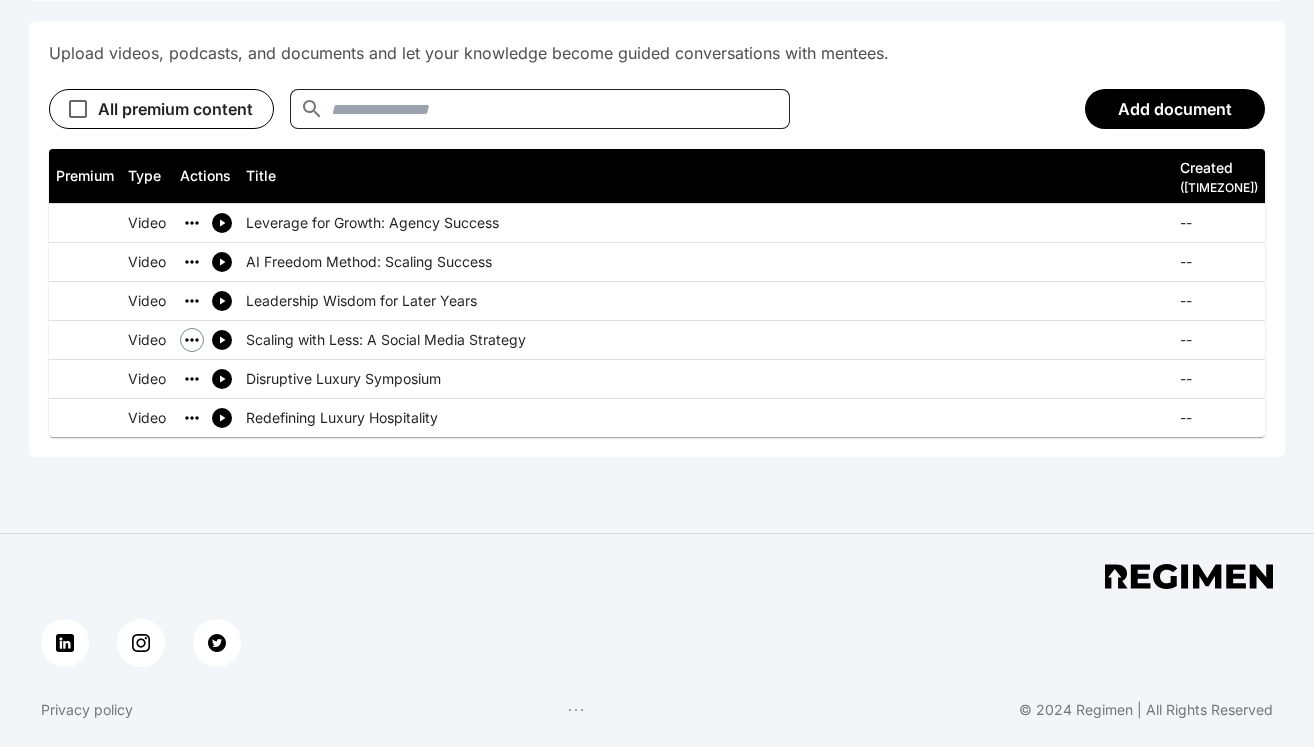 click 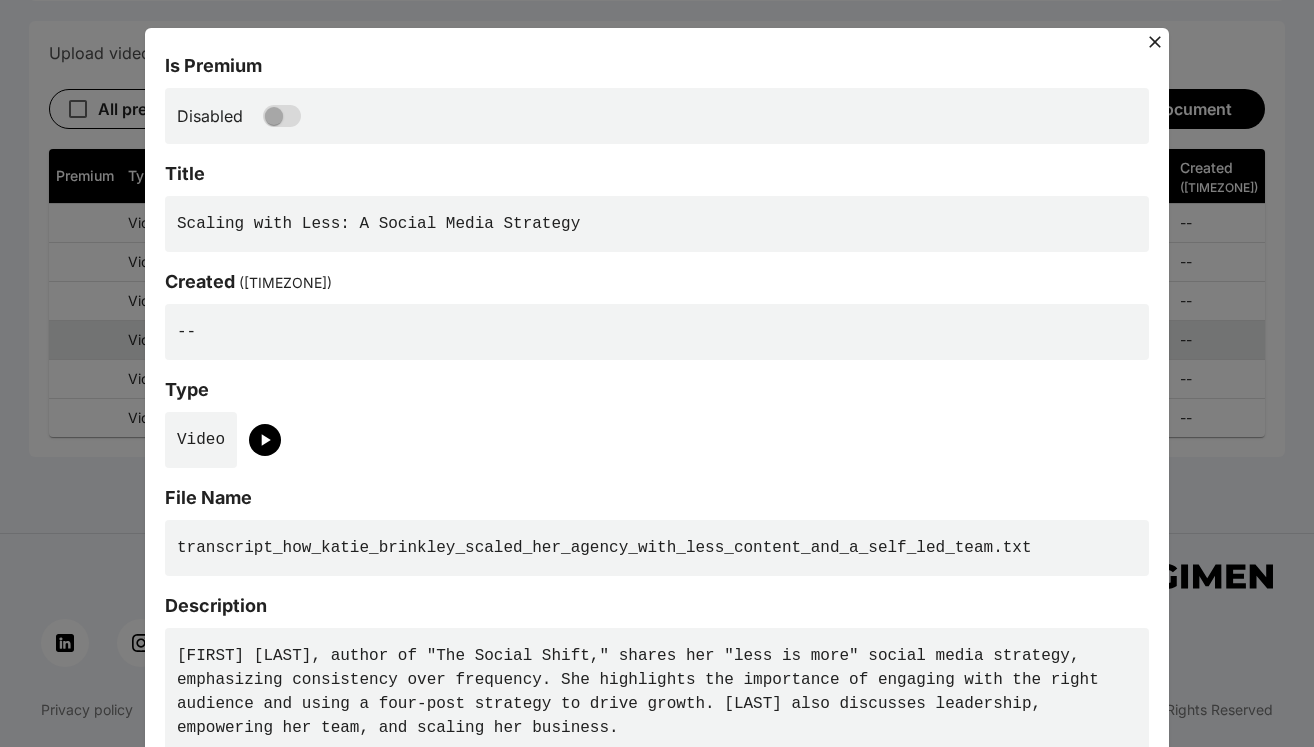 scroll, scrollTop: 296, scrollLeft: 0, axis: vertical 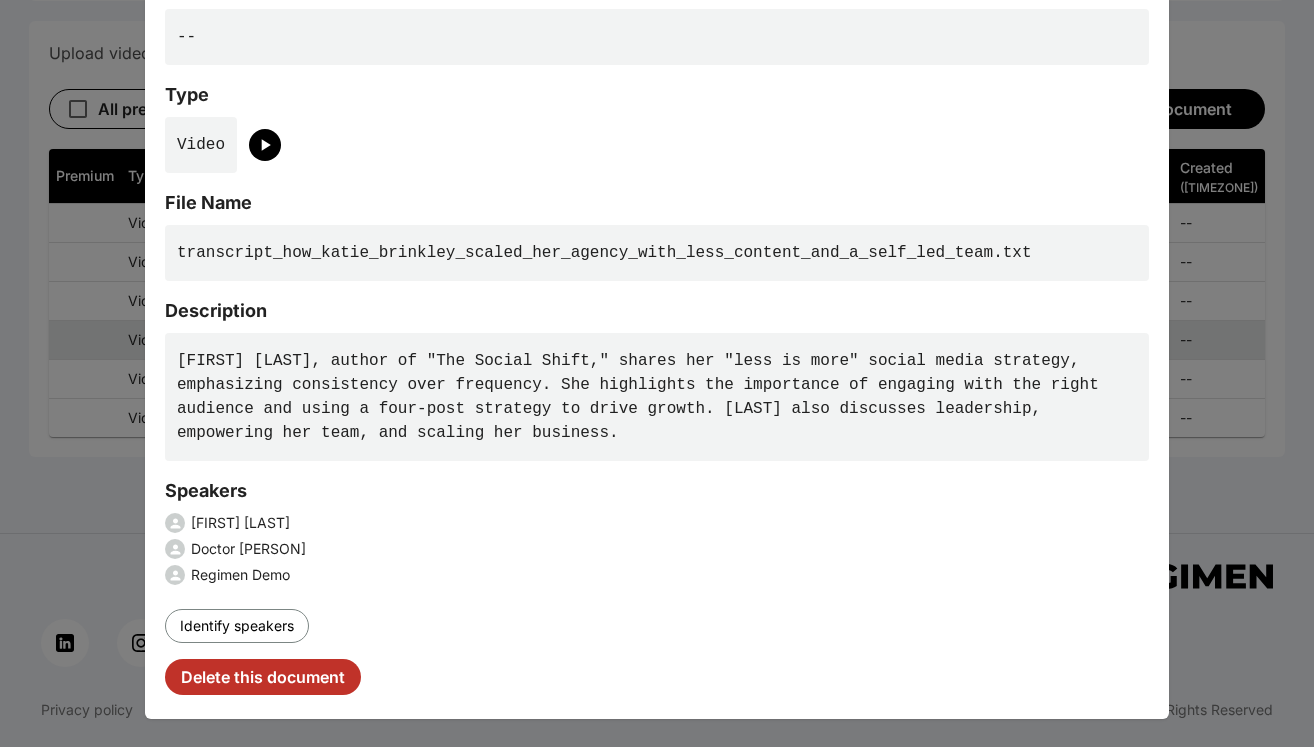 click on "Delete this document" at bounding box center (263, 677) 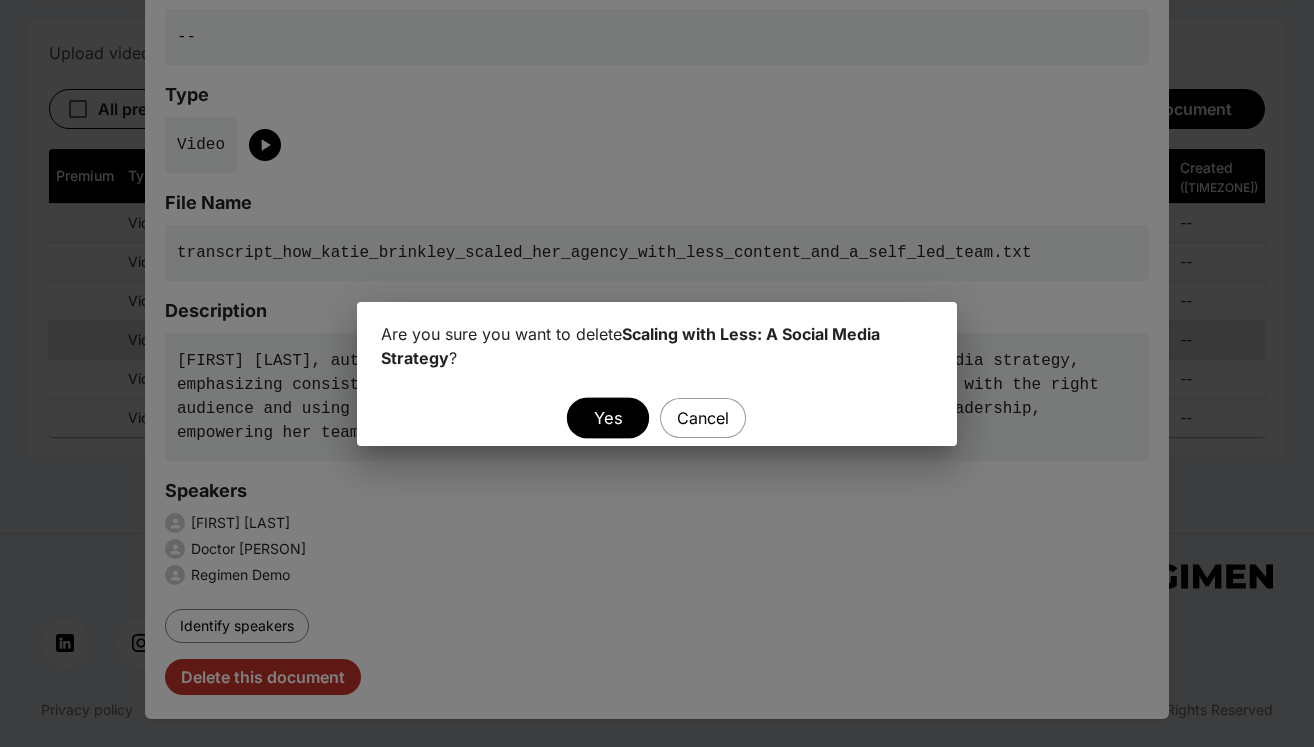 click on "Yes" at bounding box center (608, 417) 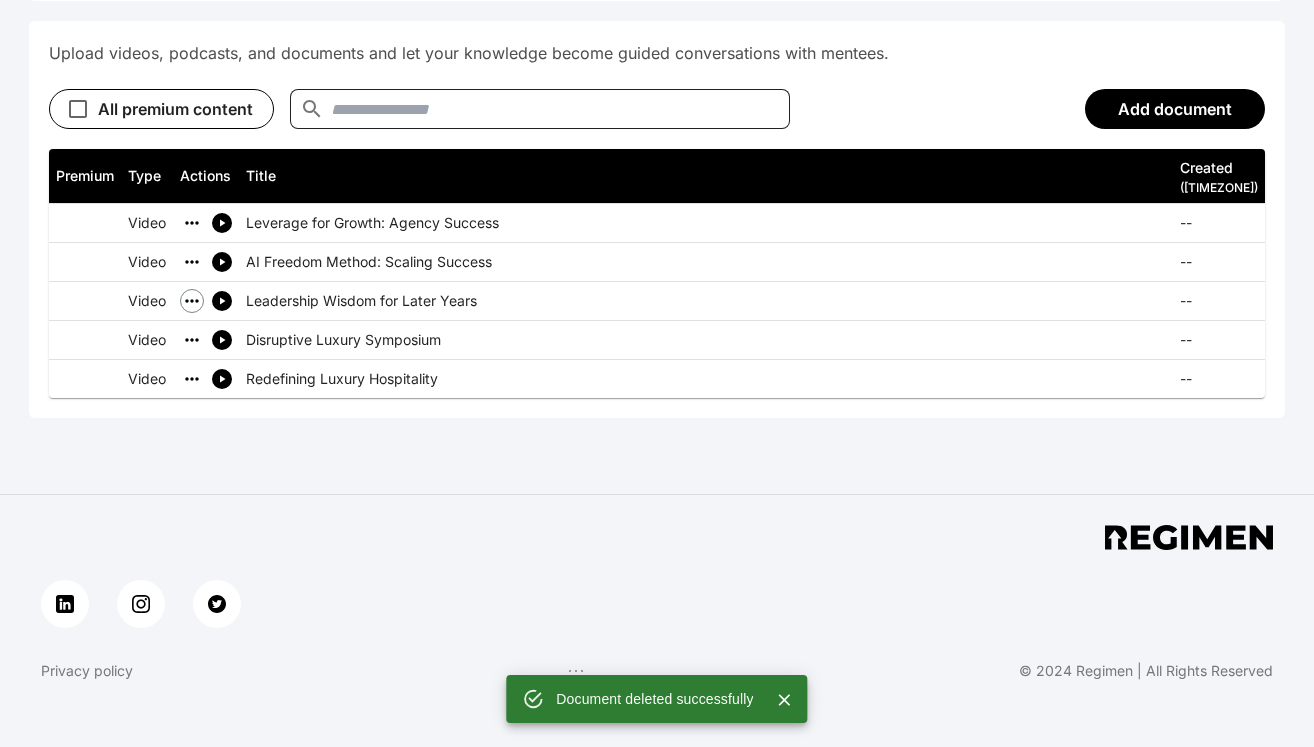 click 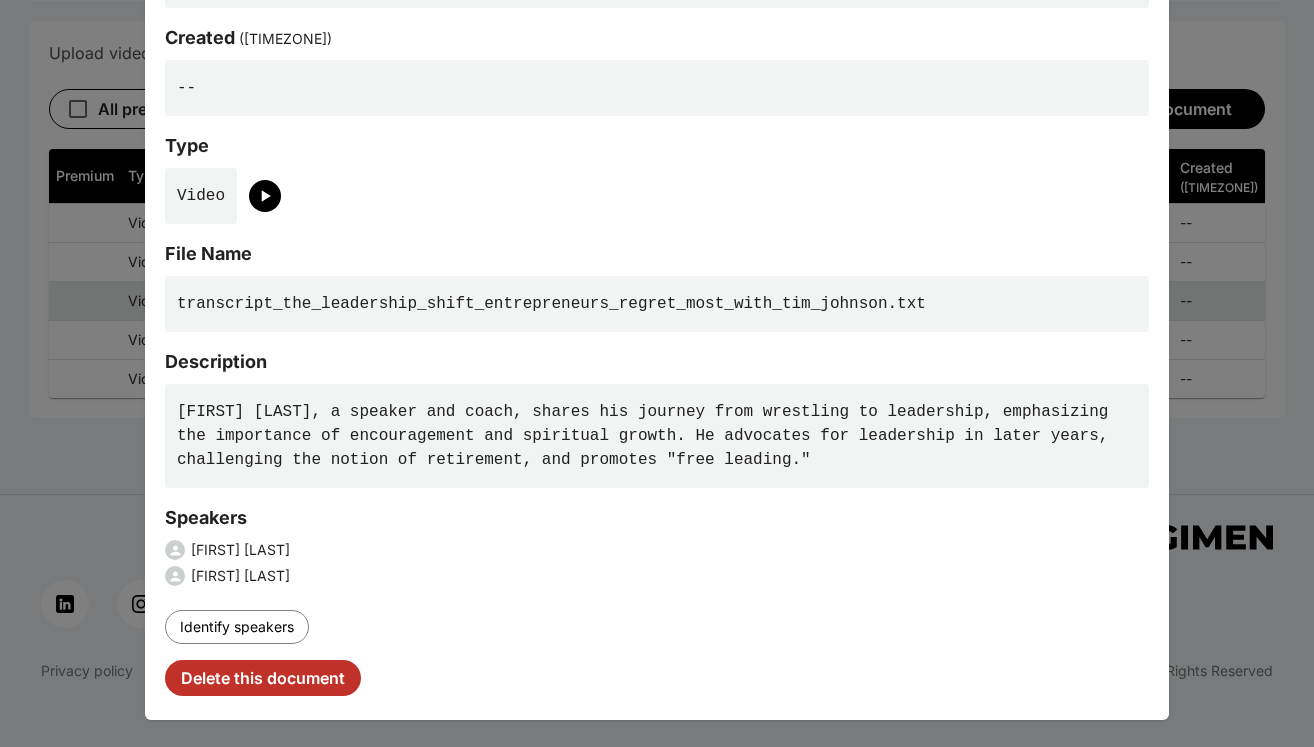 scroll, scrollTop: 246, scrollLeft: 0, axis: vertical 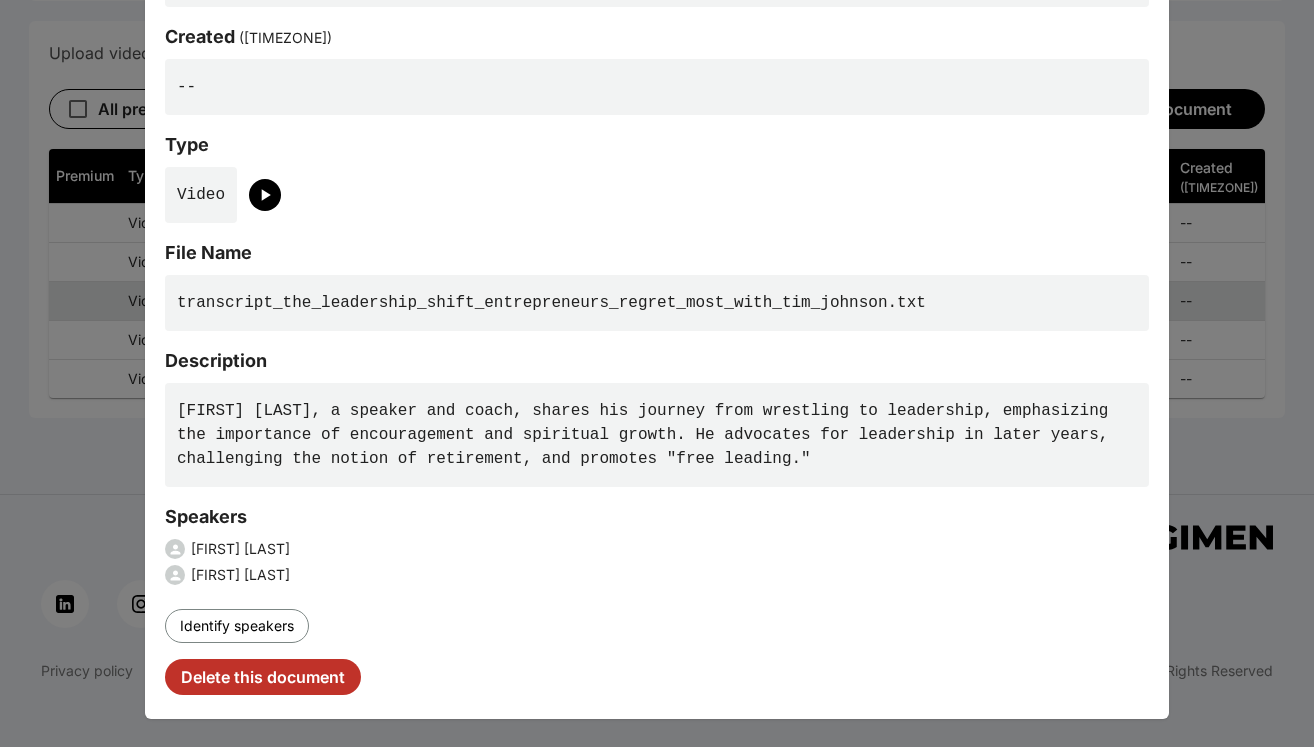click on "Delete this document" at bounding box center (263, 677) 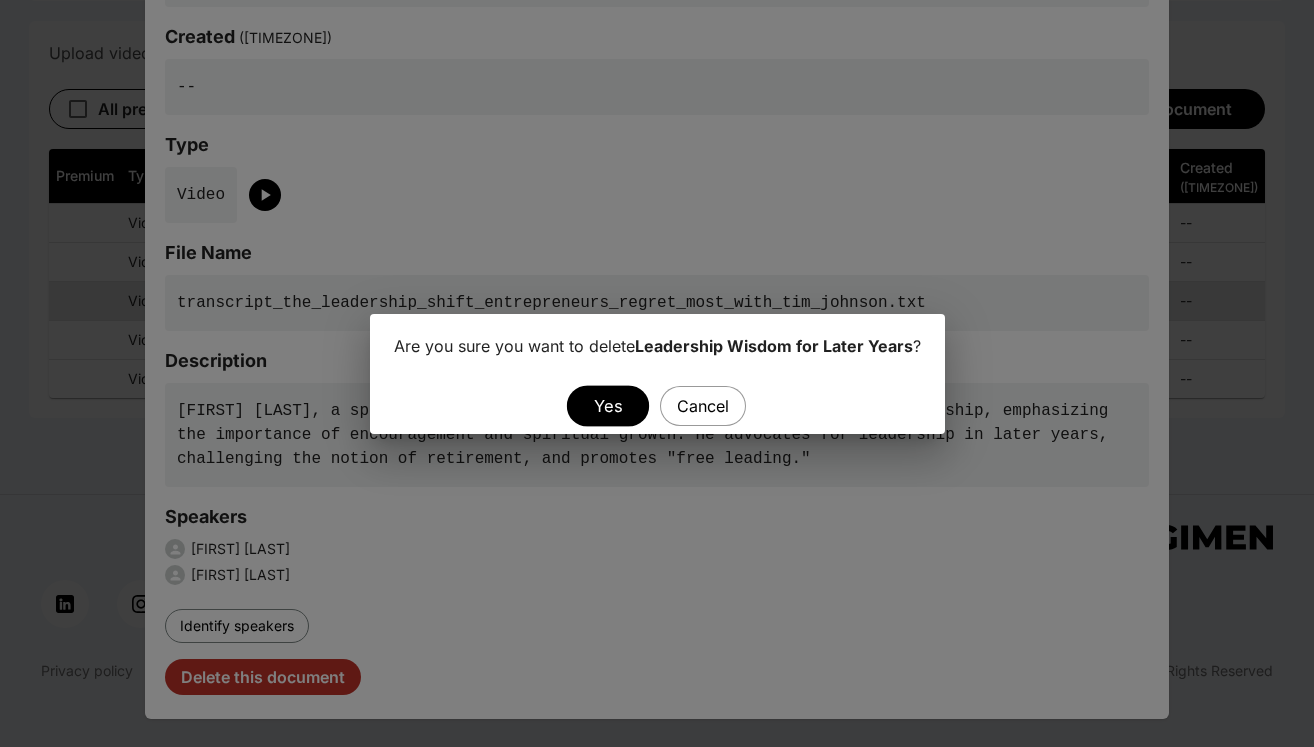 click on "Yes" at bounding box center (608, 405) 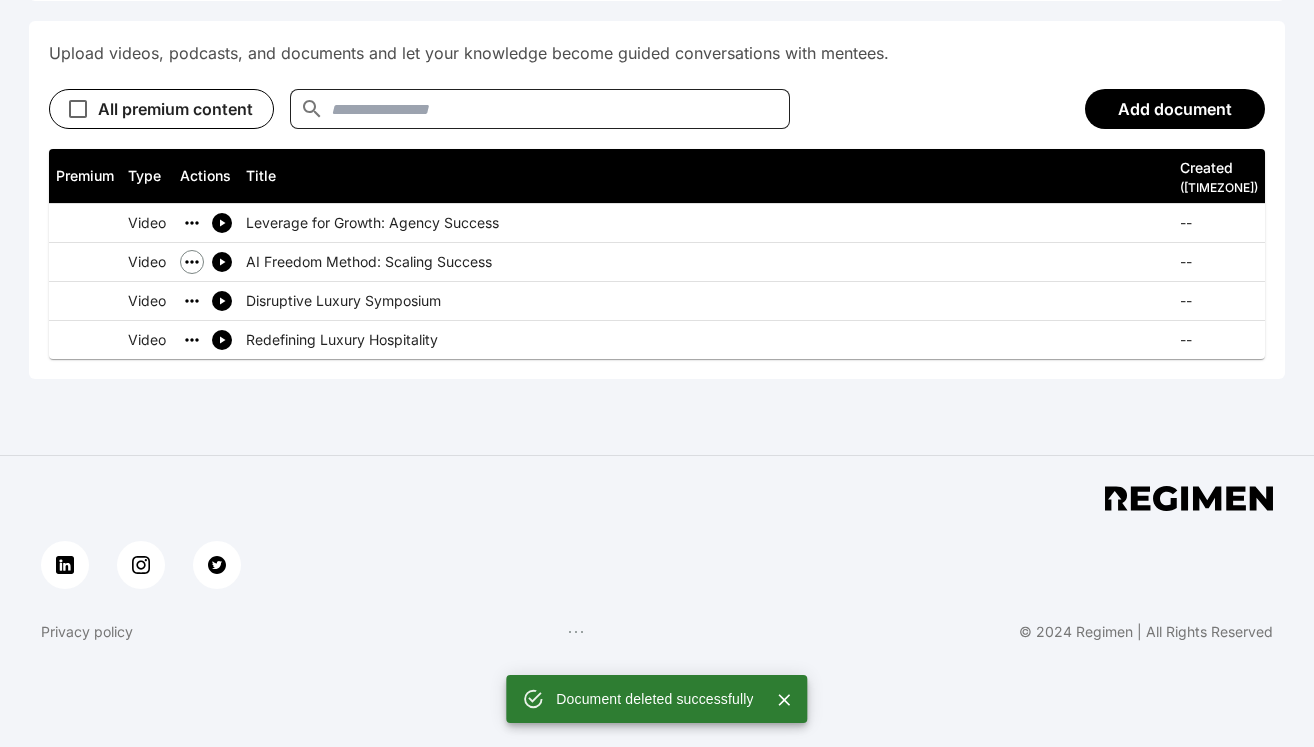 click 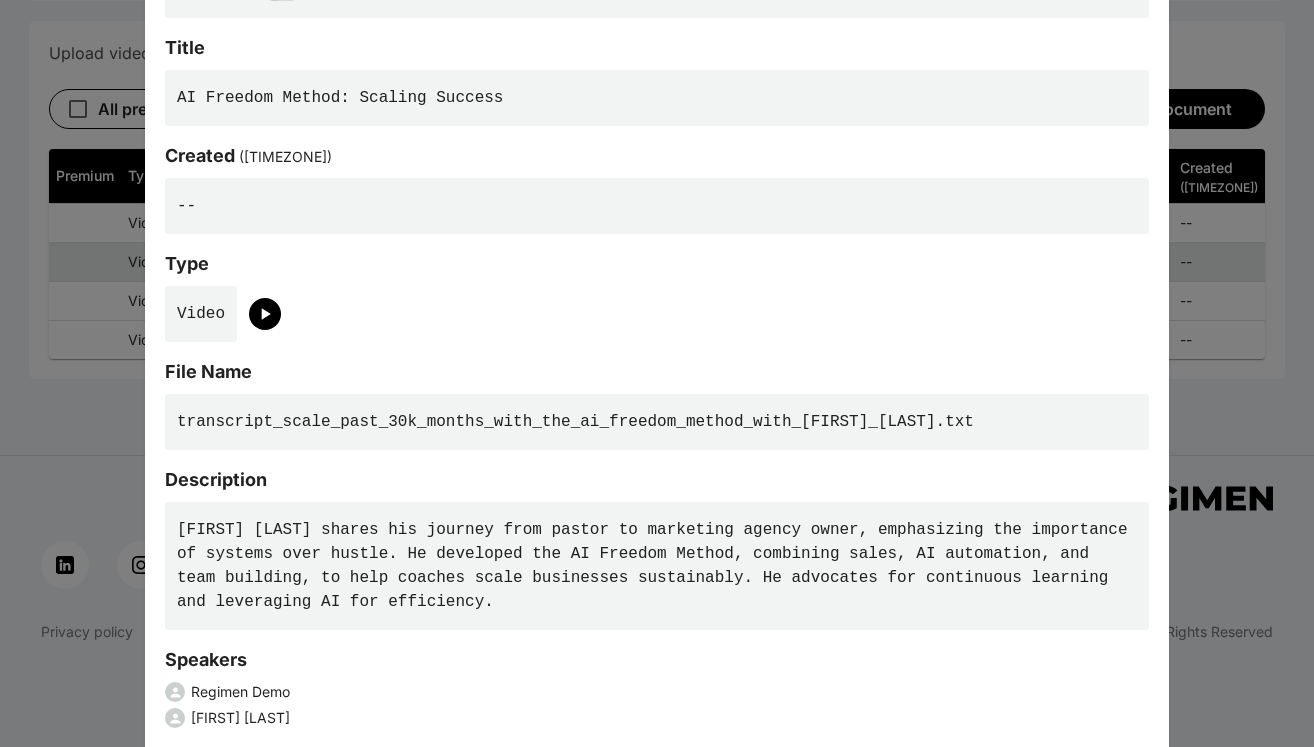 scroll, scrollTop: 270, scrollLeft: 0, axis: vertical 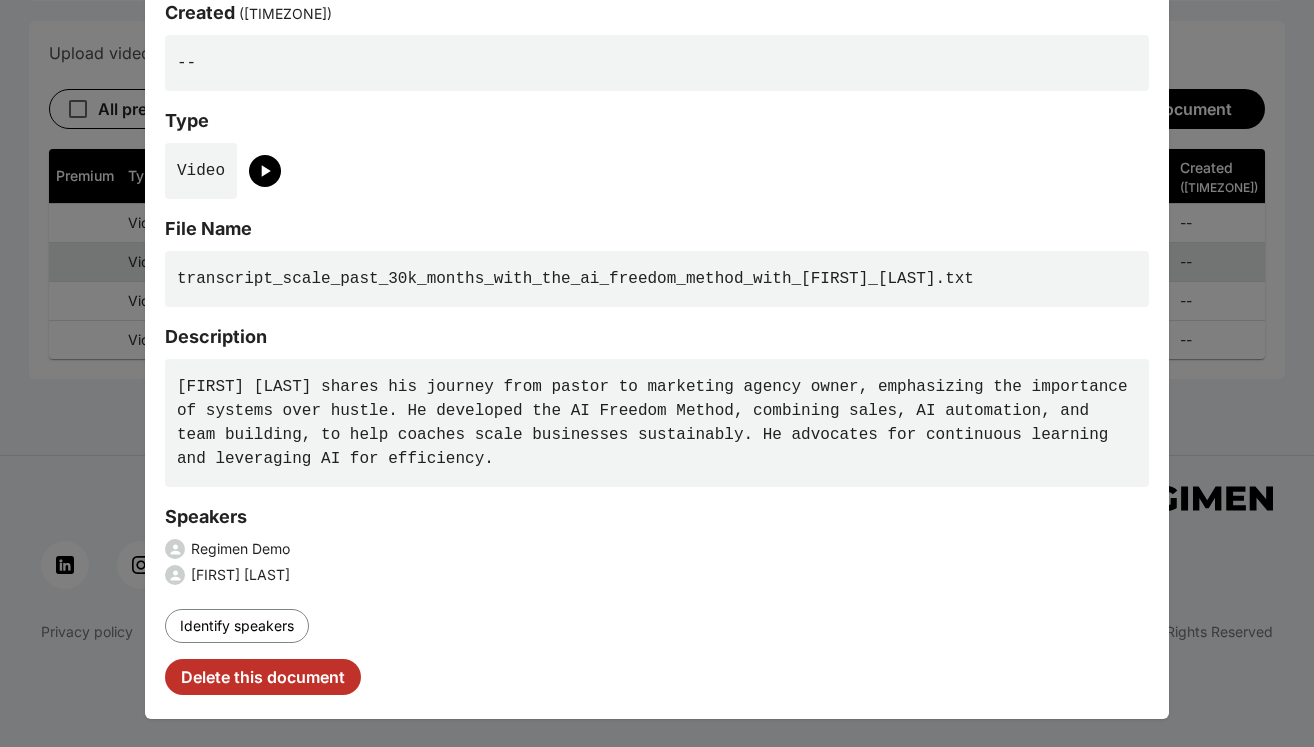 click on "Delete this document" at bounding box center (263, 677) 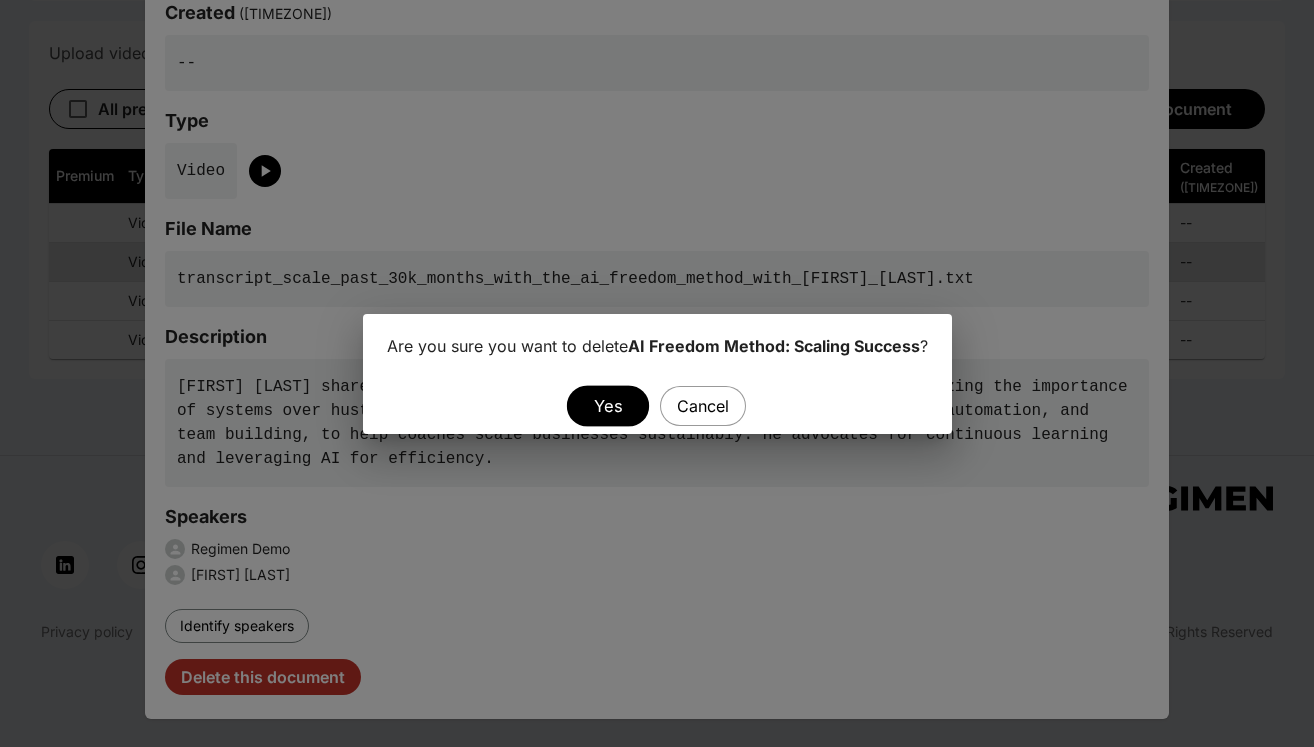 click on "Yes" at bounding box center (608, 405) 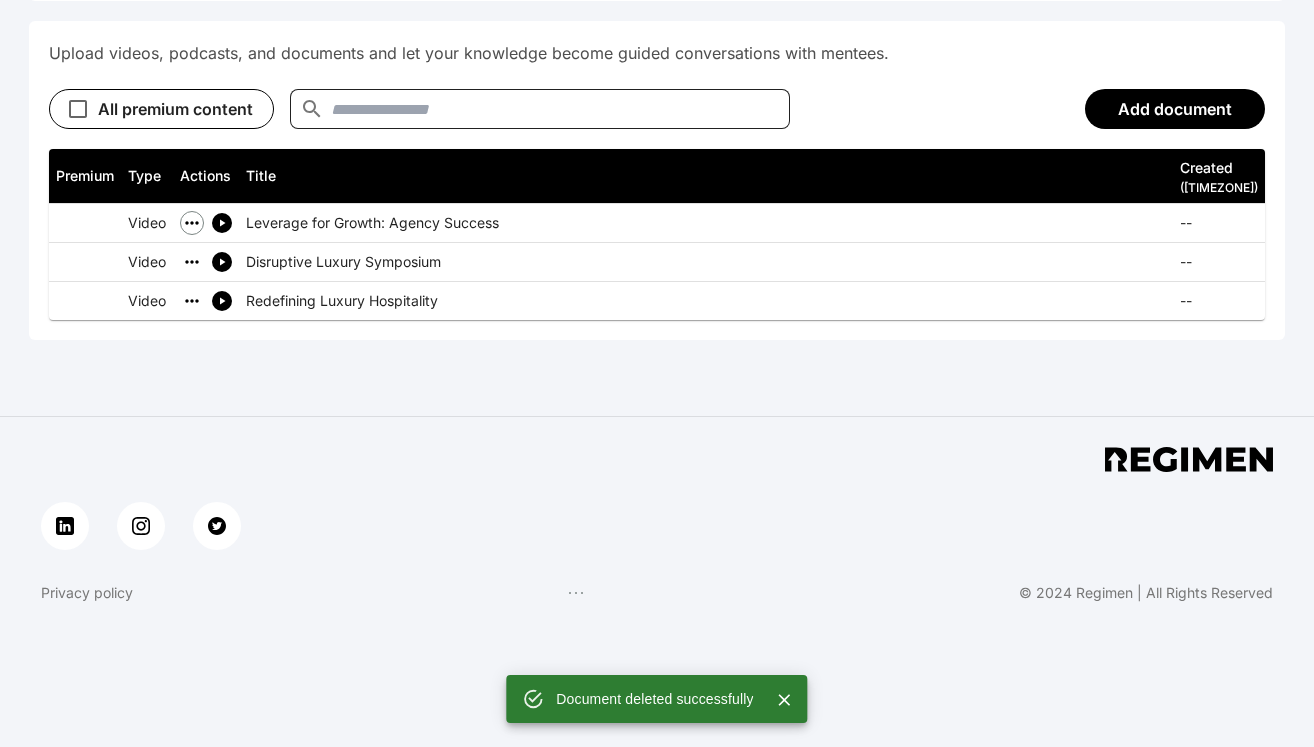 click 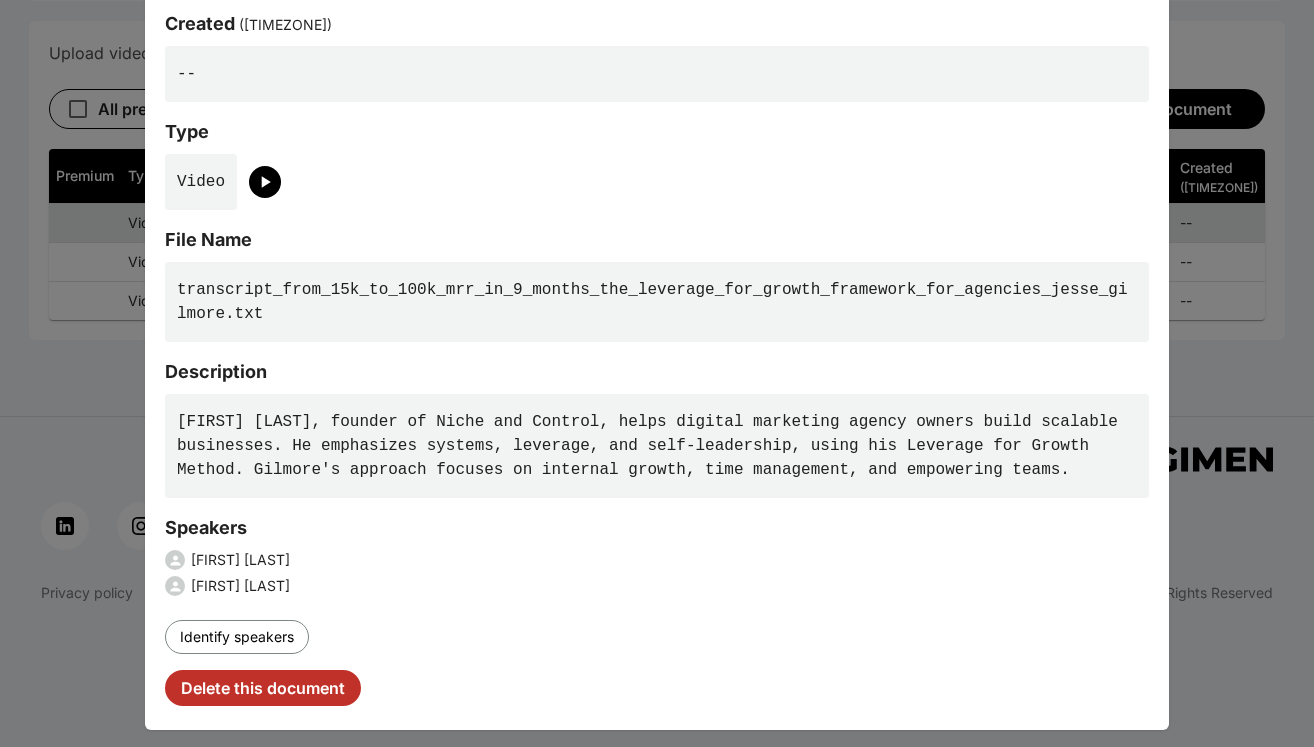 scroll, scrollTop: 270, scrollLeft: 0, axis: vertical 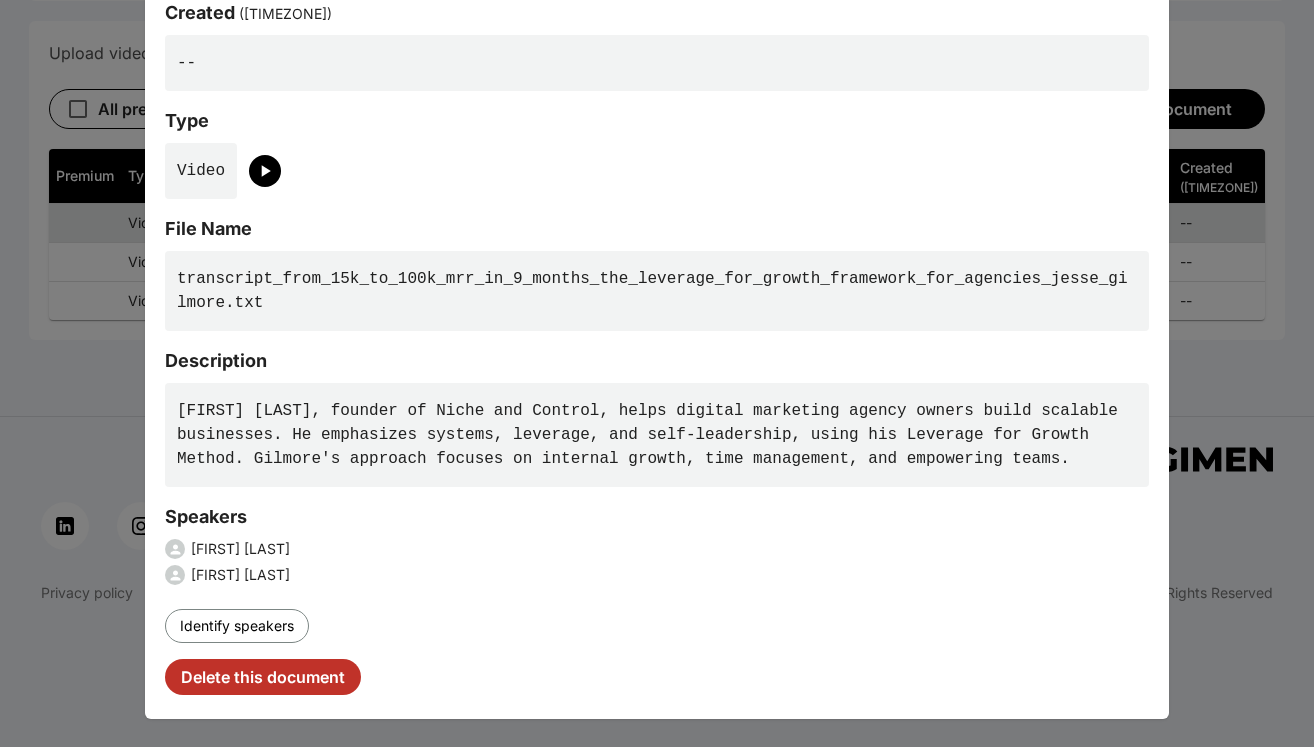 click on "Delete this document" at bounding box center (263, 677) 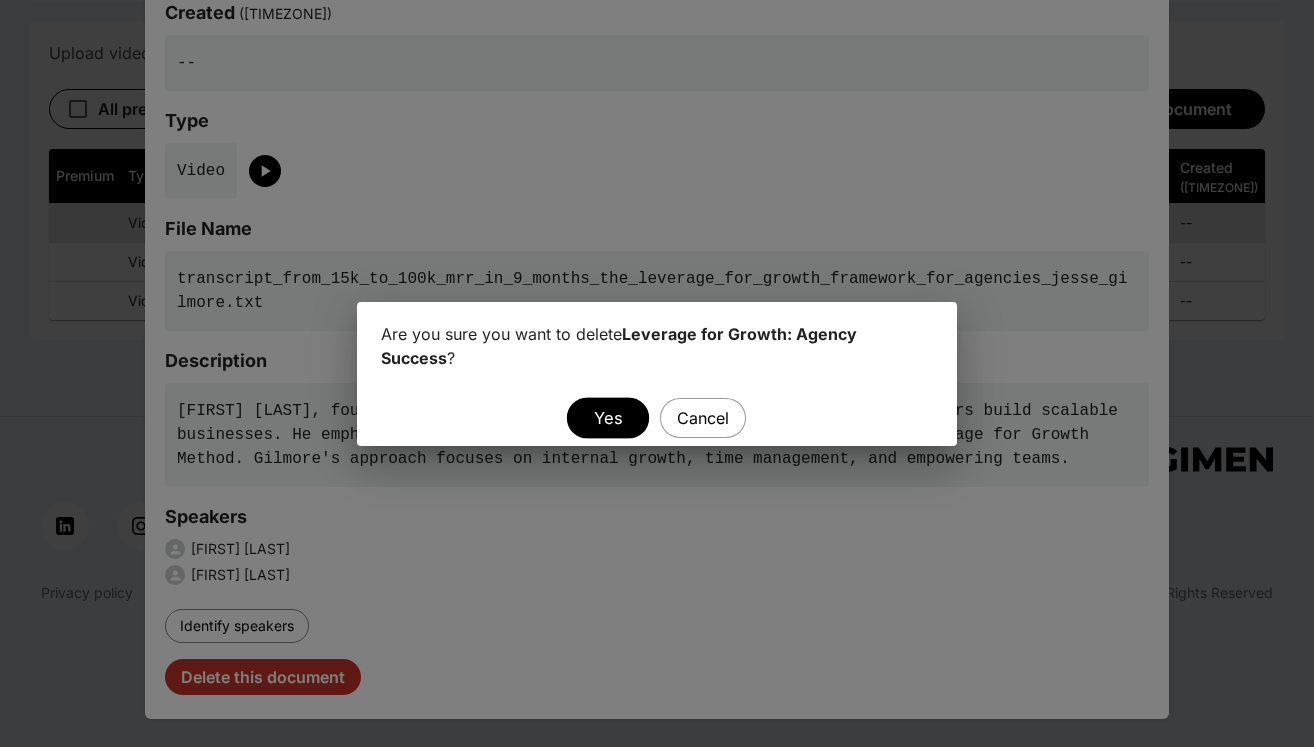 click on "Yes" at bounding box center [608, 417] 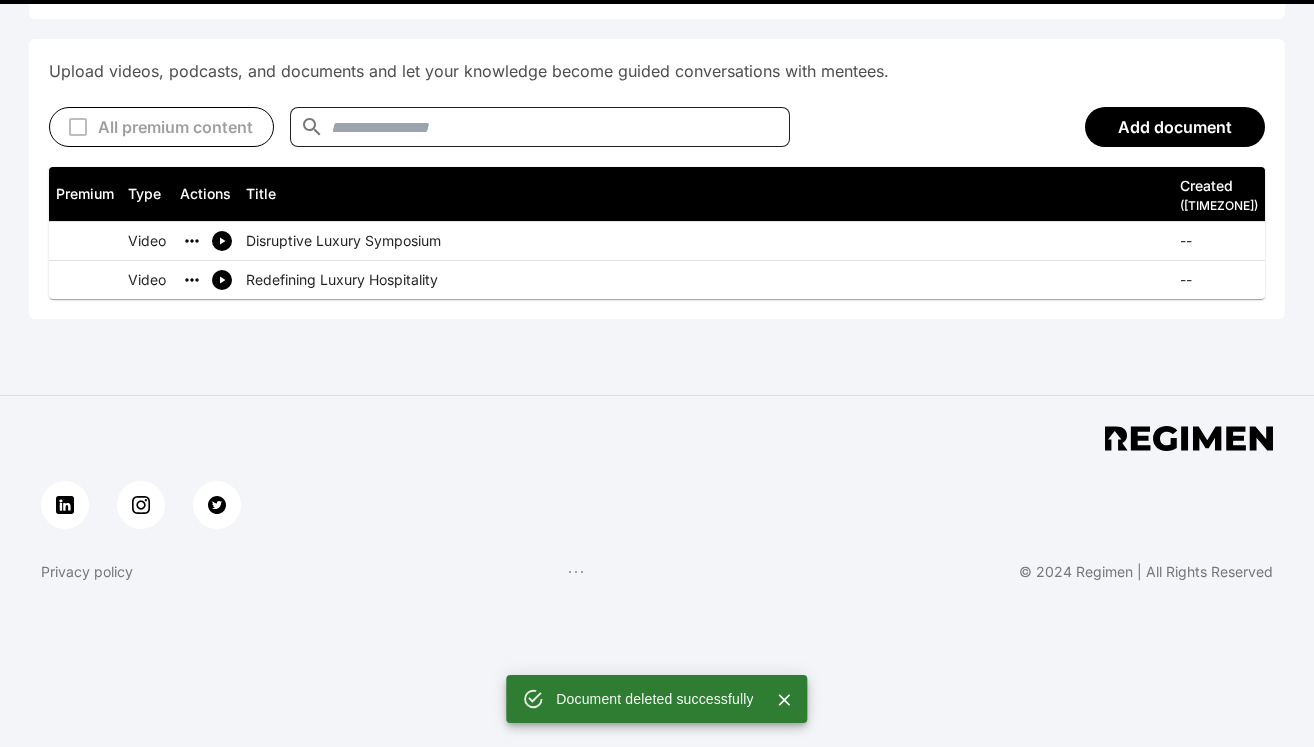 scroll, scrollTop: 873, scrollLeft: 0, axis: vertical 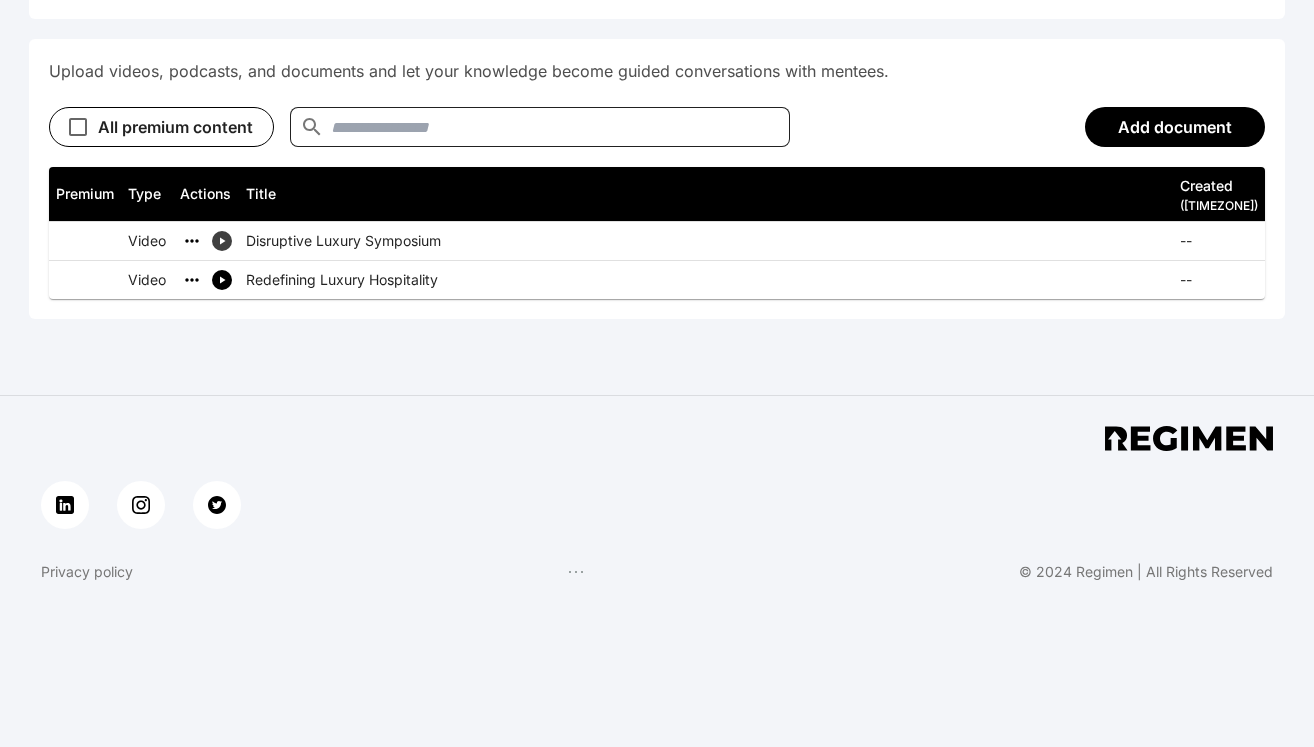 click 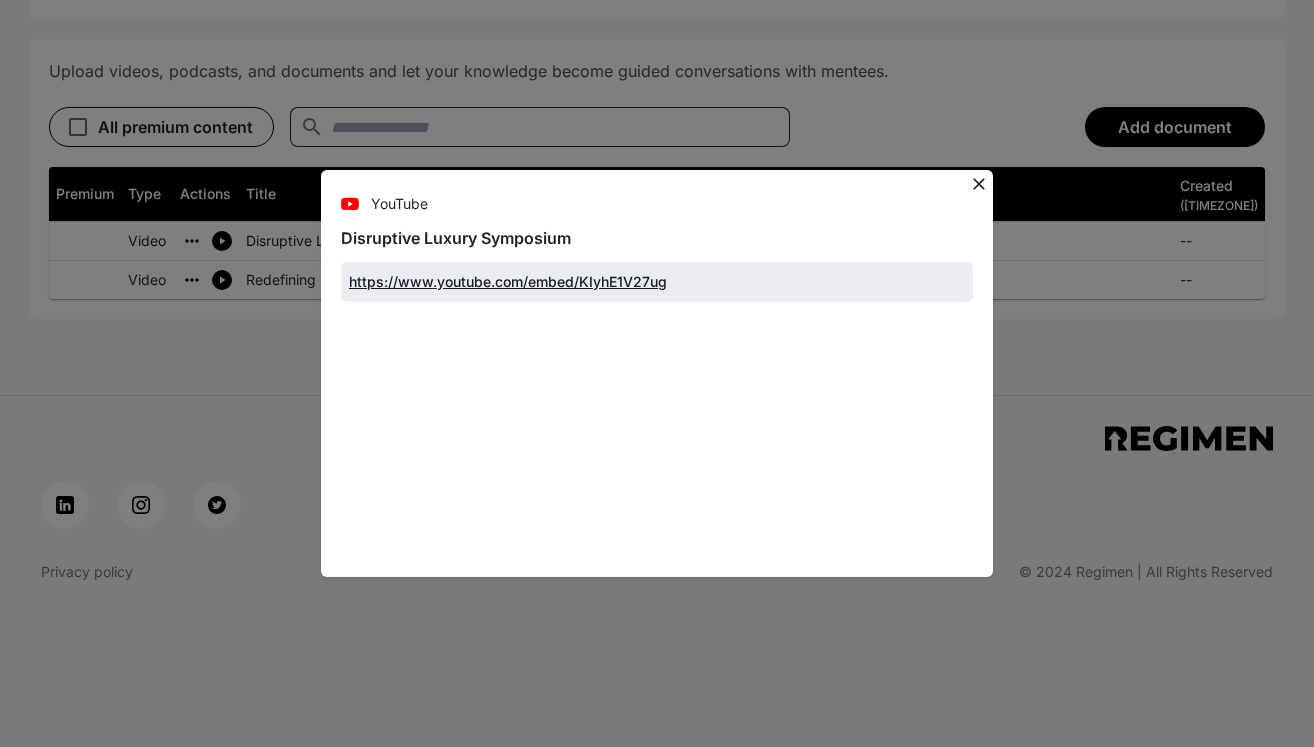 click 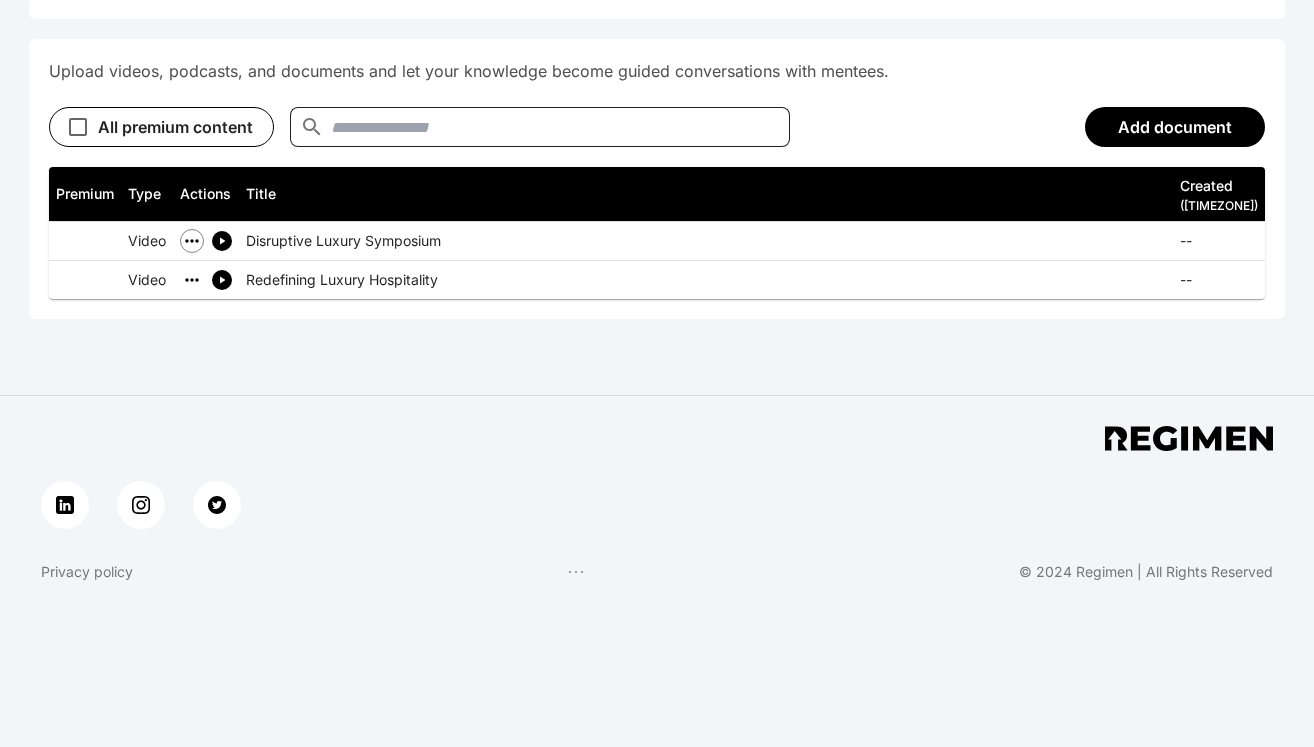 click 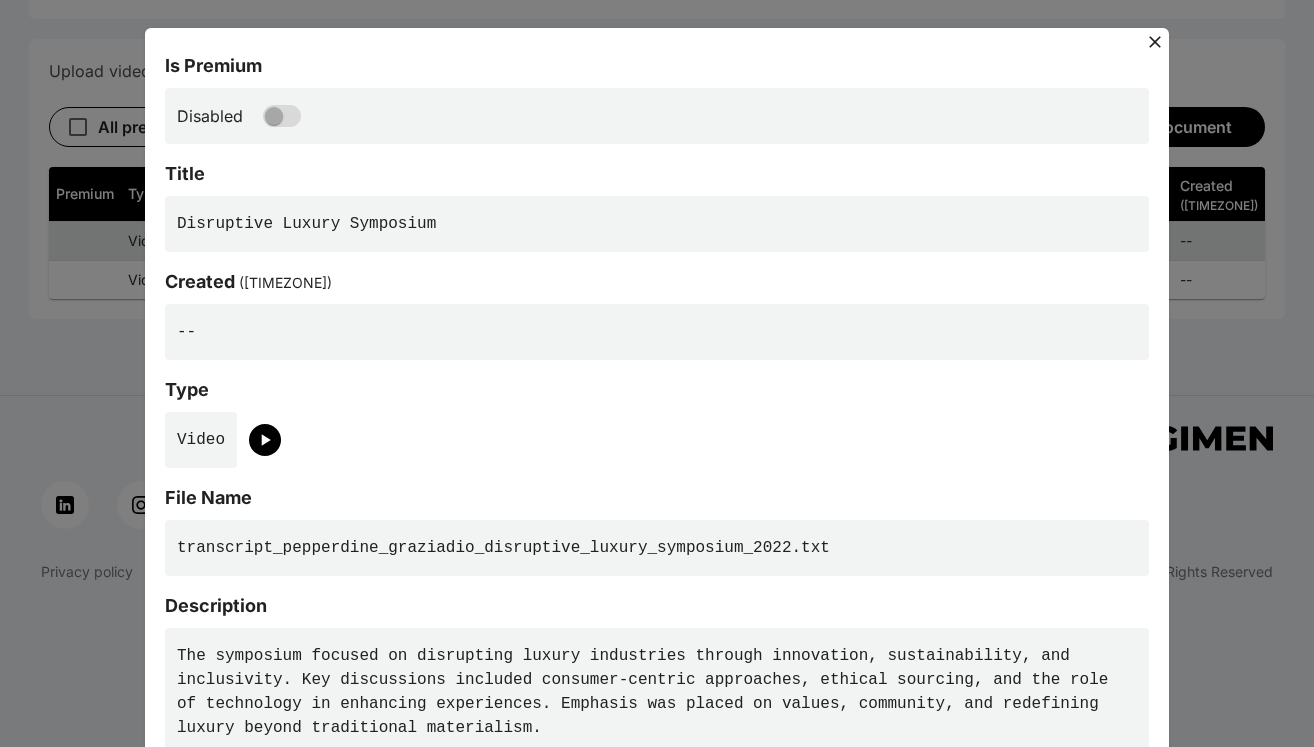 click on "--" at bounding box center (657, 332) 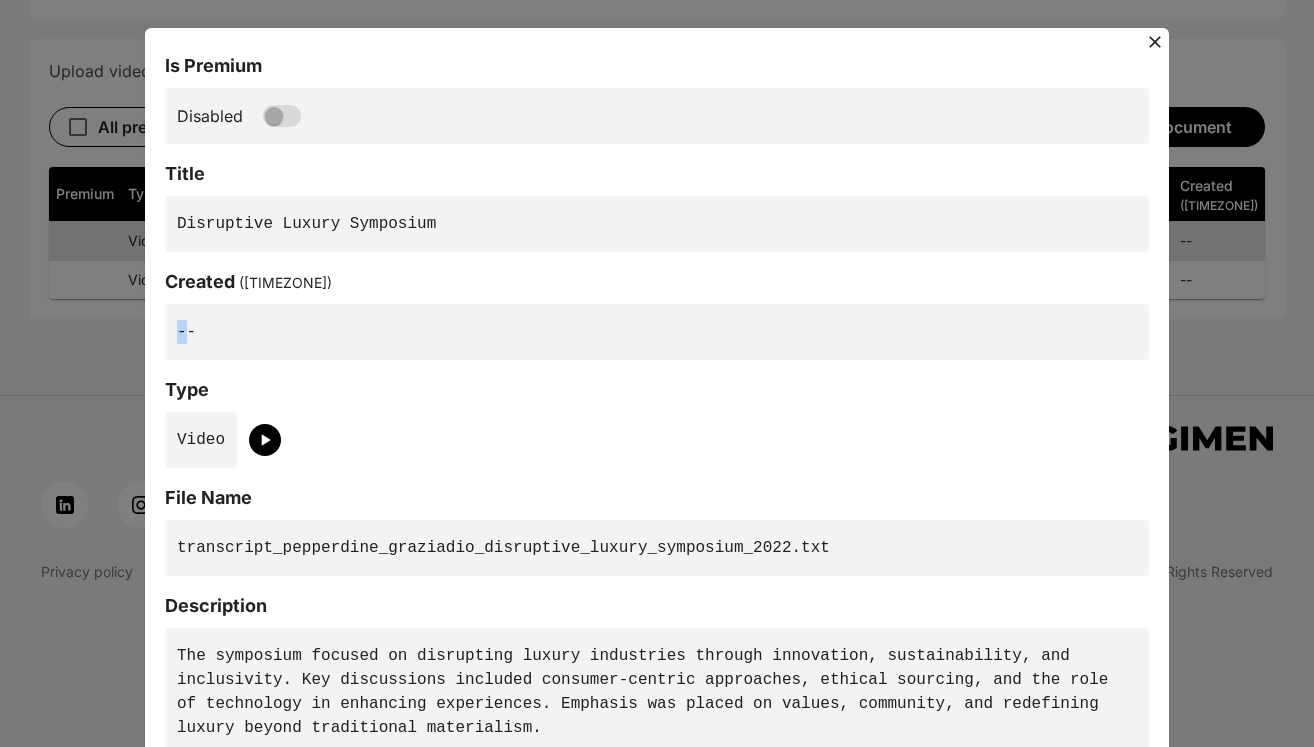click on "--" at bounding box center [657, 332] 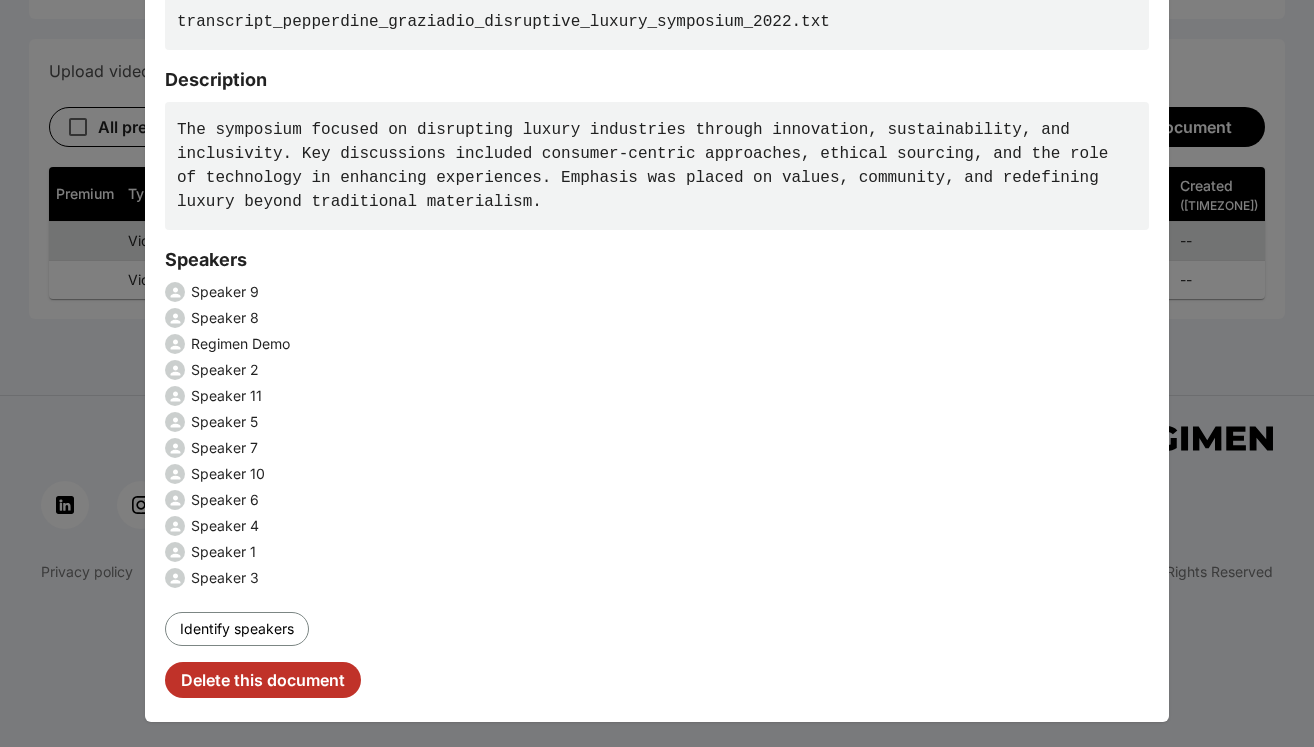 scroll, scrollTop: 530, scrollLeft: 0, axis: vertical 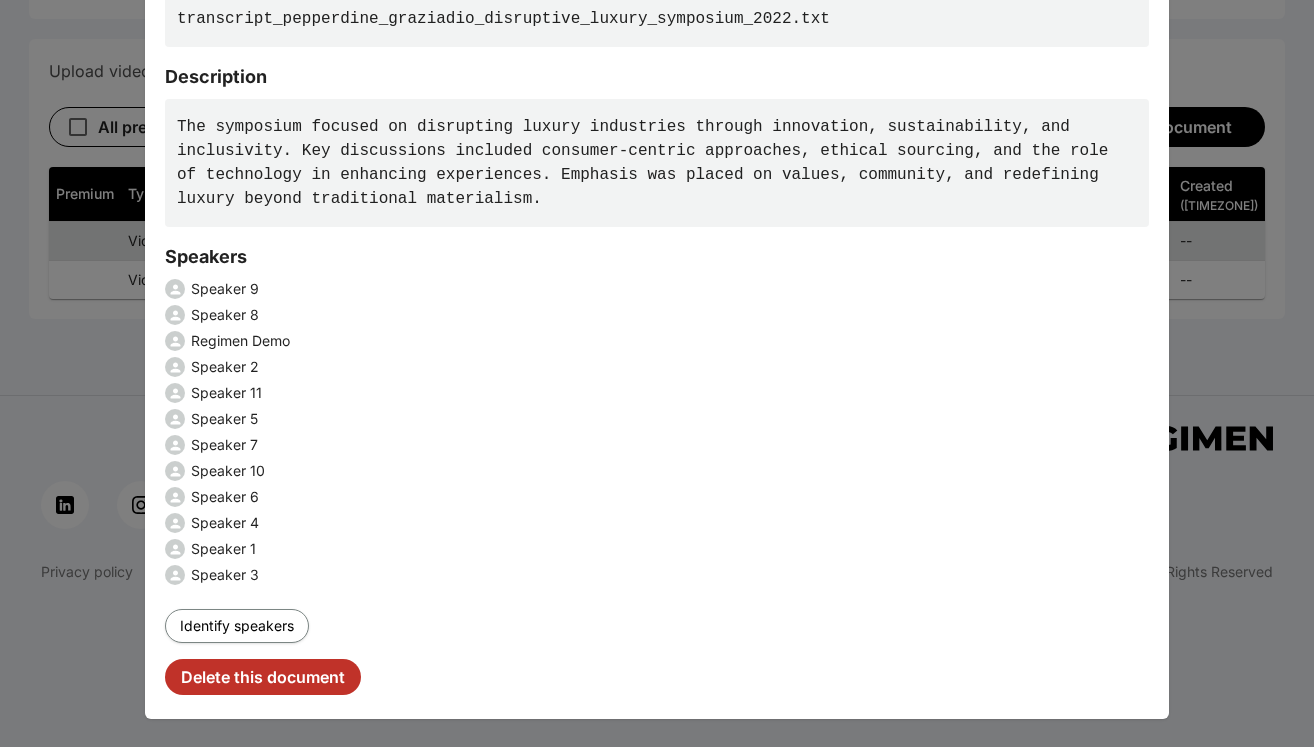 click on "Identify speakers" at bounding box center (237, 626) 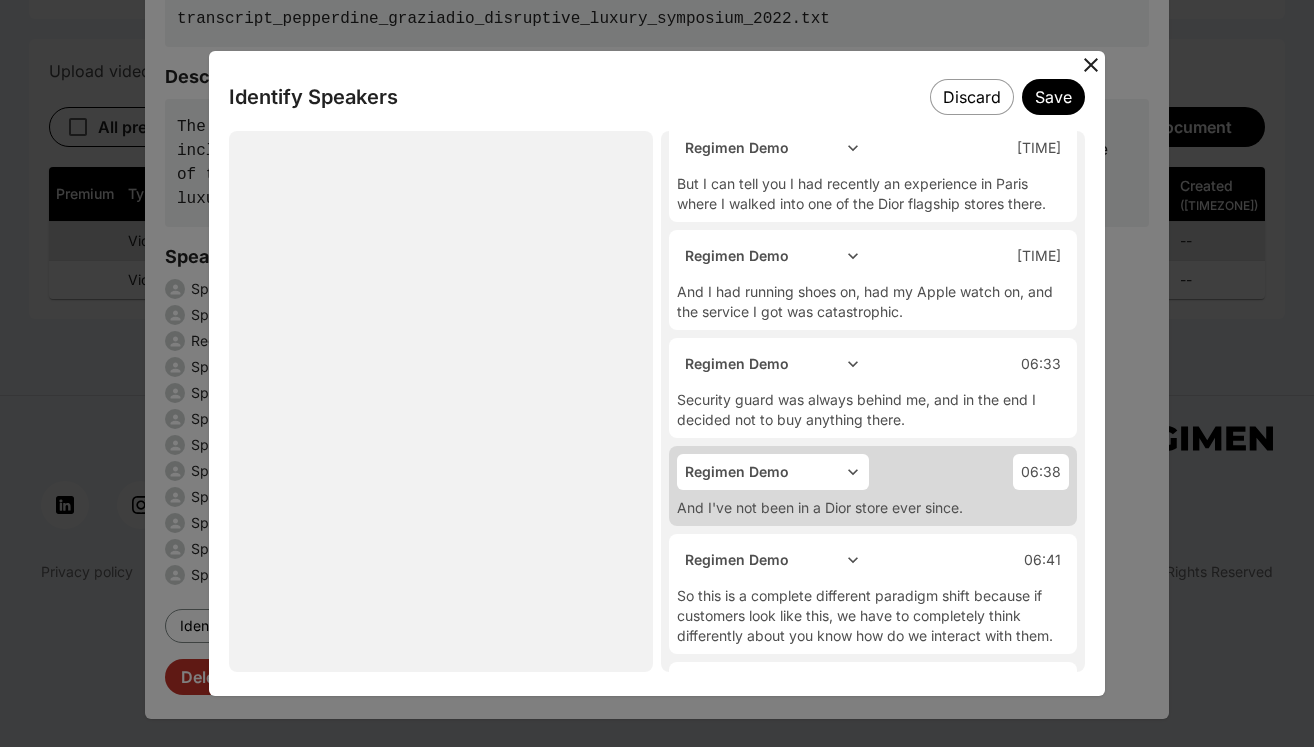 scroll, scrollTop: 8188, scrollLeft: 0, axis: vertical 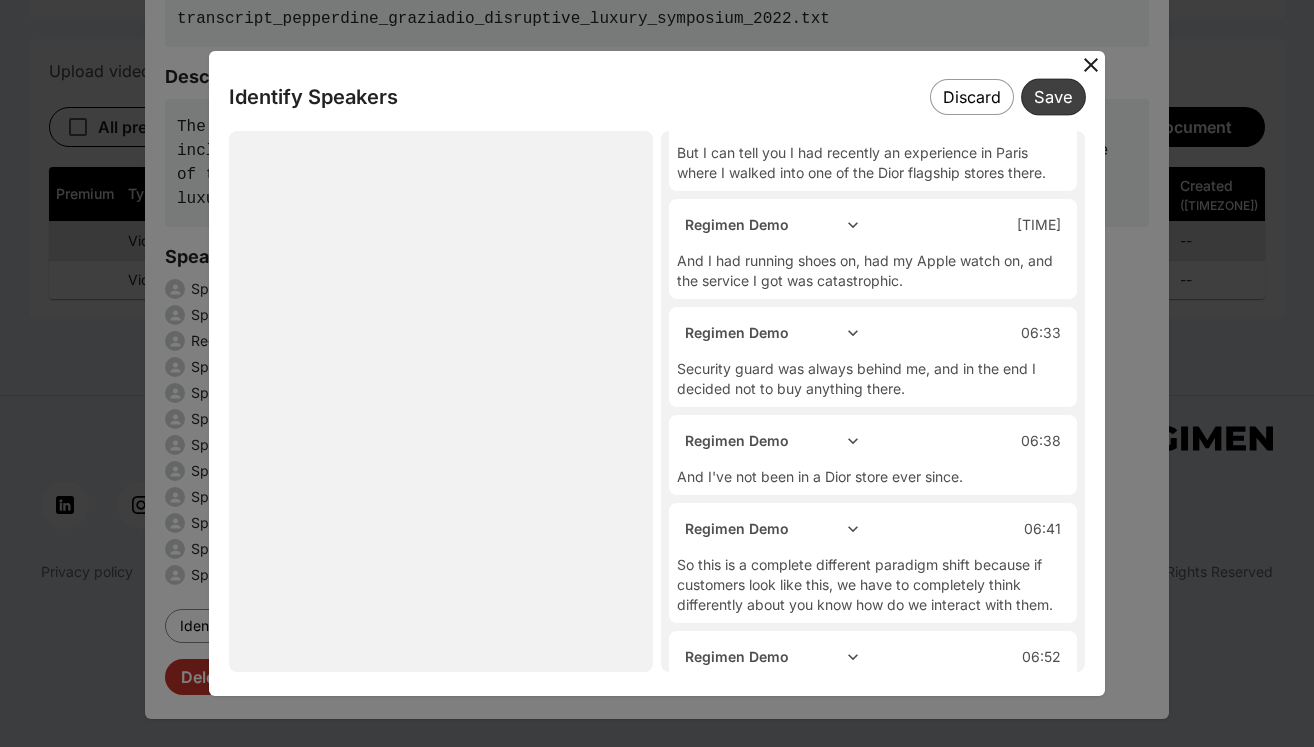 click on "Save" at bounding box center (1053, 96) 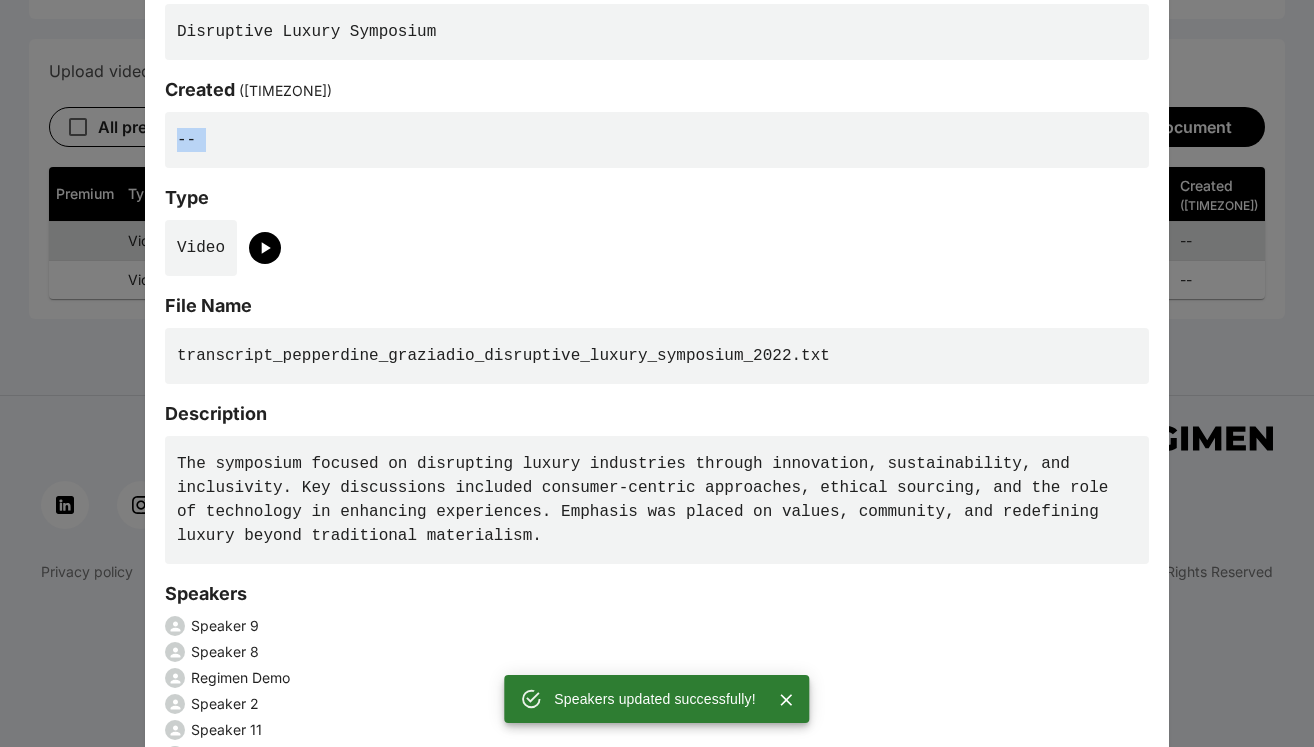 scroll, scrollTop: 0, scrollLeft: 0, axis: both 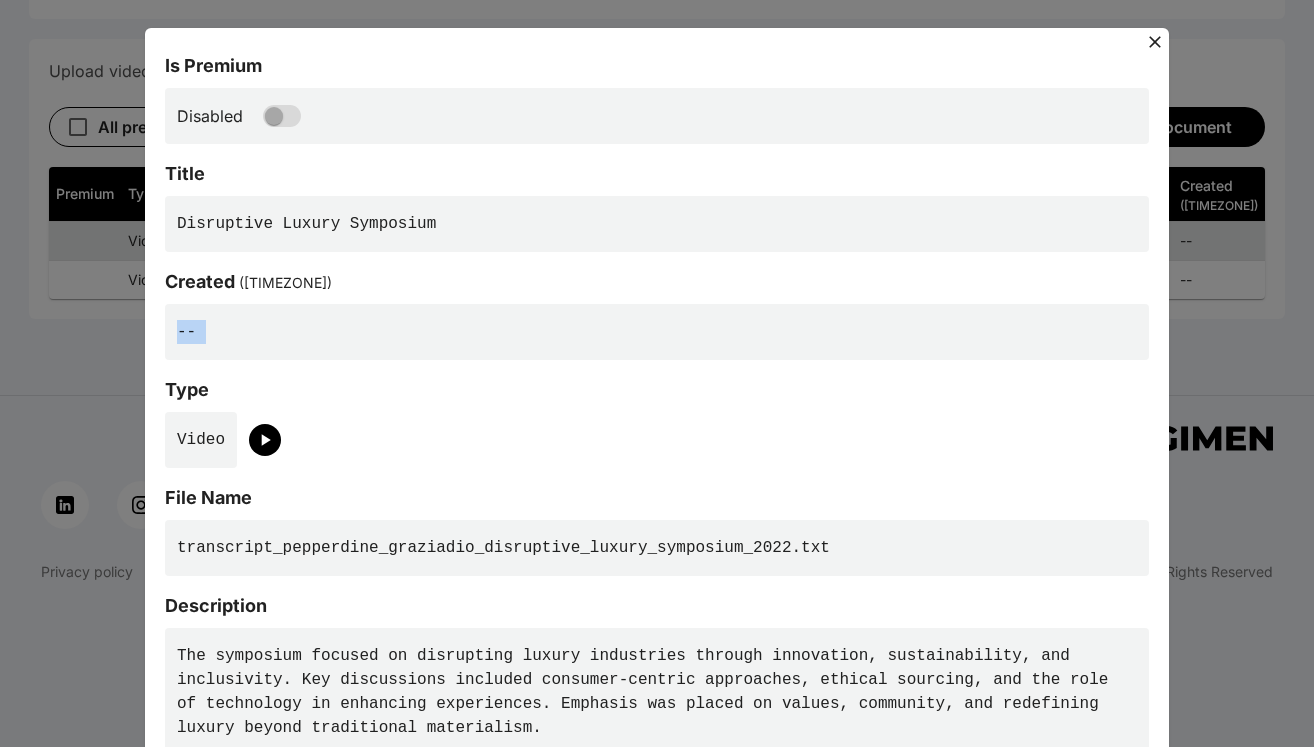 click 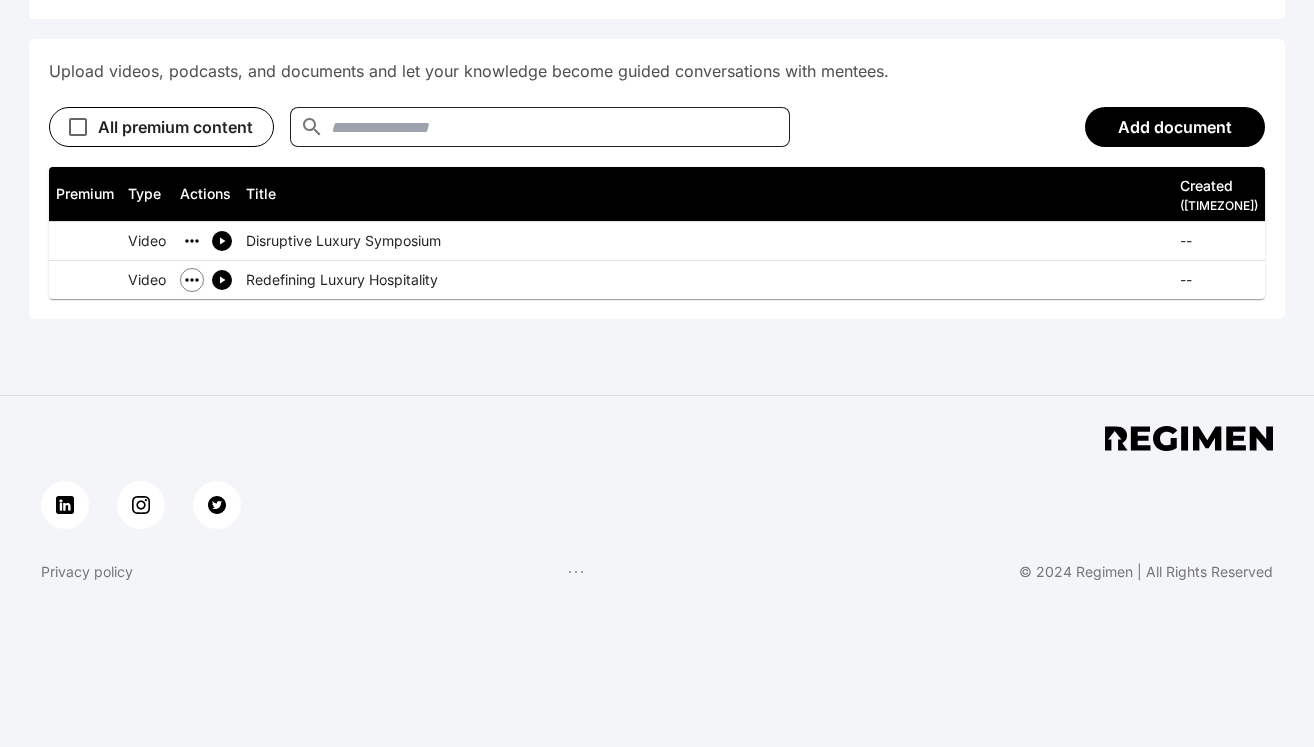 click 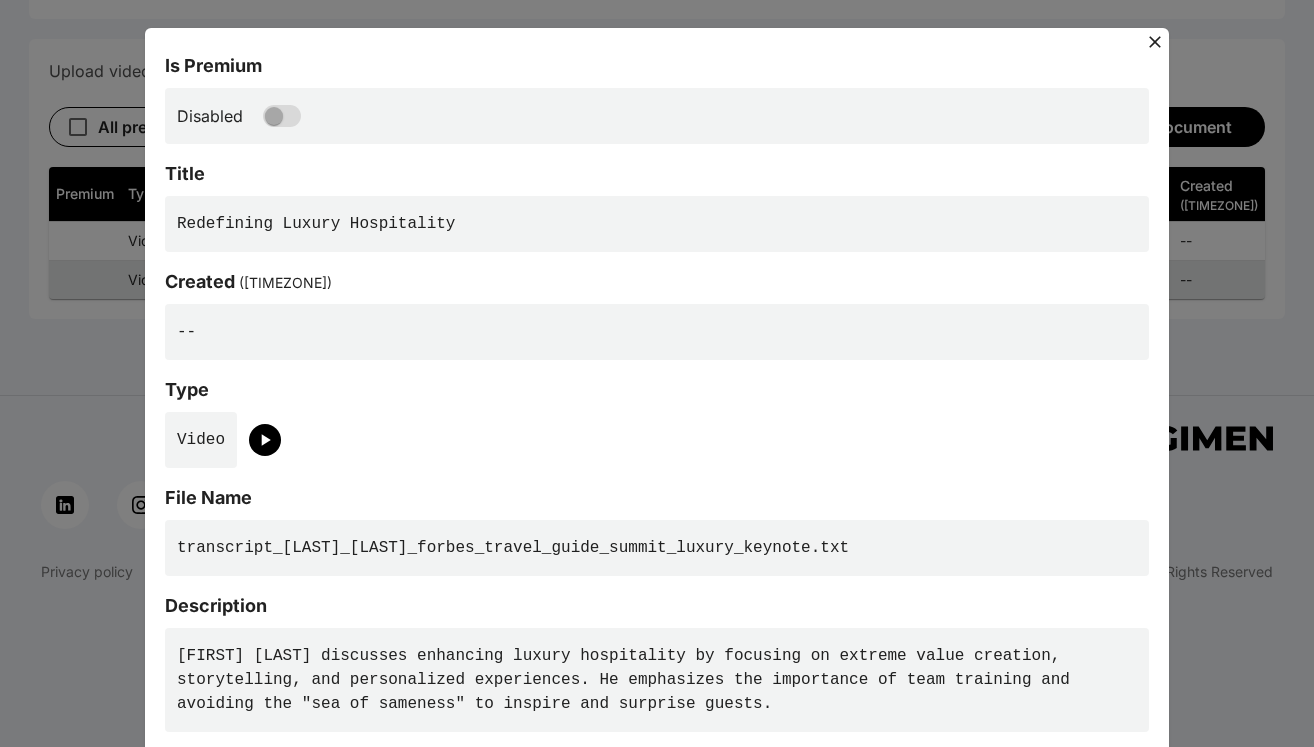 scroll, scrollTop: 220, scrollLeft: 0, axis: vertical 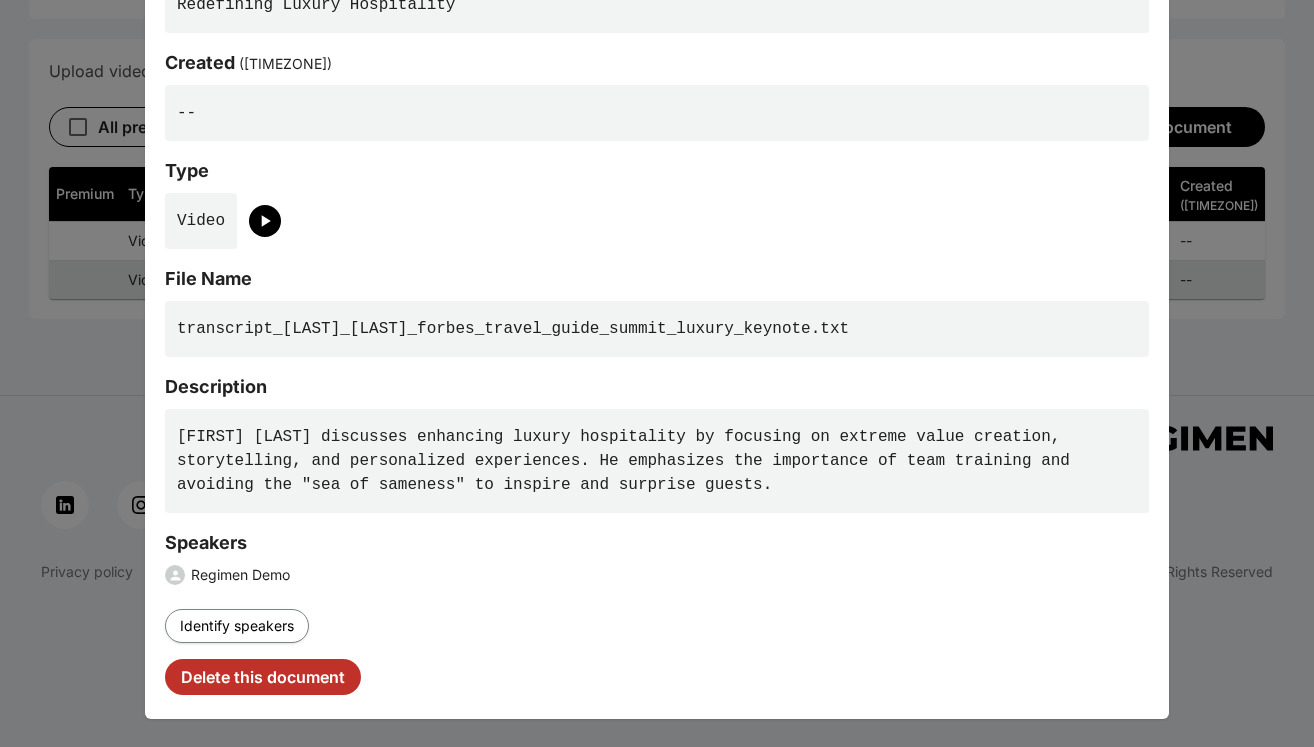 click on "Identify speakers" at bounding box center [237, 626] 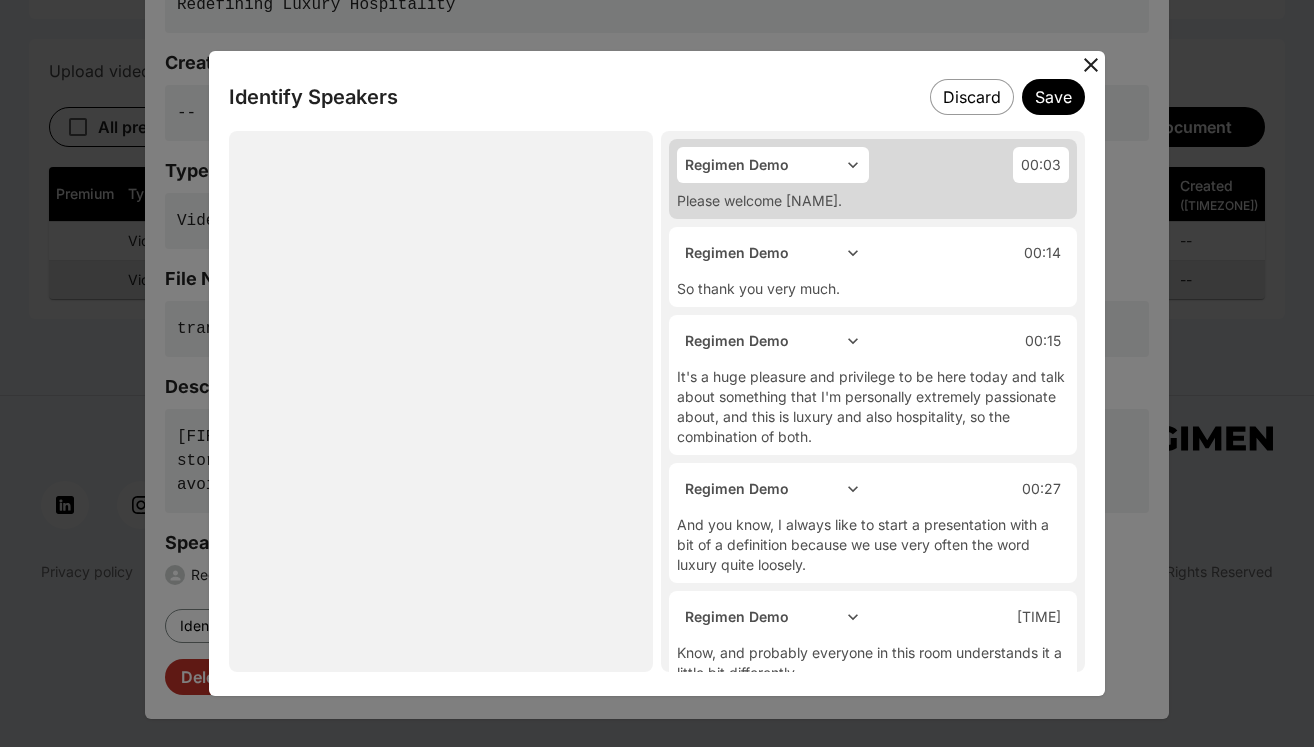 click 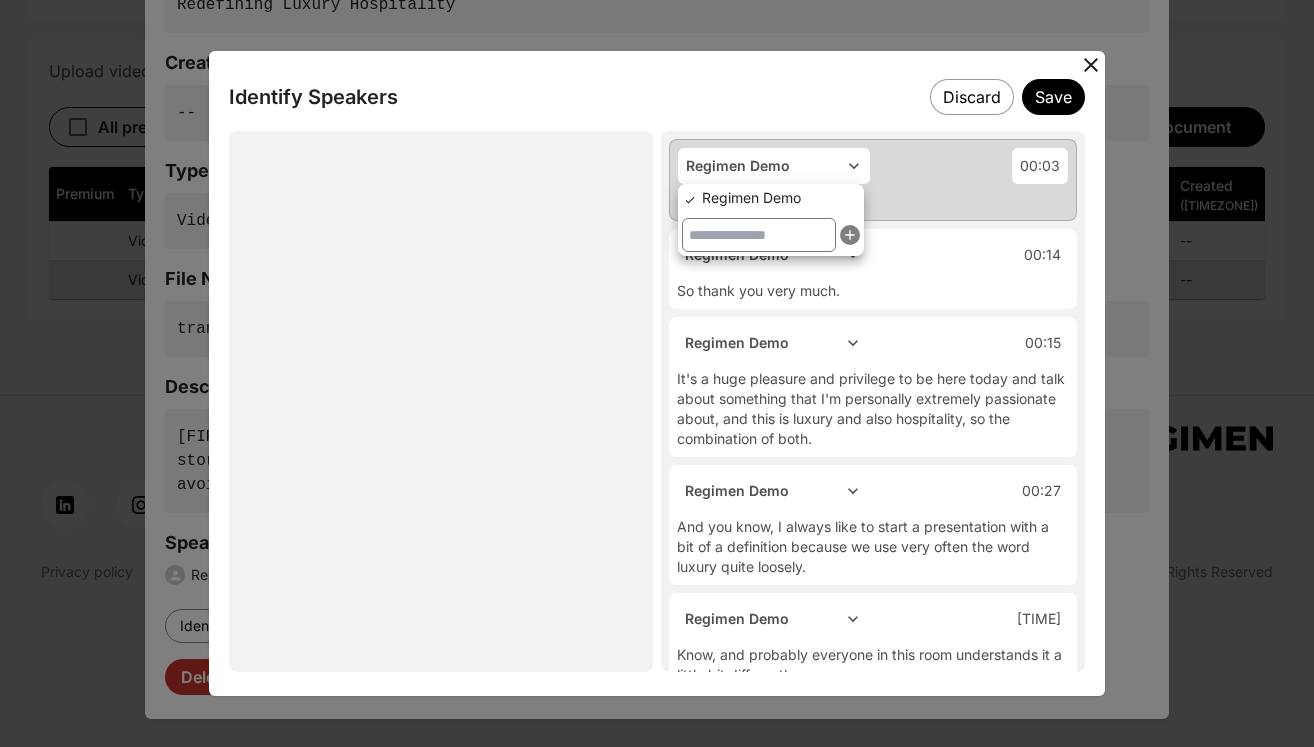 click at bounding box center [759, 235] 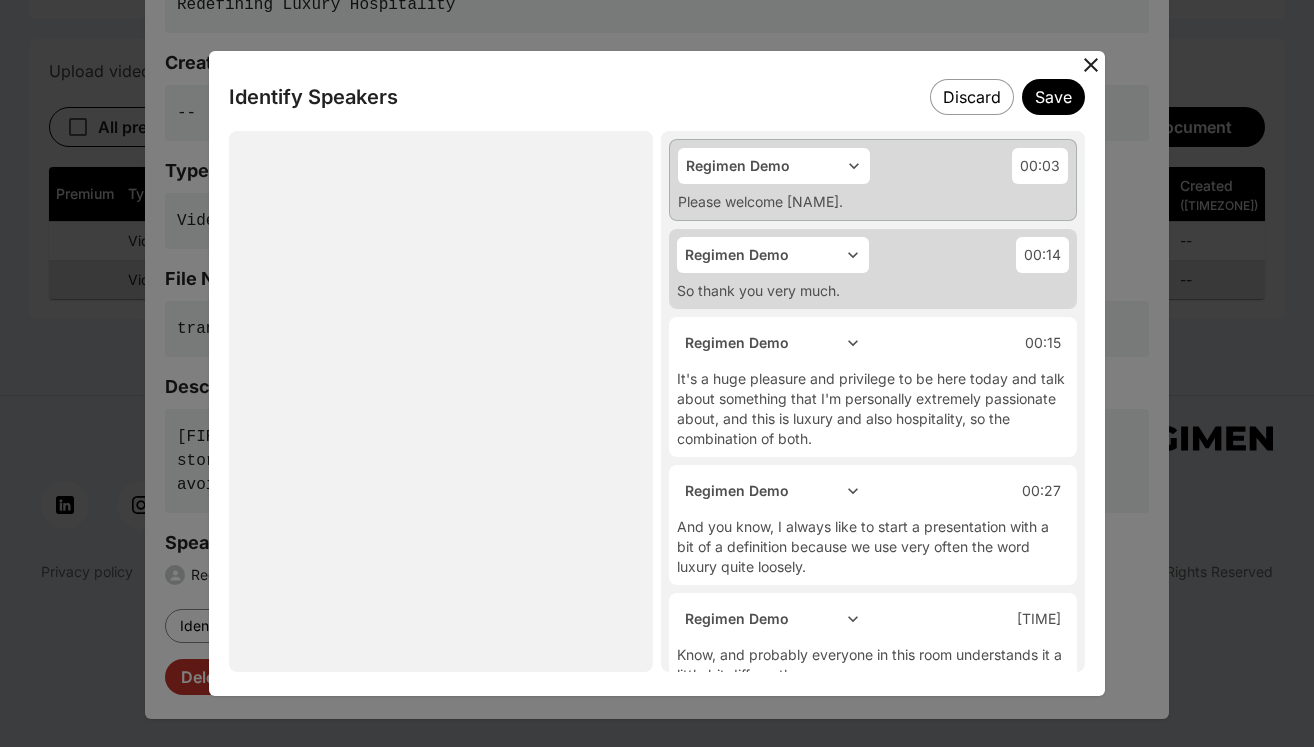 click on "Regimen Demo" at bounding box center (773, 255) 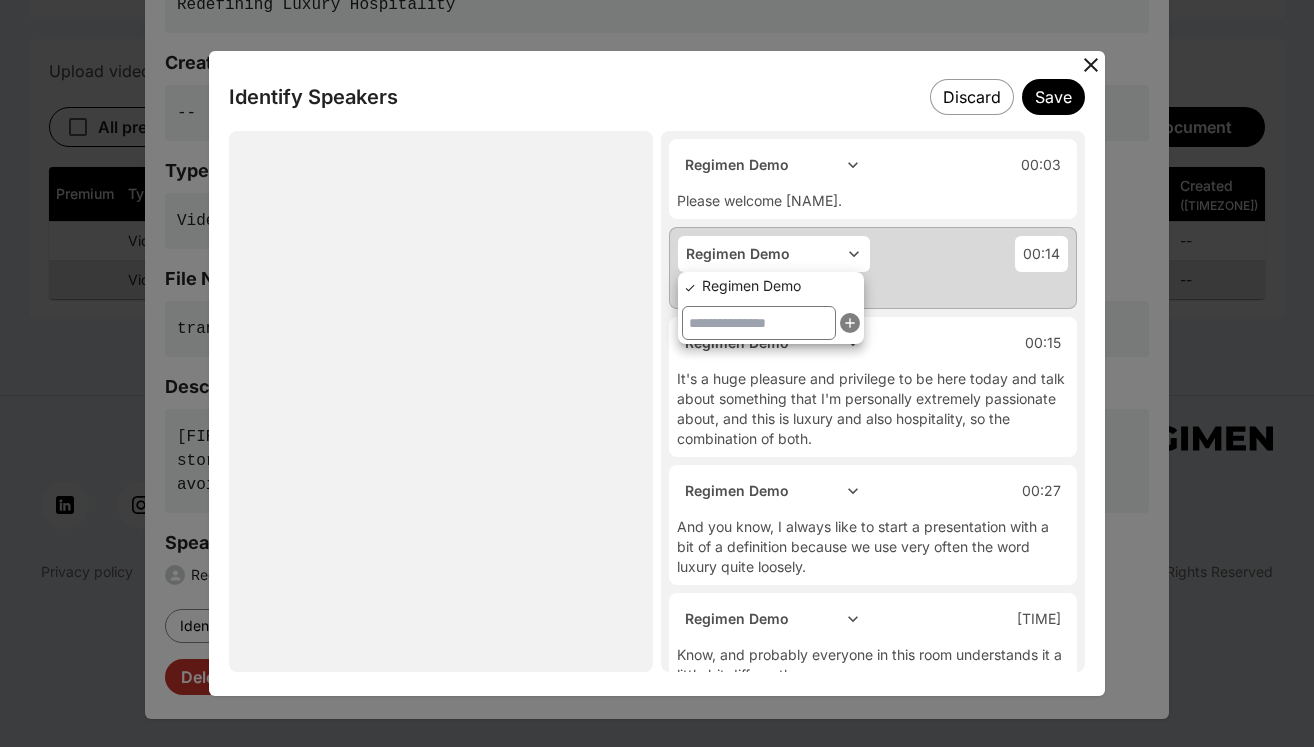 click at bounding box center (759, 323) 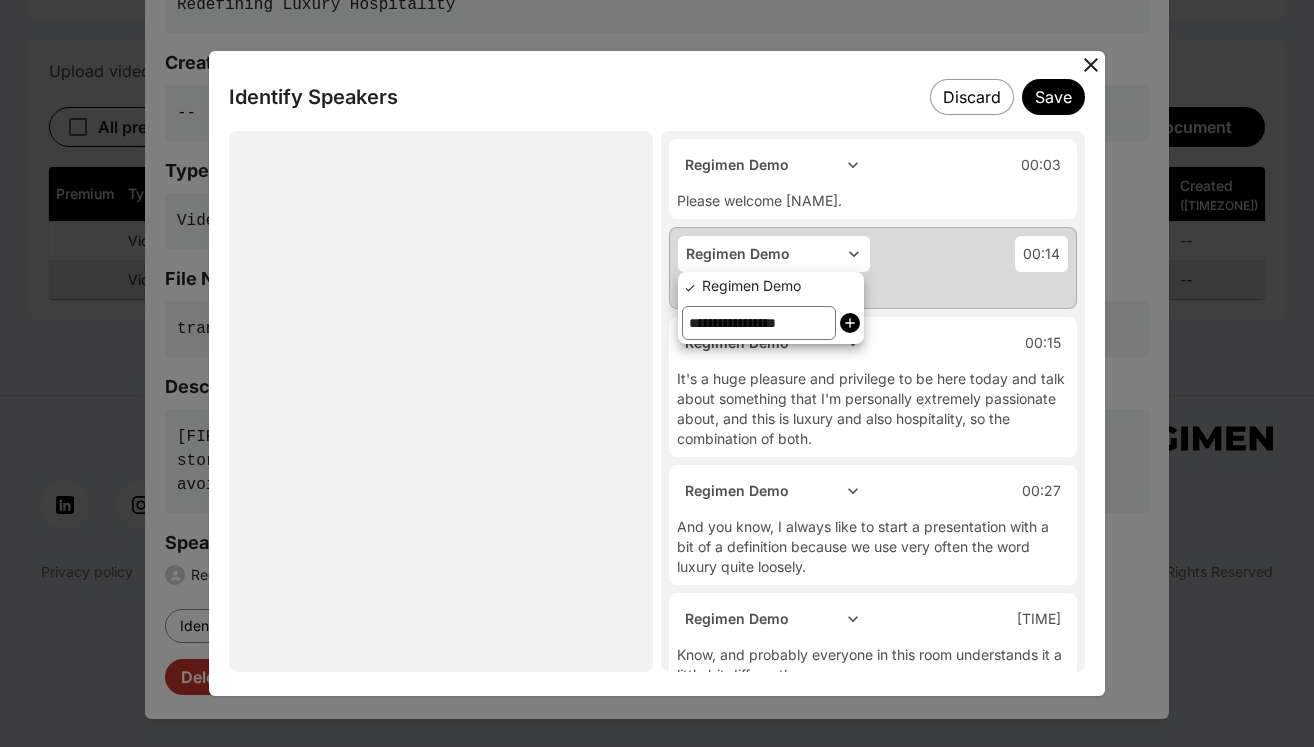 type on "**********" 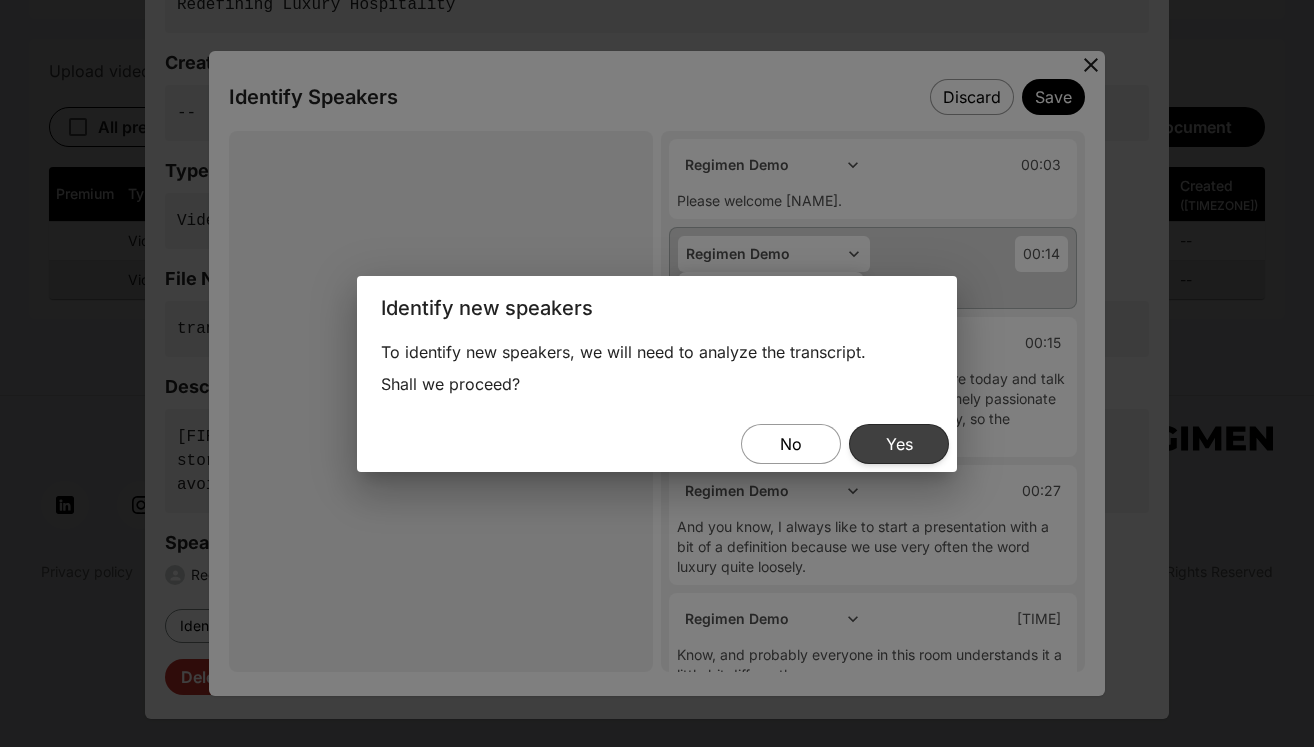 click on "Yes" at bounding box center (899, 444) 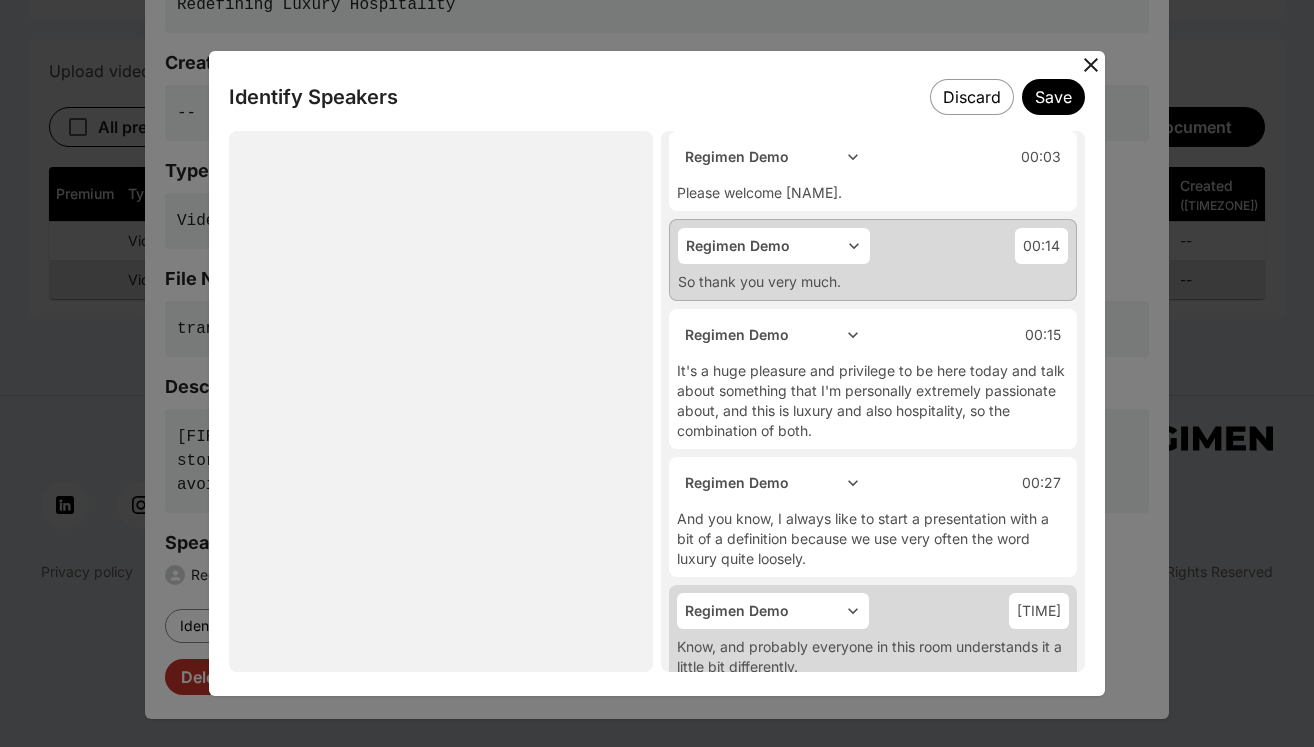 scroll, scrollTop: 0, scrollLeft: 0, axis: both 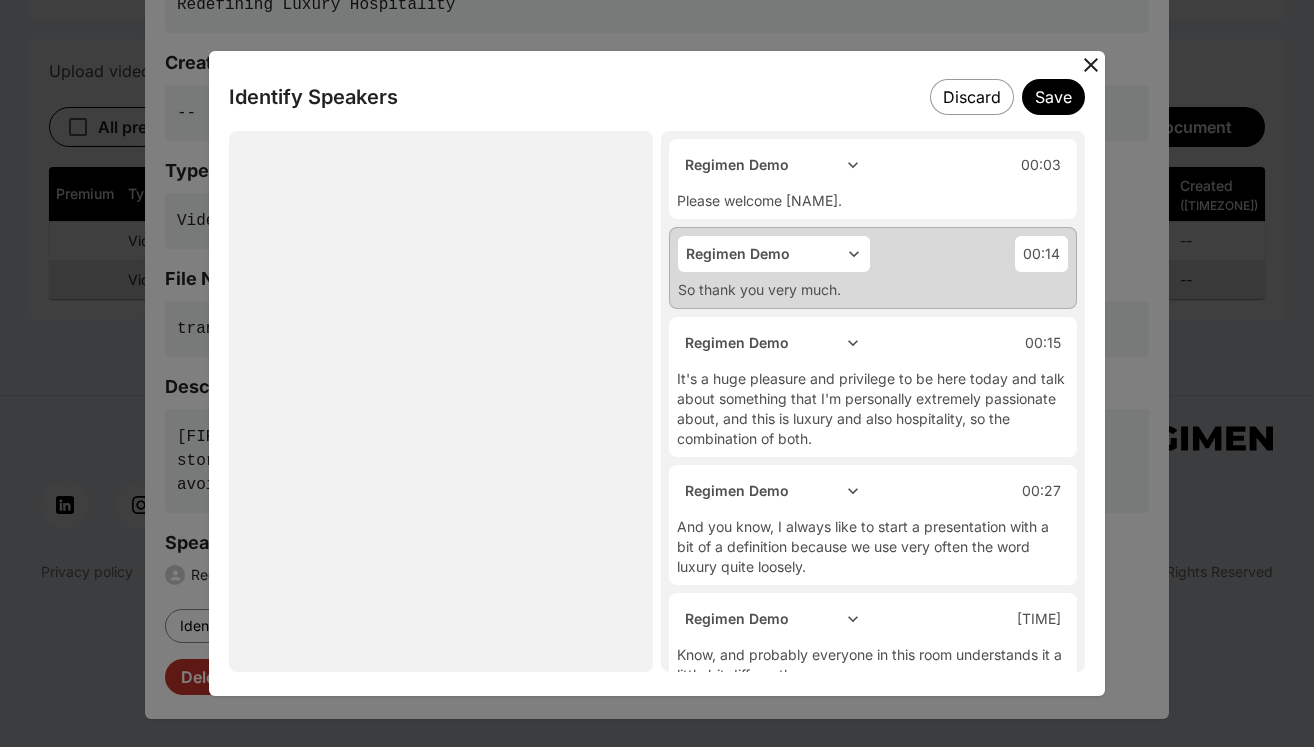 click on "Regimen Demo" at bounding box center (774, 254) 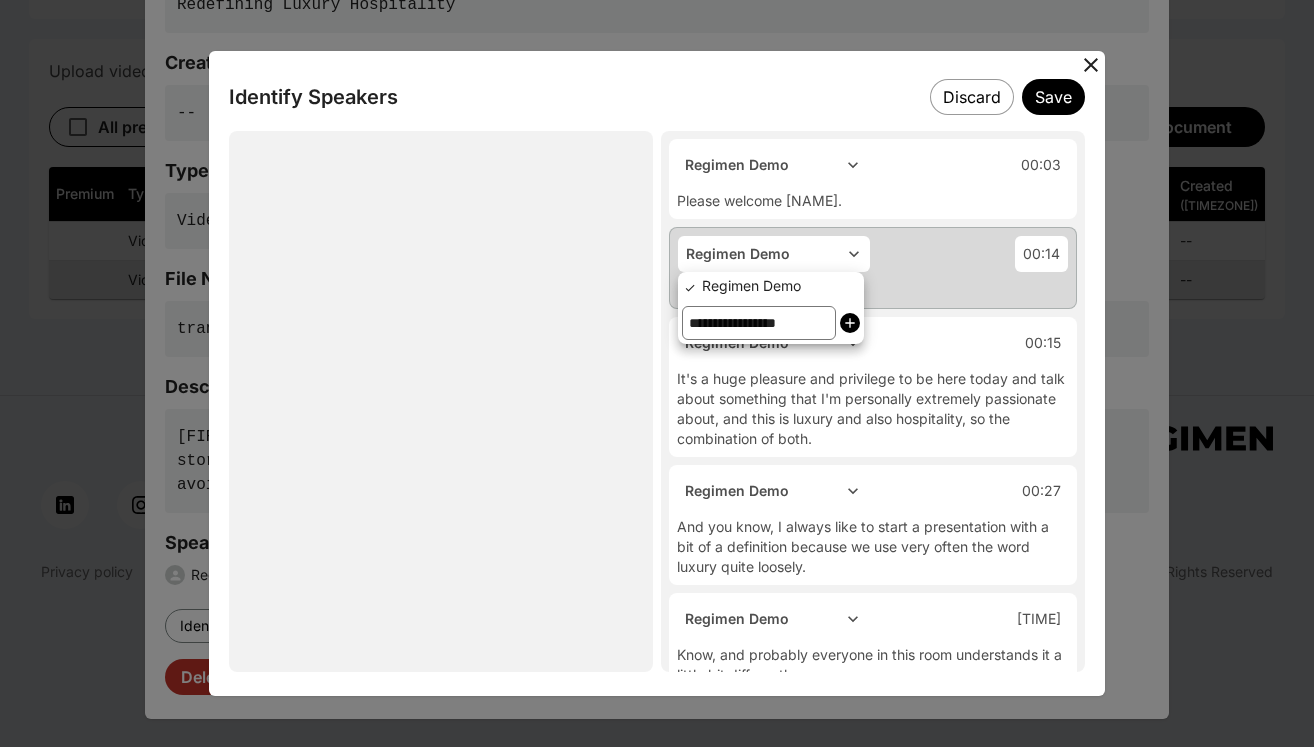 click 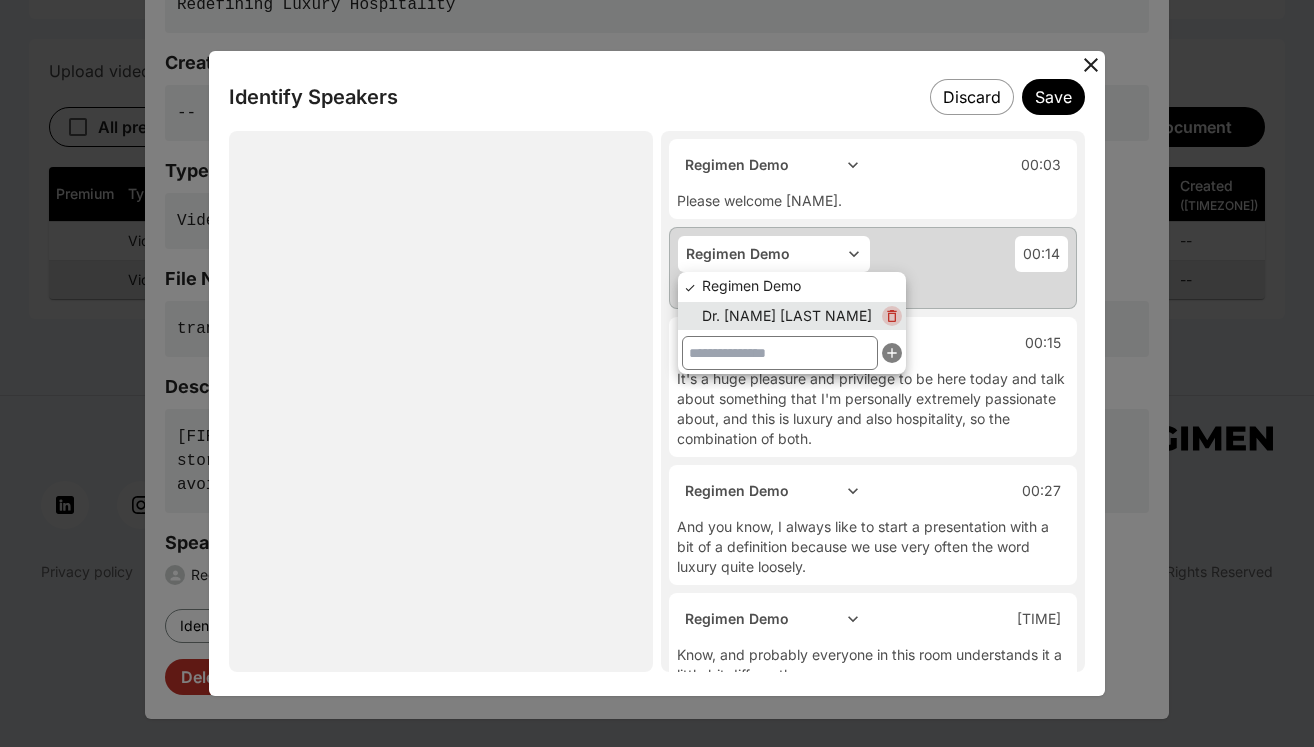 click on "Dr. [NAME] [LAST NAME]" at bounding box center (787, 316) 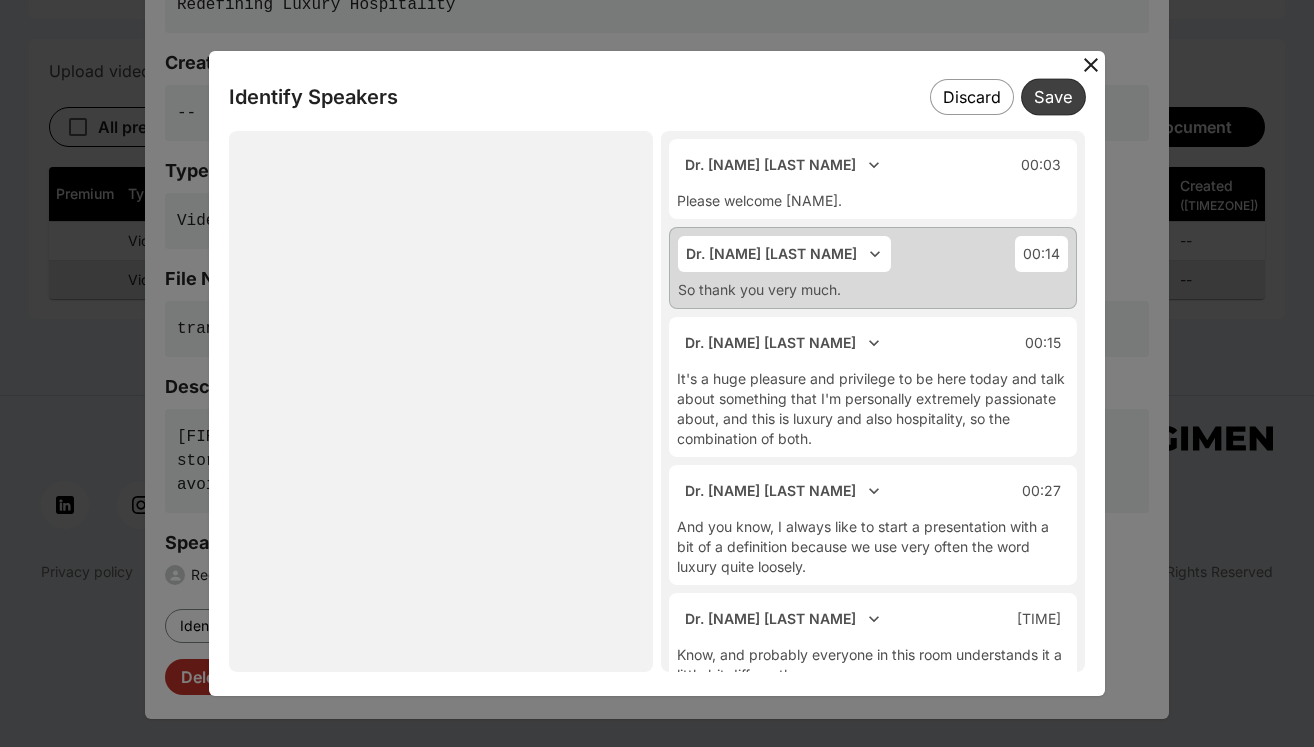 click on "Save" at bounding box center (1053, 96) 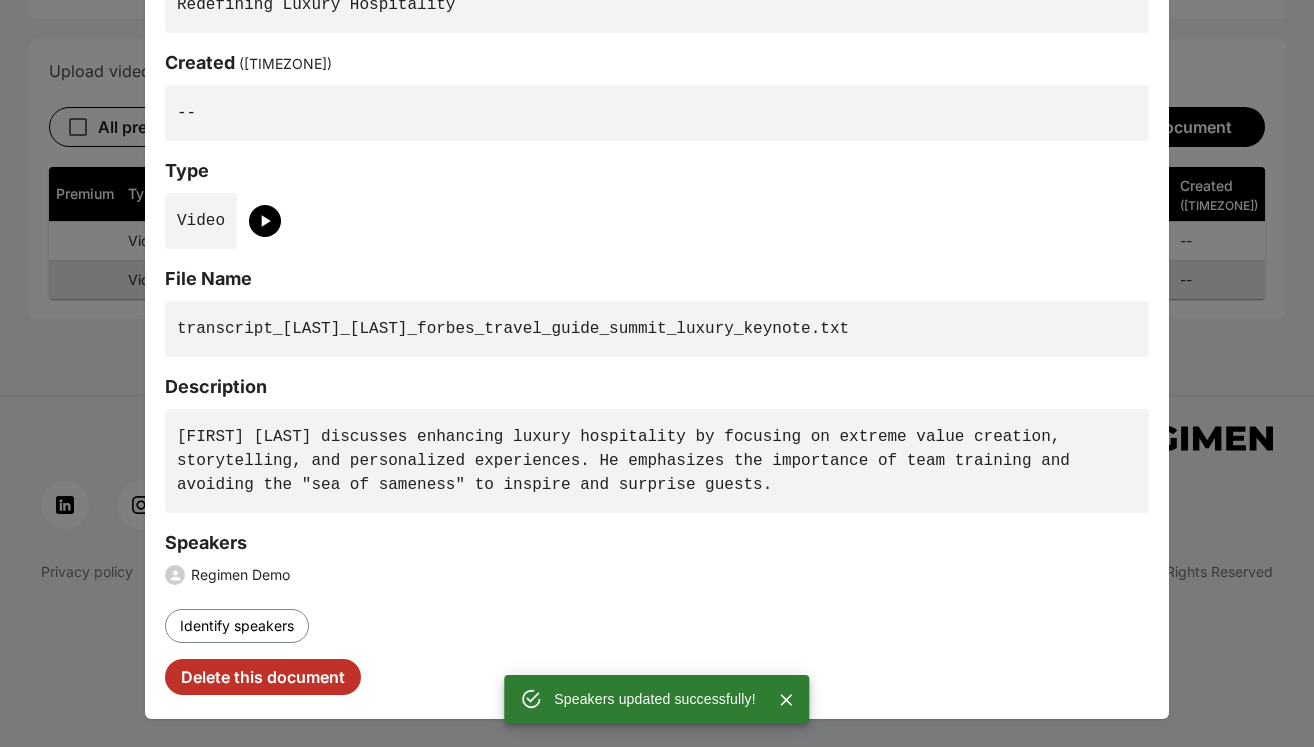 scroll, scrollTop: 0, scrollLeft: 0, axis: both 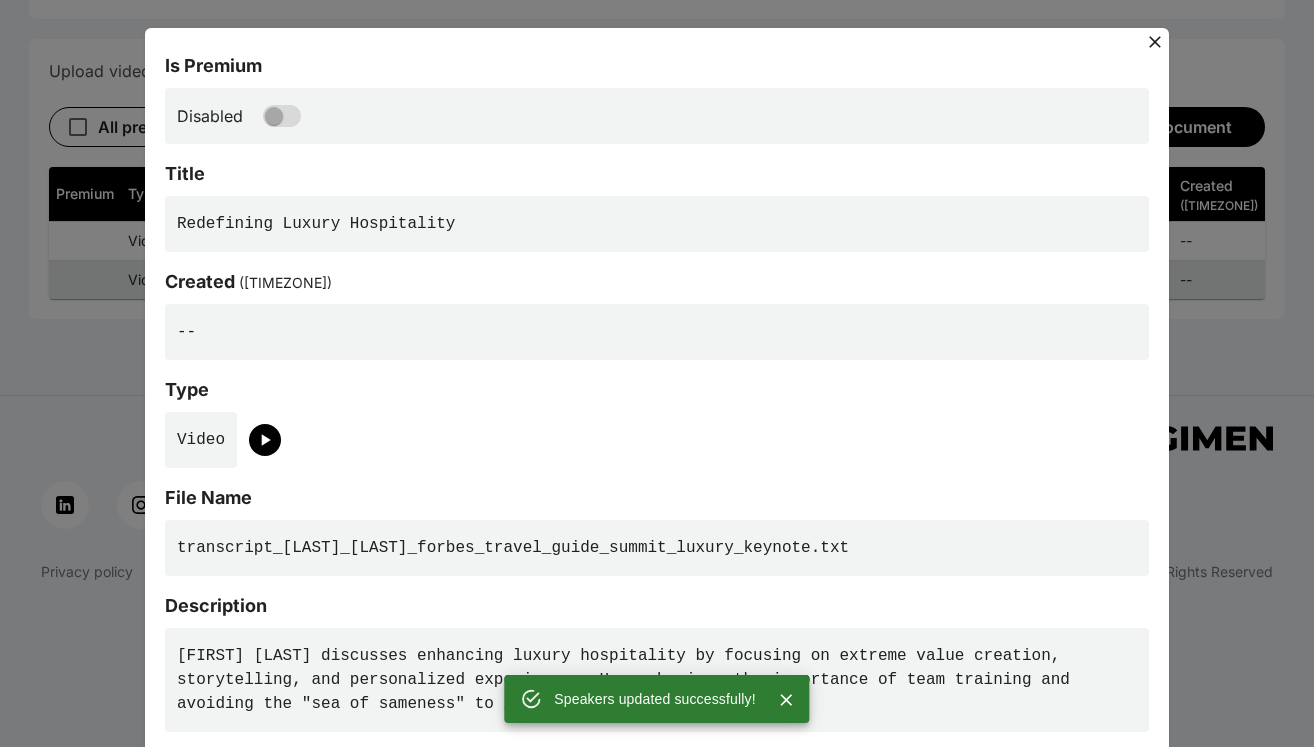 click 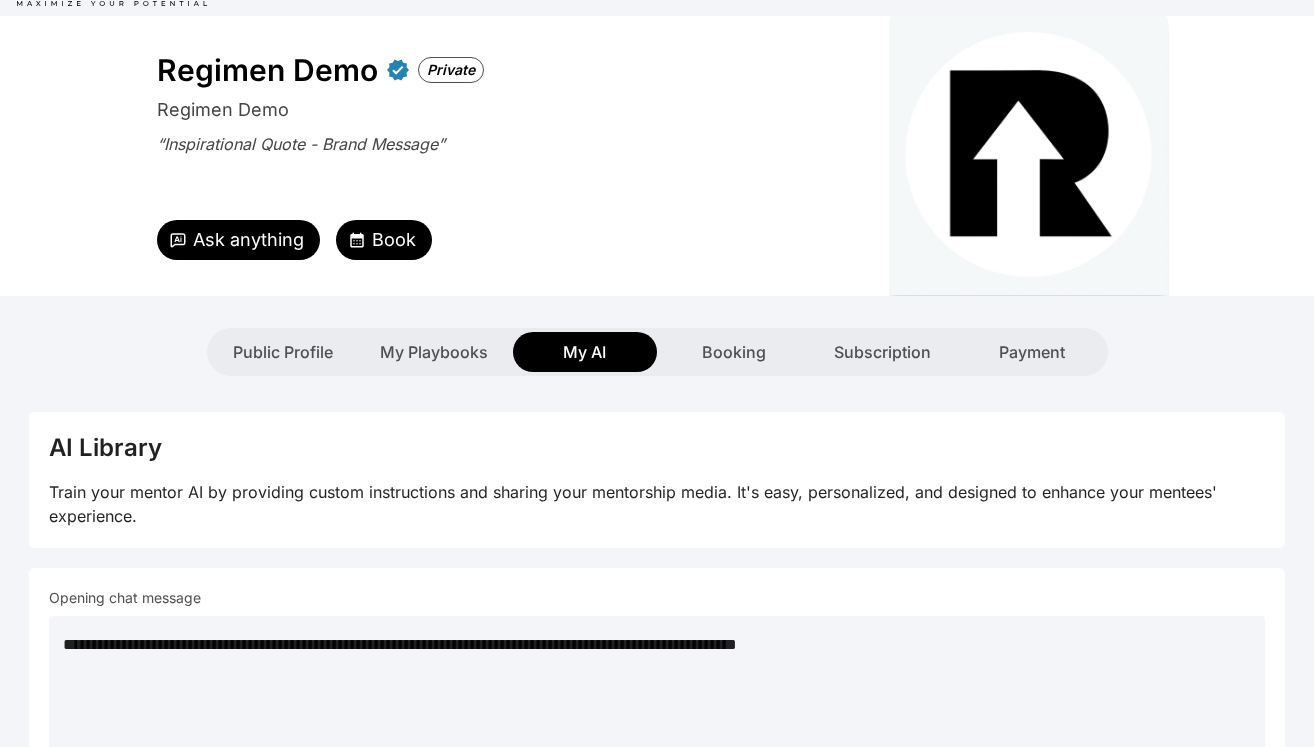 scroll, scrollTop: 0, scrollLeft: 0, axis: both 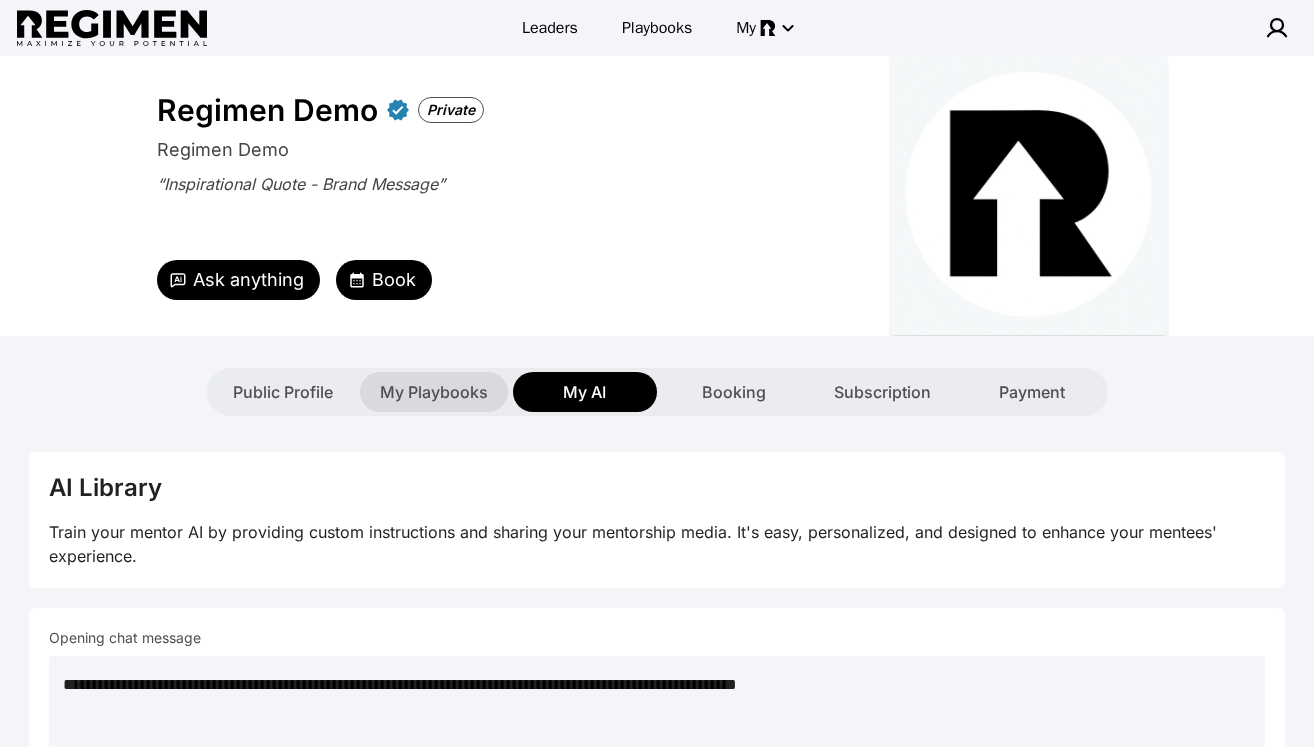 click on "My Playbooks" at bounding box center (434, 392) 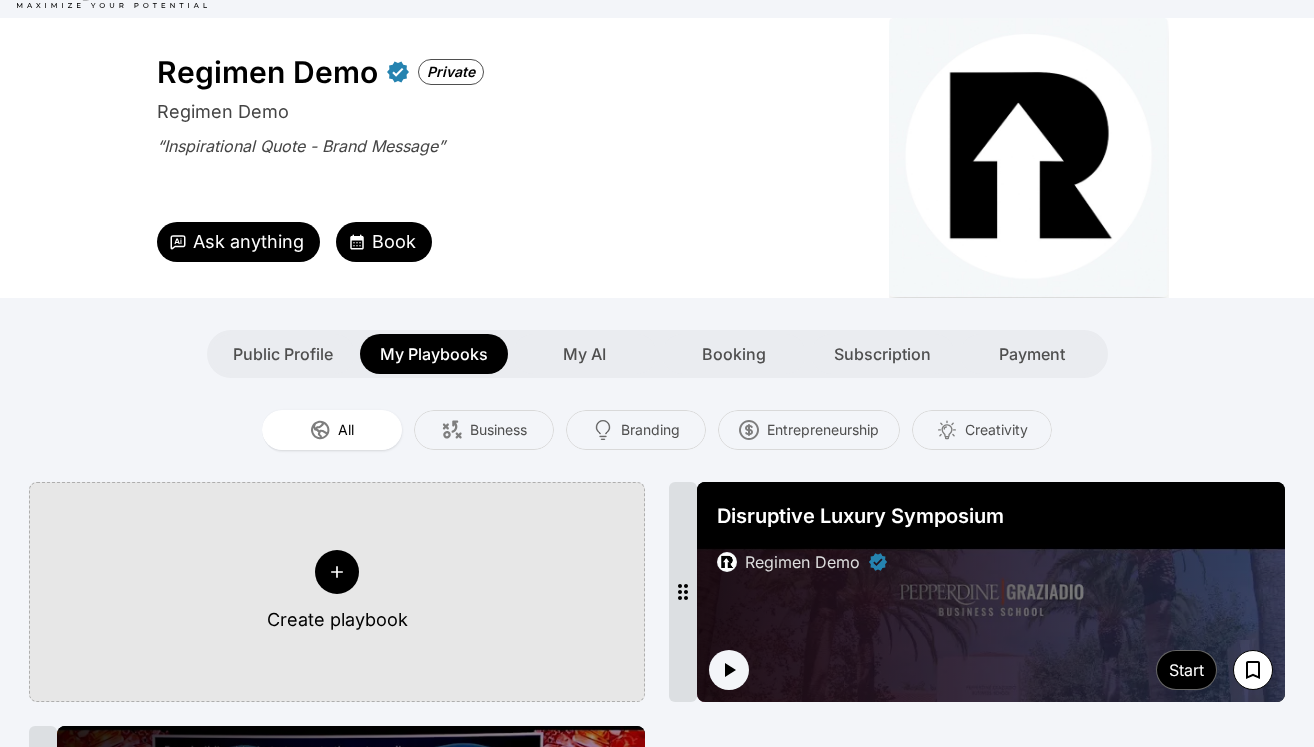scroll, scrollTop: 0, scrollLeft: 0, axis: both 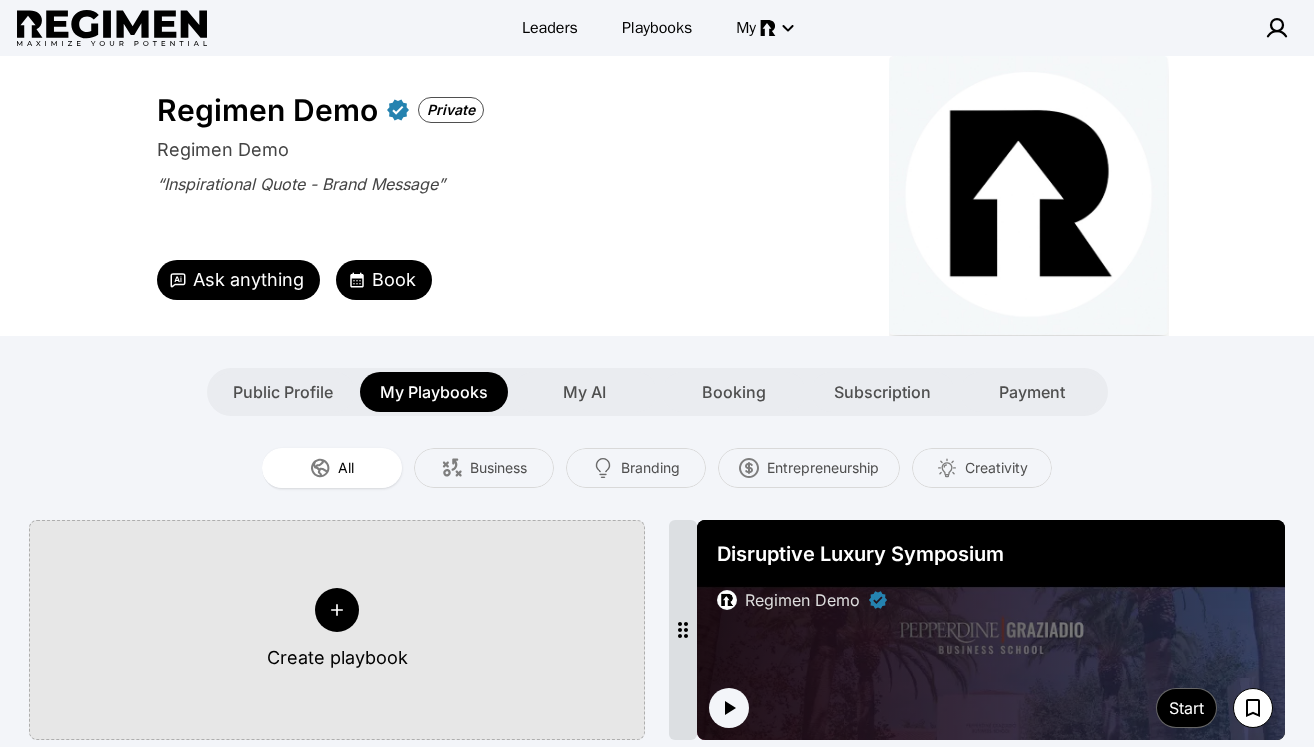 click on "Ask anything" at bounding box center [248, 280] 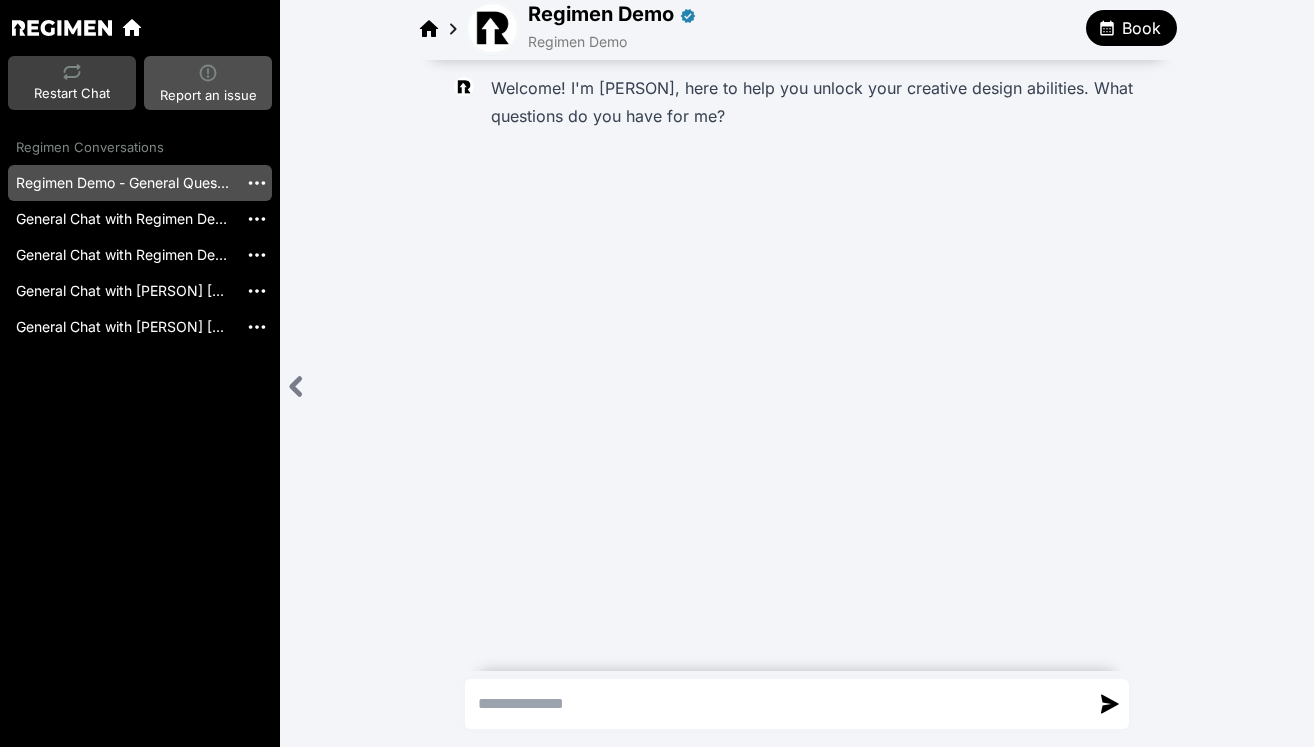 click on "Restart Chat" at bounding box center [72, 85] 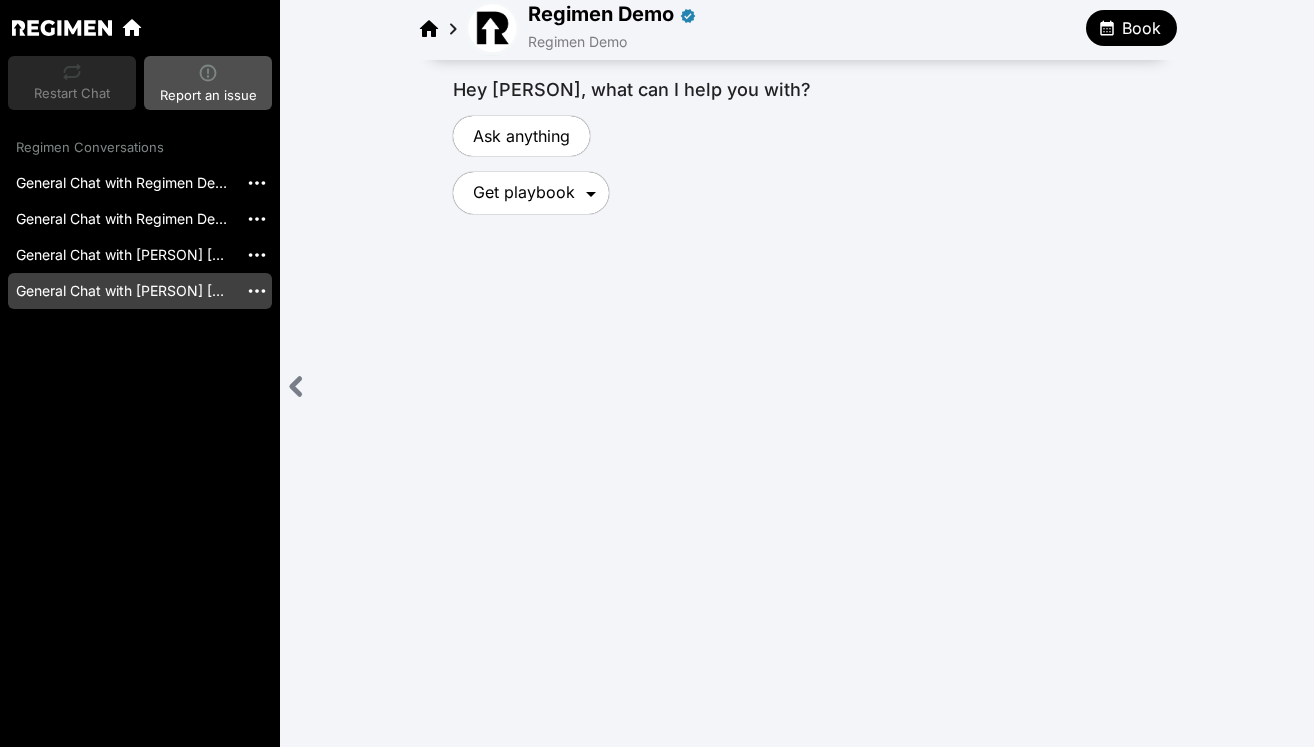 click on "General Chat with [PERSON] [DATE]" at bounding box center (123, 291) 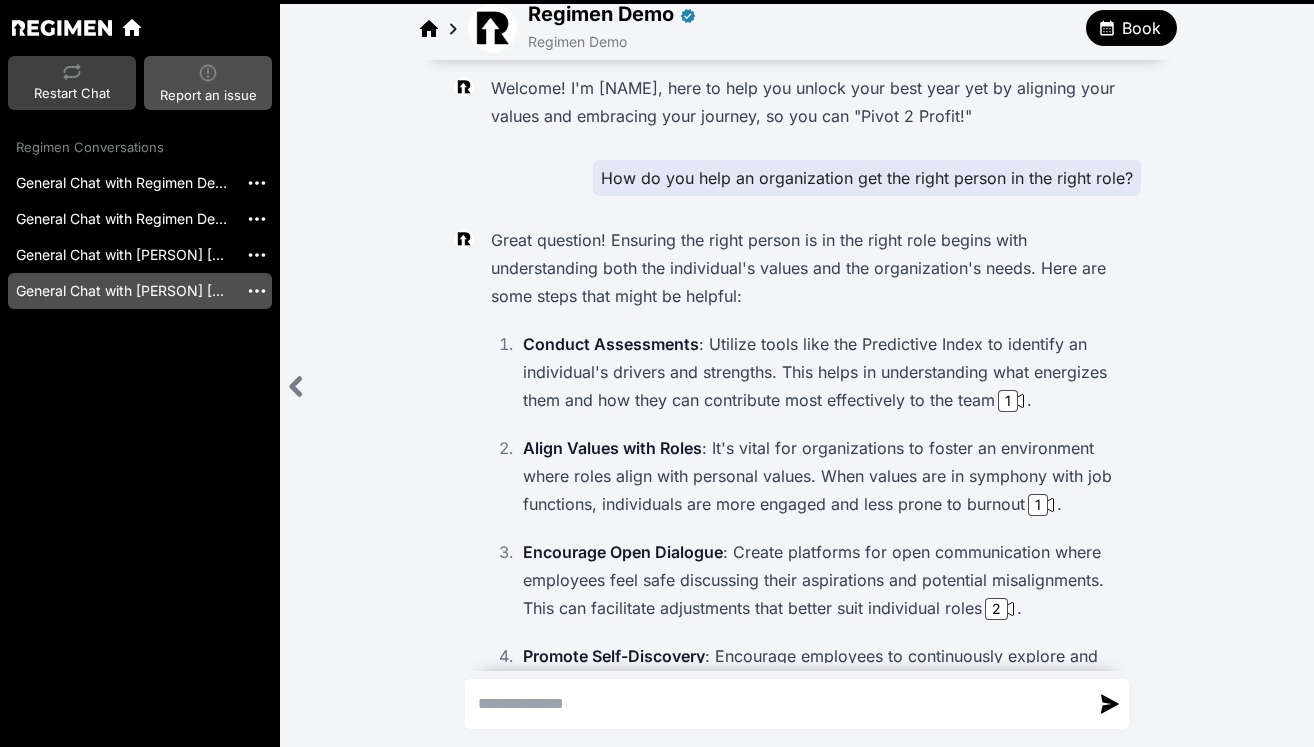 scroll, scrollTop: 447, scrollLeft: 0, axis: vertical 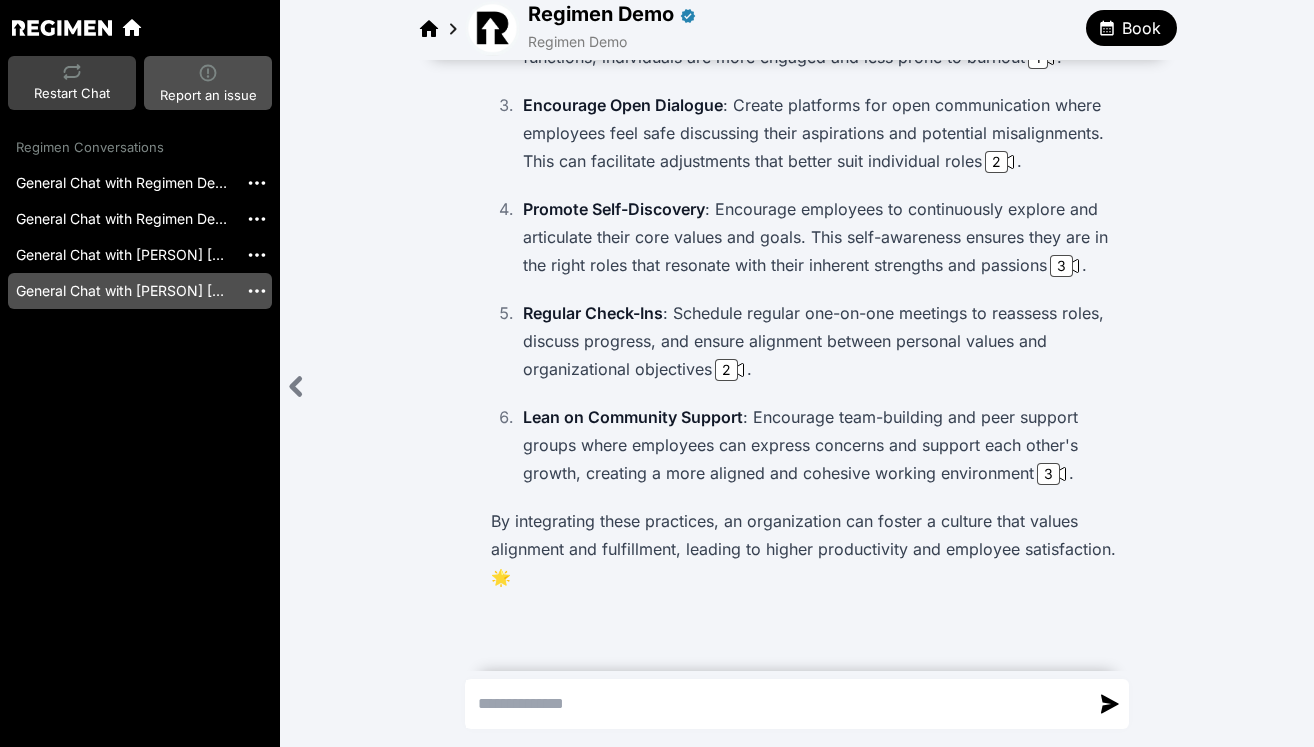 click on "Restart Chat" at bounding box center [72, 85] 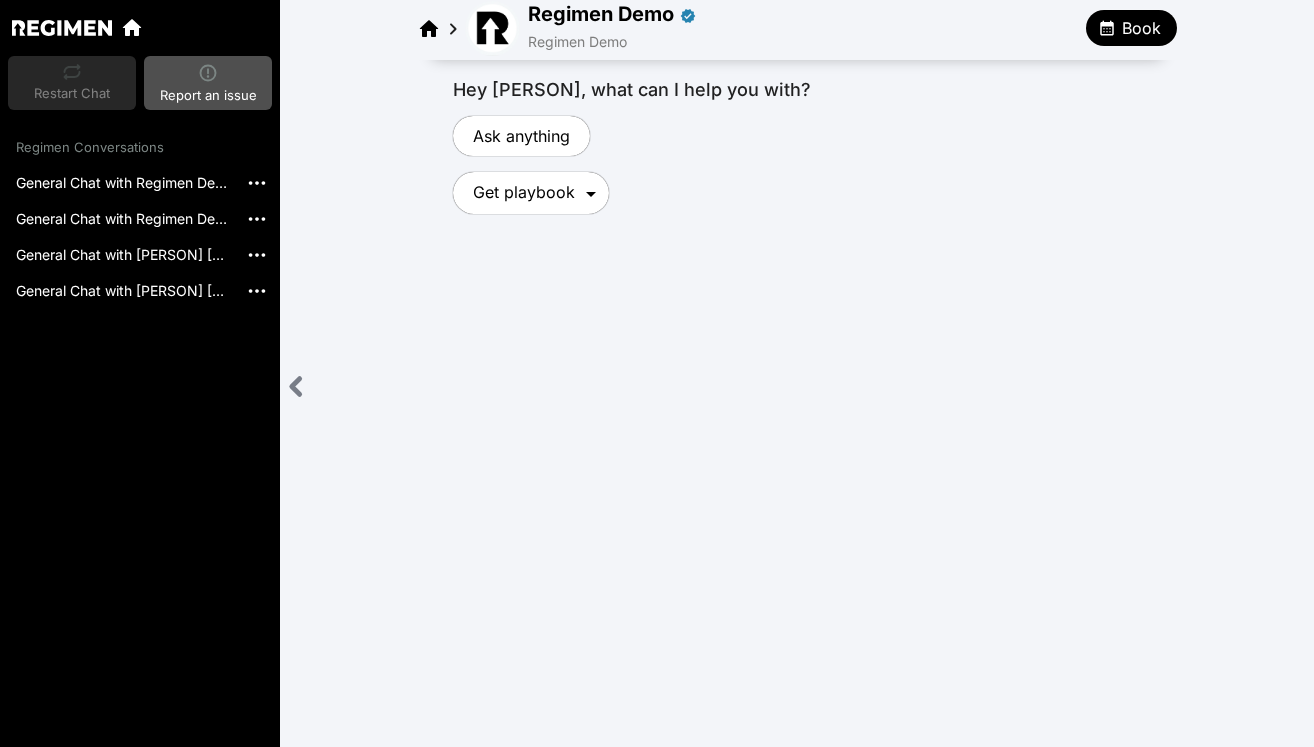 scroll, scrollTop: 0, scrollLeft: 0, axis: both 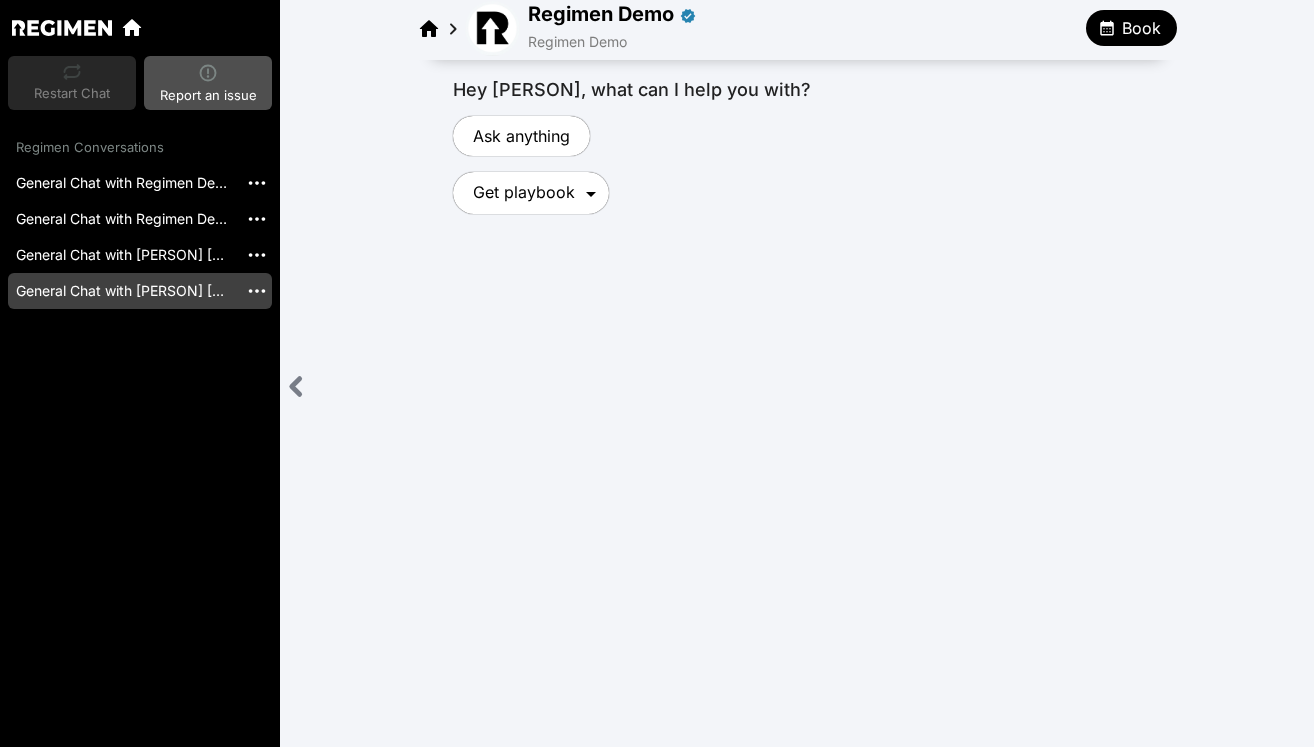click on "General Chat with [PERSON] [DATE]" at bounding box center (123, 291) 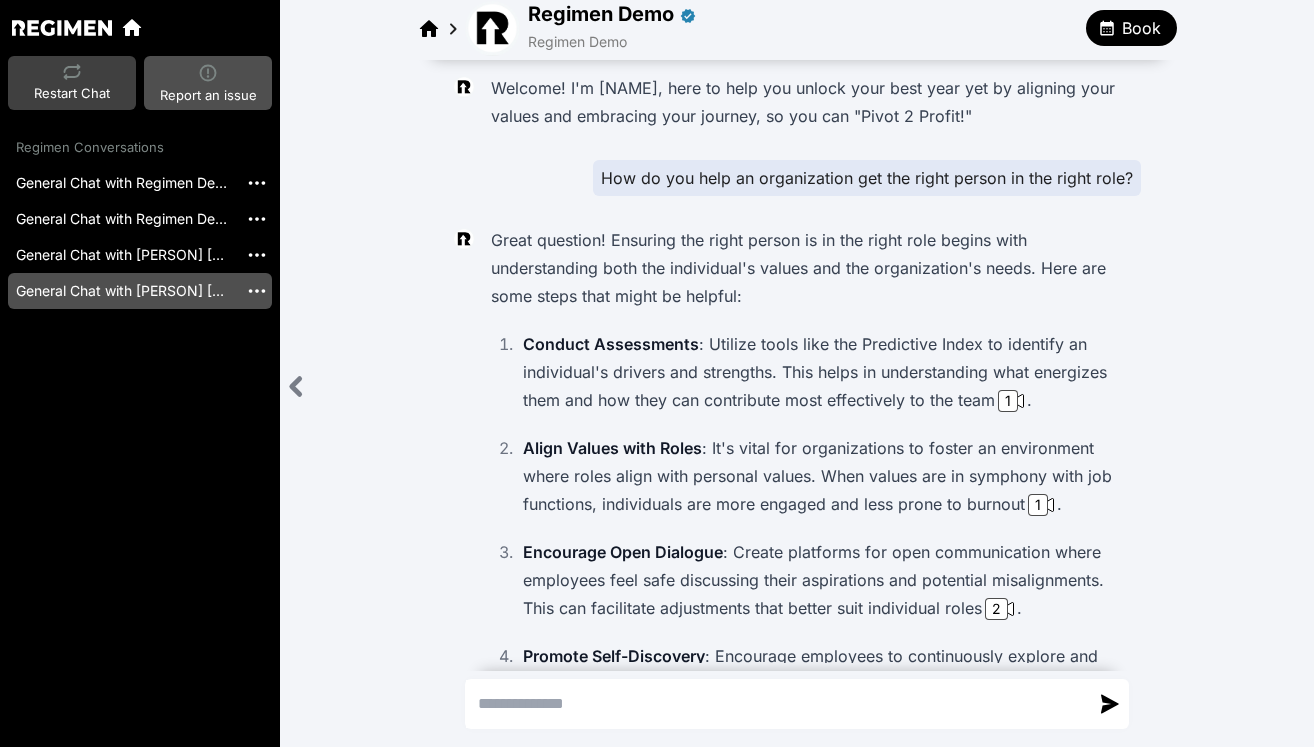 click on "Restart Chat" at bounding box center (72, 94) 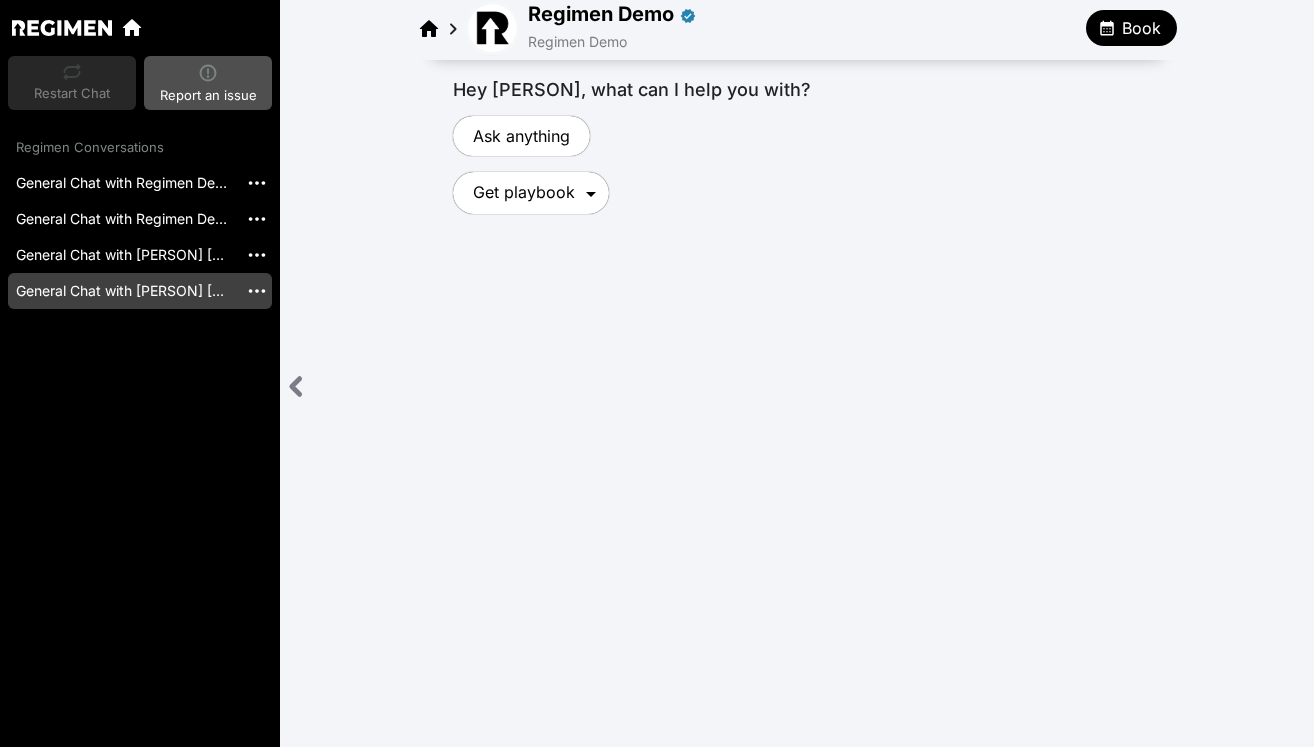 click on "General Chat with [PERSON] [DATE]" at bounding box center (123, 291) 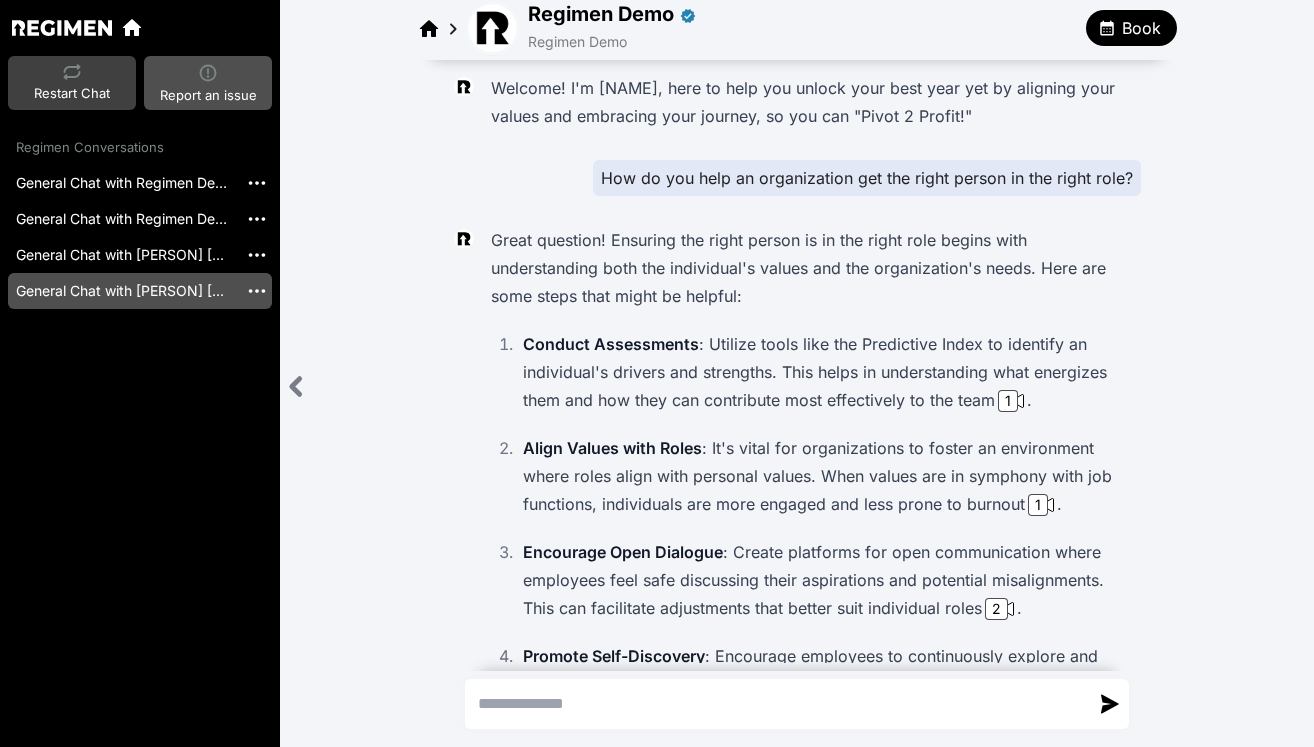 click on "Restart Chat" at bounding box center (72, 83) 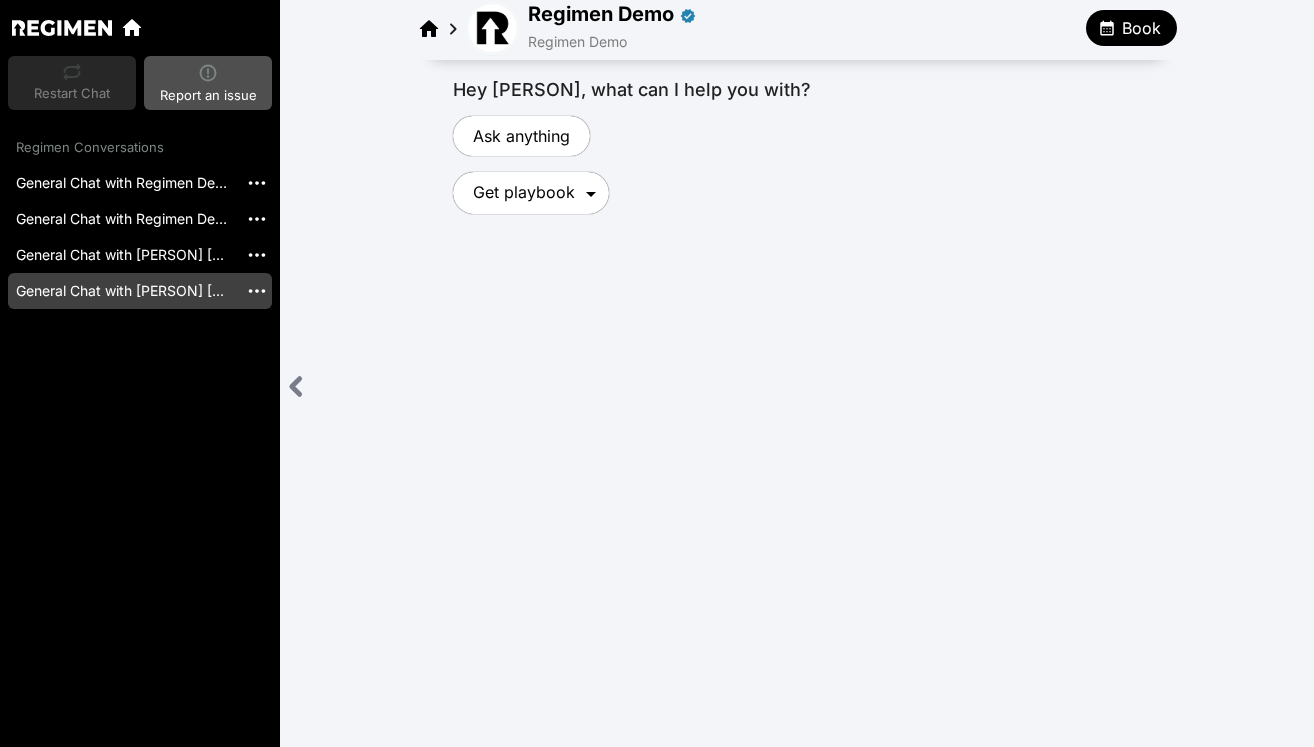 click on "General Chat with [PERSON] [DATE]" at bounding box center [123, 291] 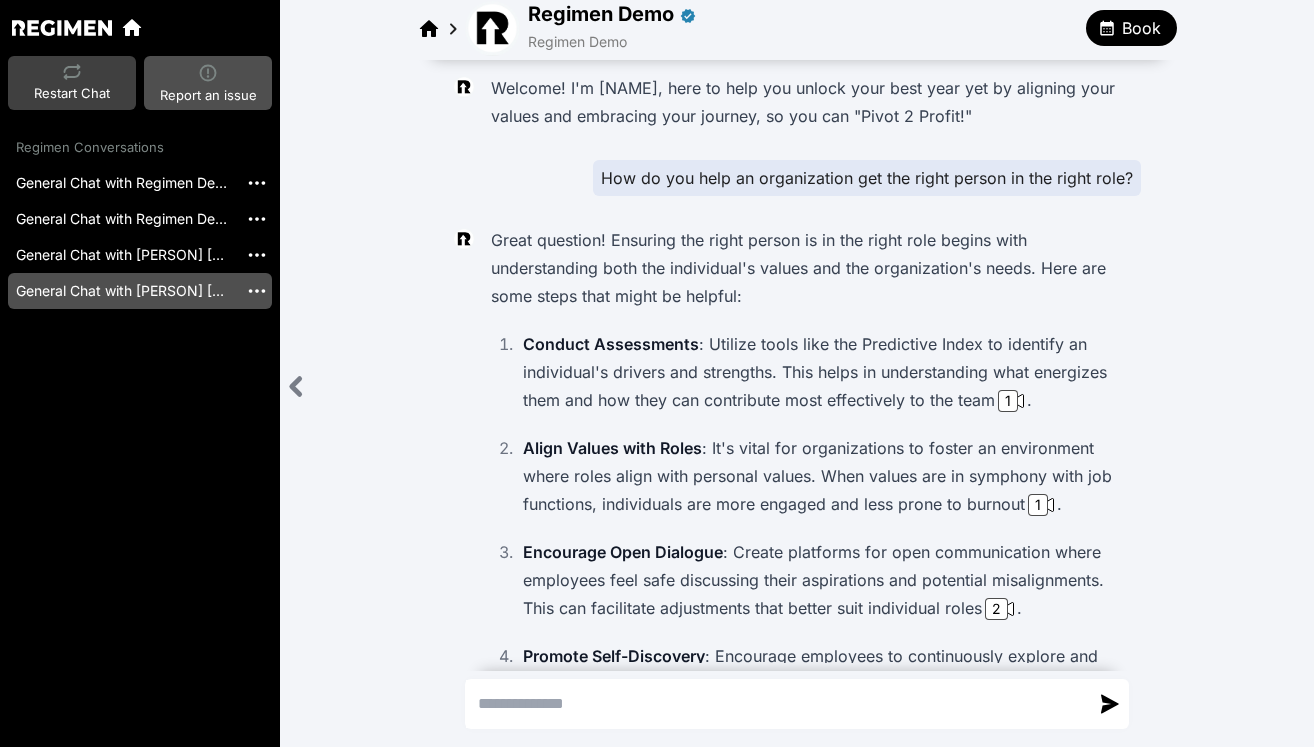click on "Restart Chat" at bounding box center [72, 85] 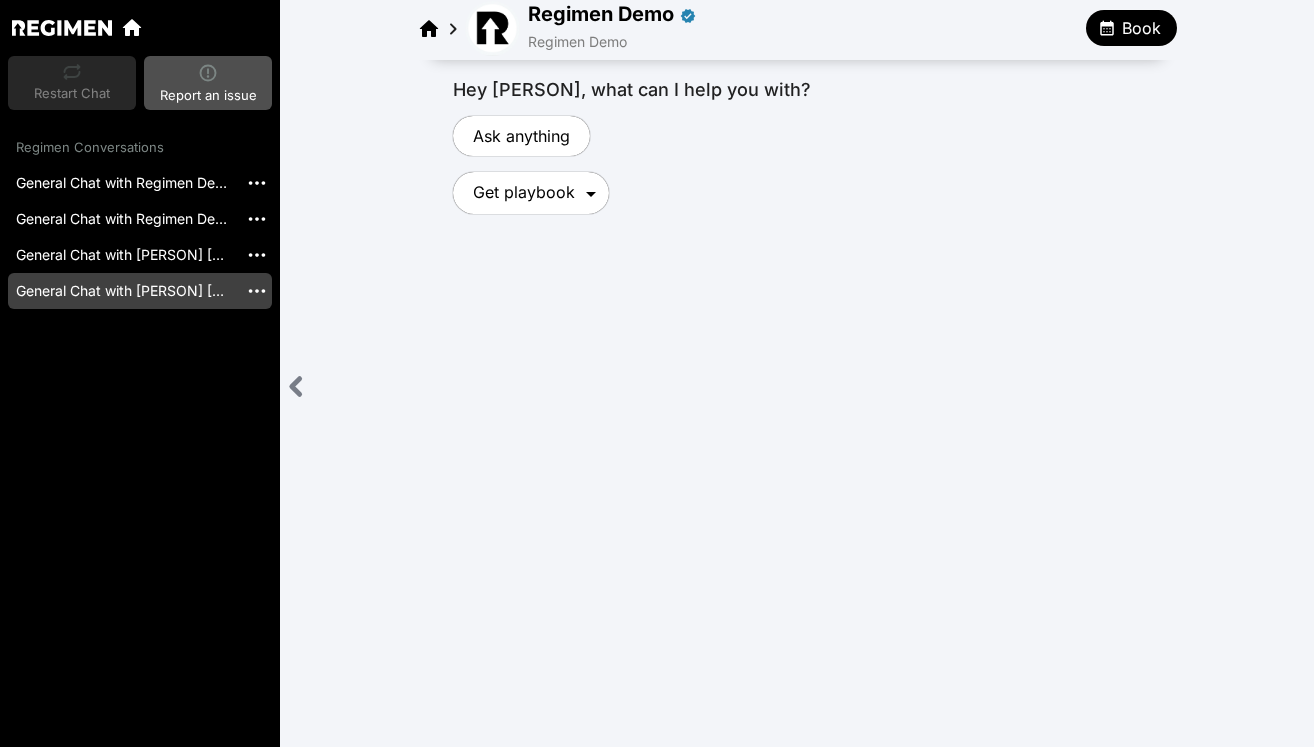 click on "General Chat with [PERSON] [DATE]" at bounding box center (123, 291) 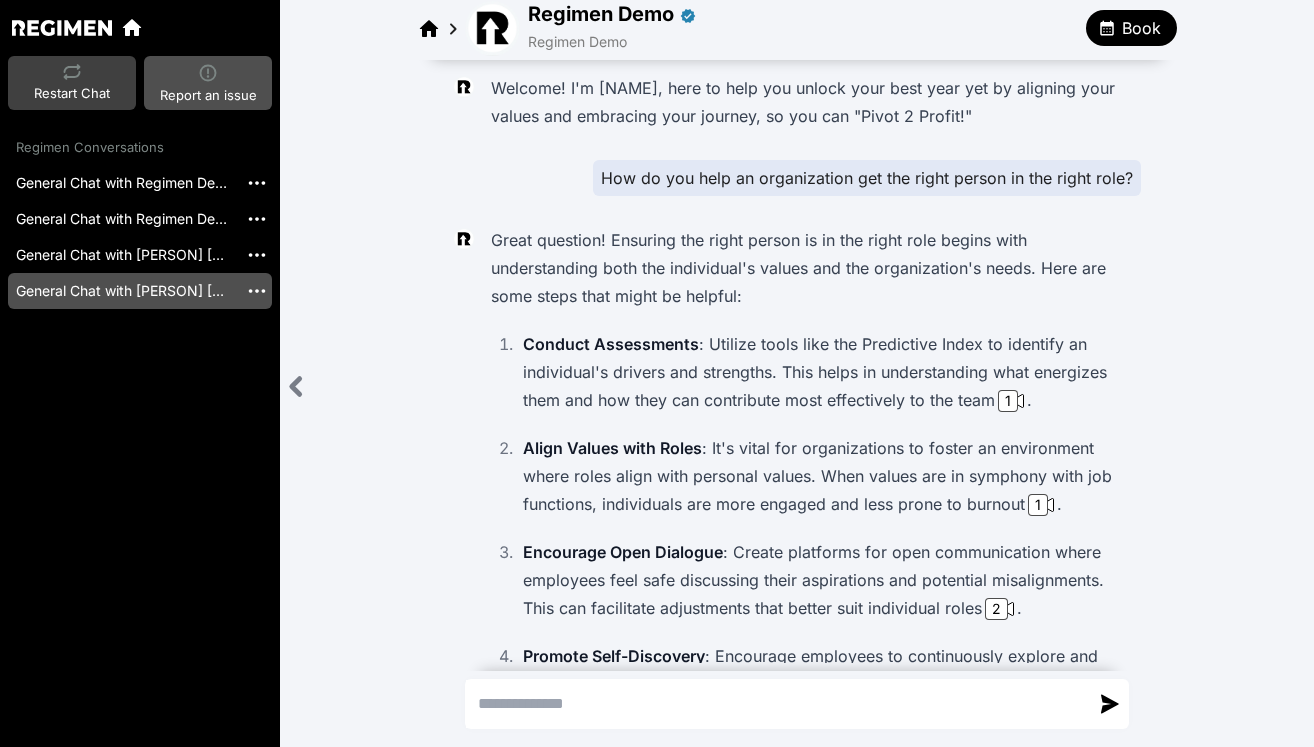 click on "Restart Chat" at bounding box center (72, 85) 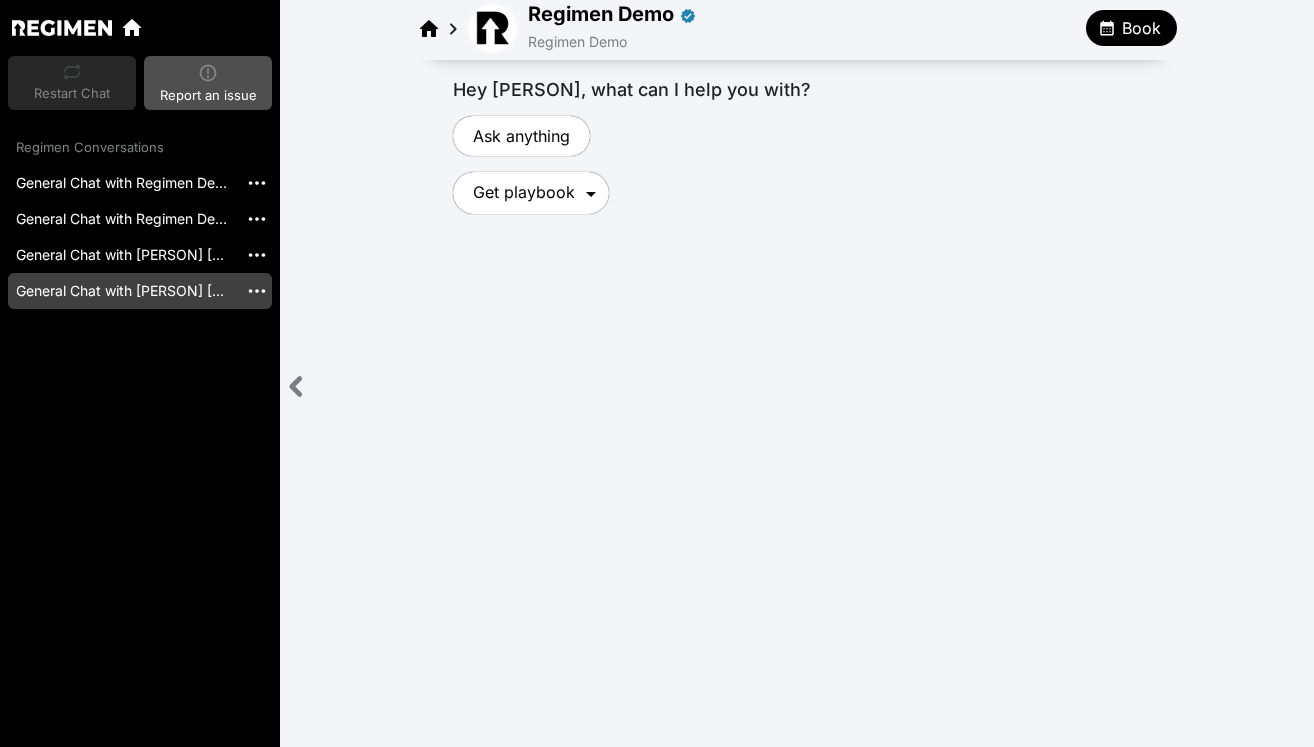 click on "General Chat with [PERSON] [DATE]" at bounding box center [123, 291] 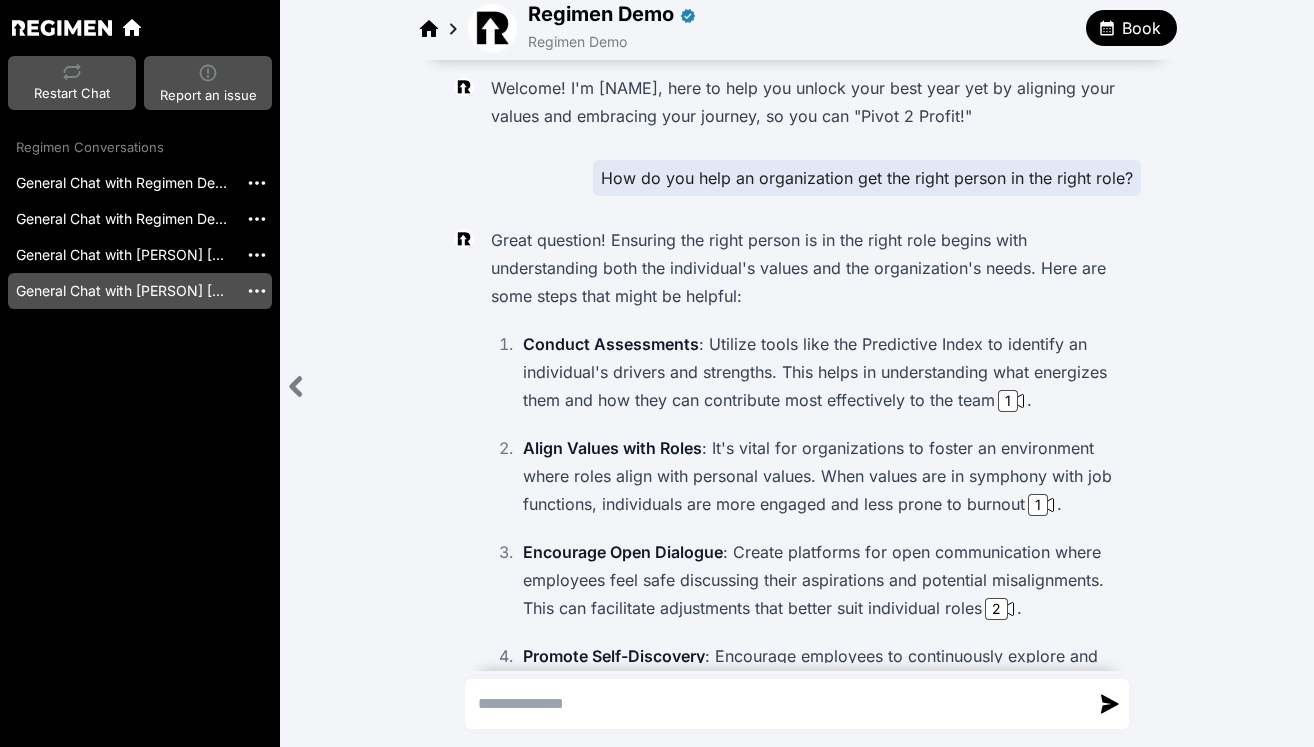 click at bounding box center [257, 291] 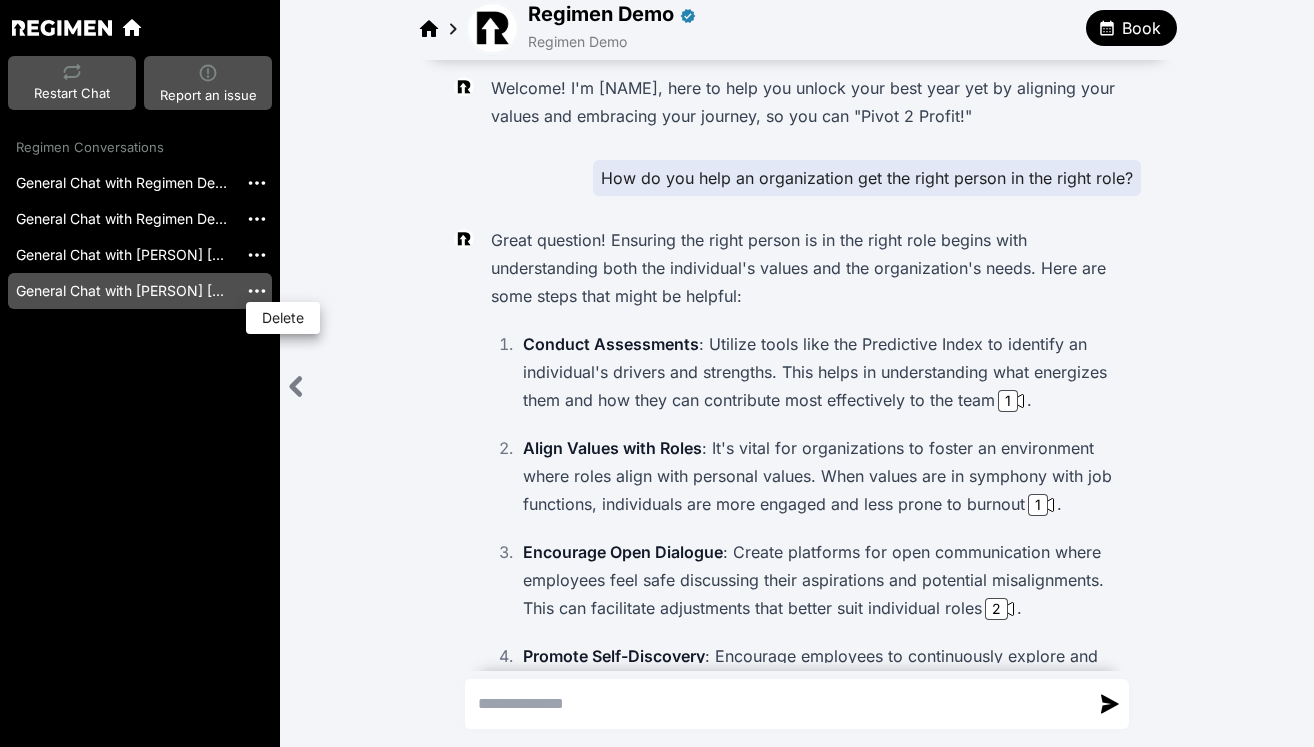 click on "Delete" at bounding box center (283, 318) 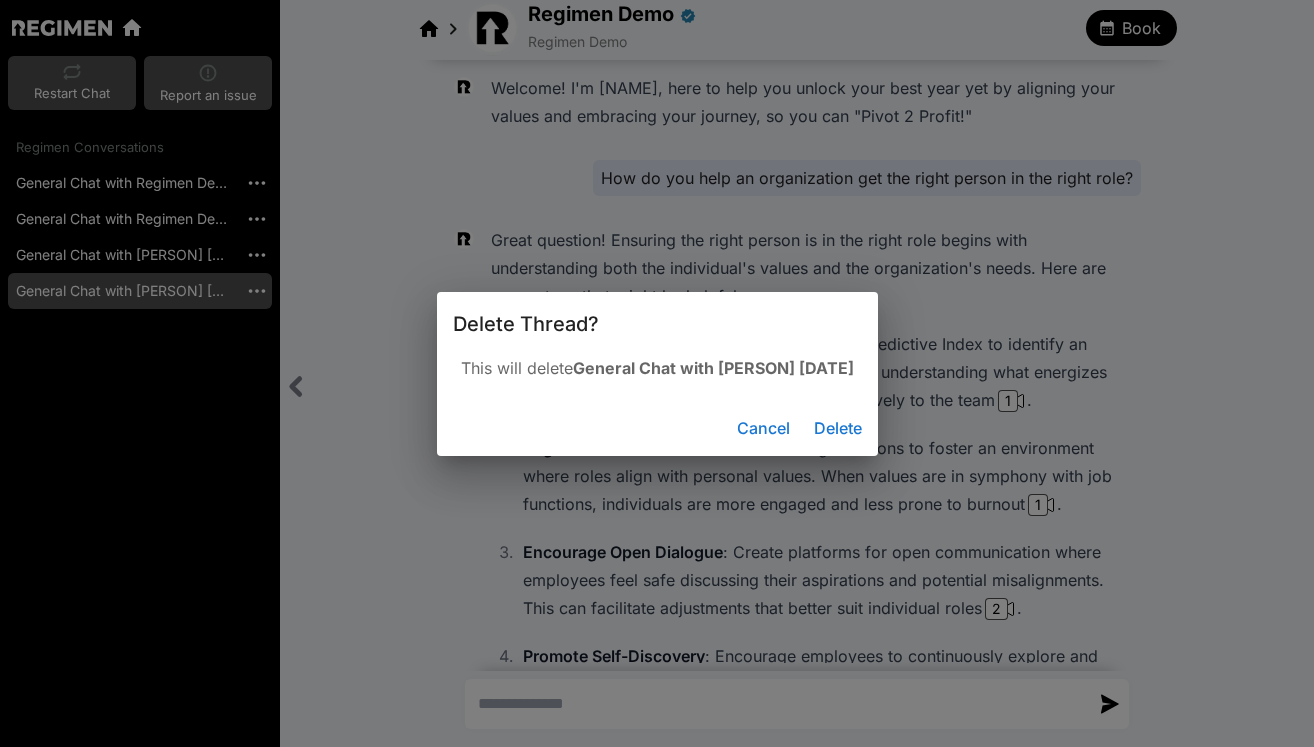 click on "Delete" at bounding box center (838, 428) 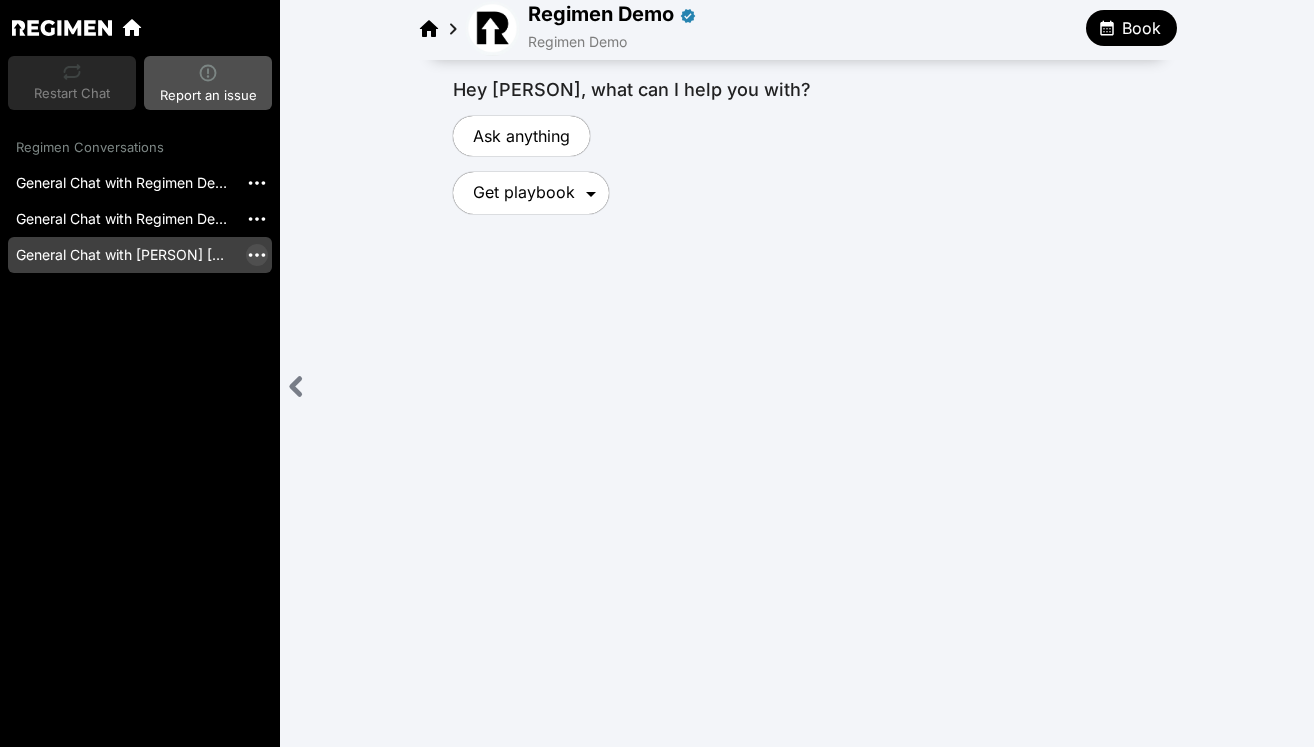 click at bounding box center [257, 255] 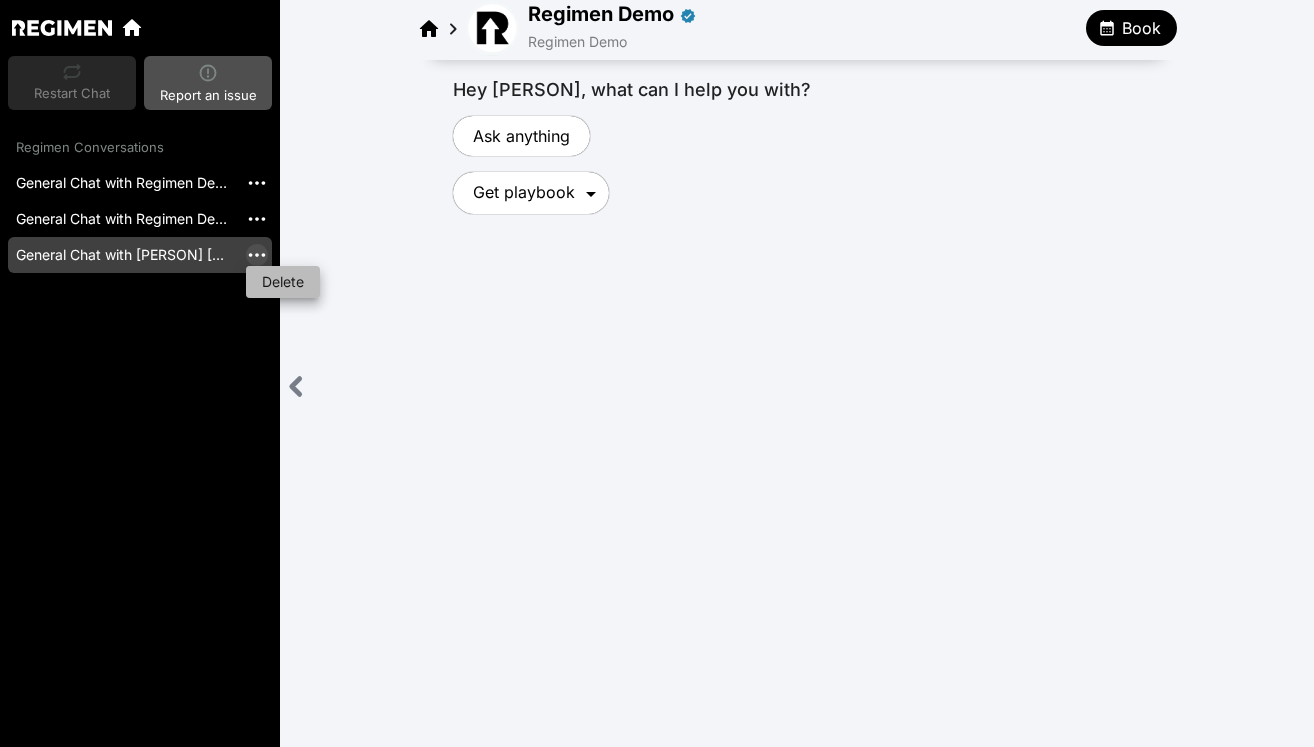 click on "Delete" at bounding box center [283, 282] 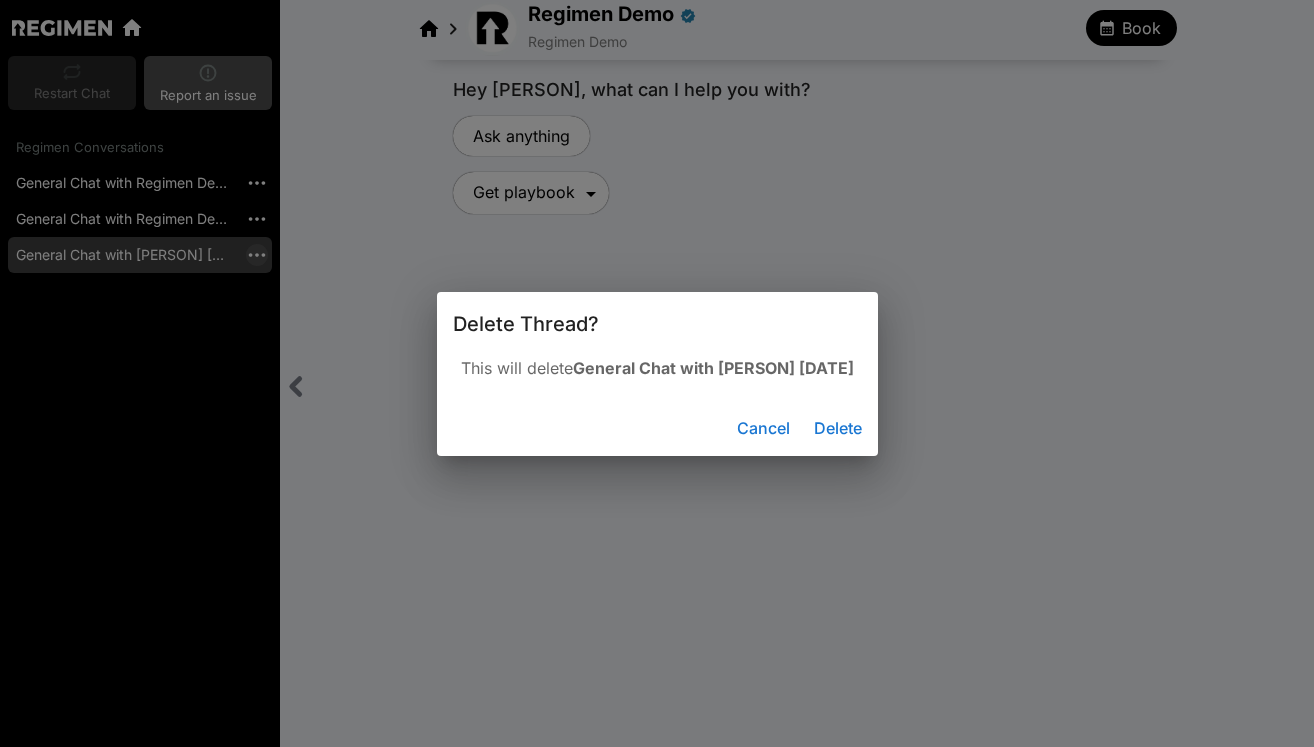 click on "Delete" at bounding box center (838, 428) 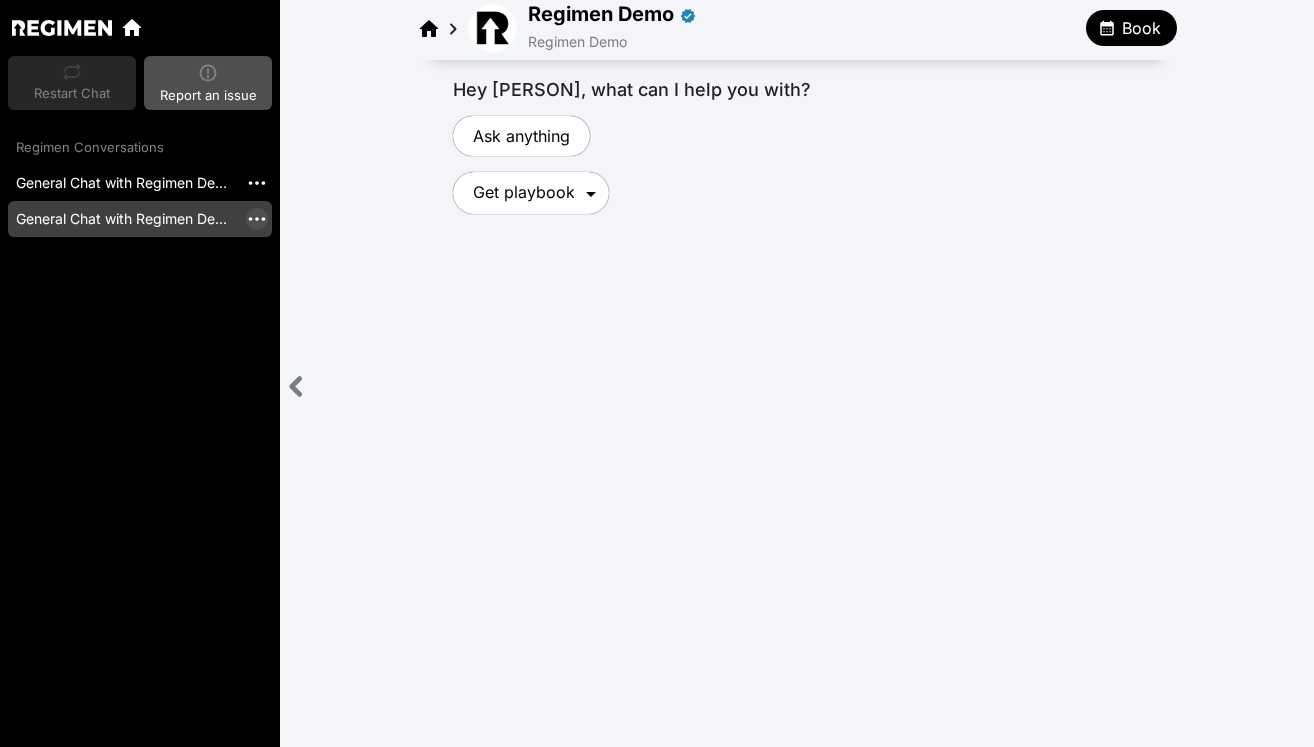 click at bounding box center (257, 219) 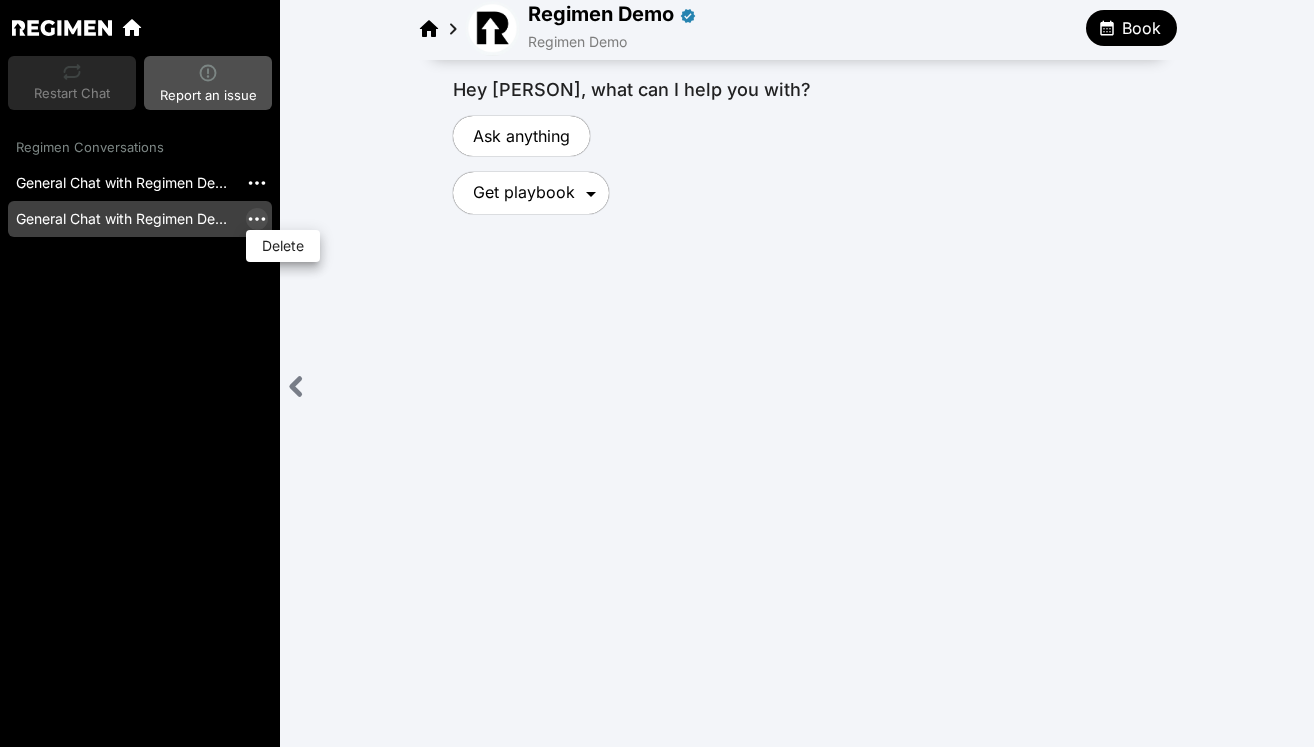 click on "Delete" at bounding box center [283, 246] 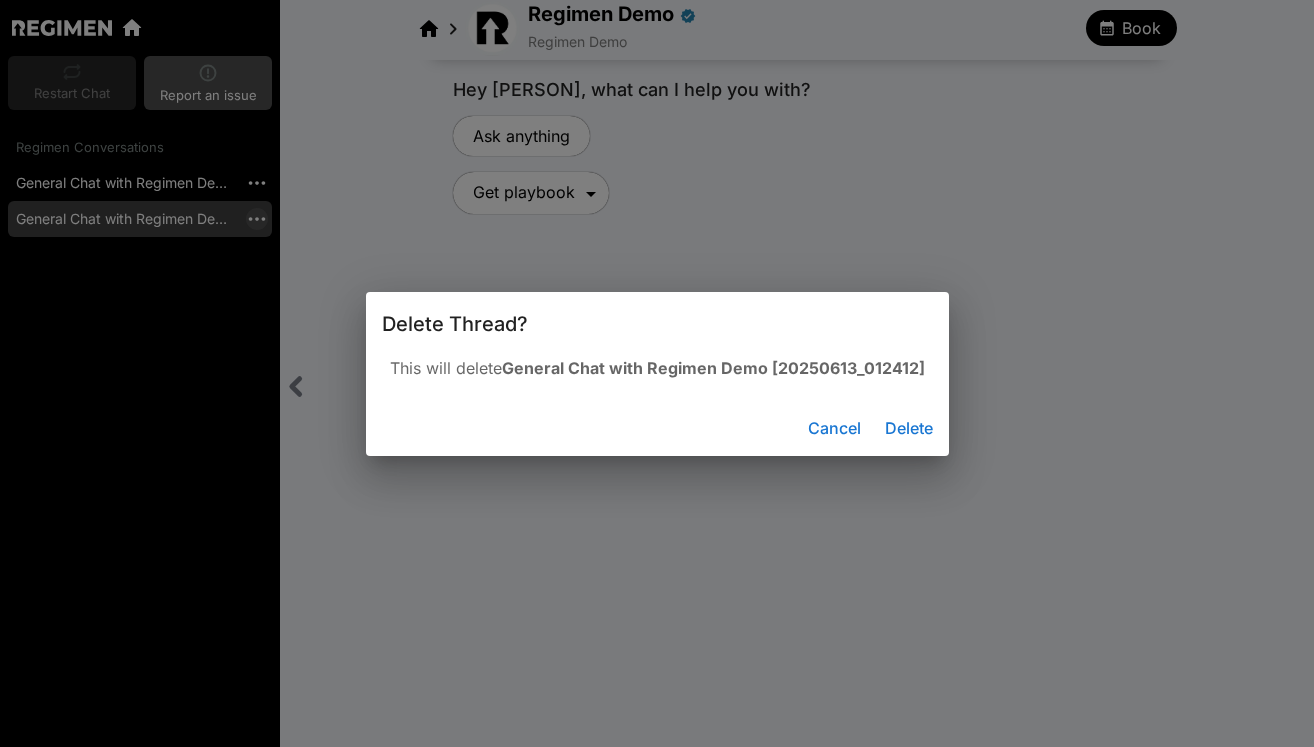 click on "Delete" at bounding box center (909, 428) 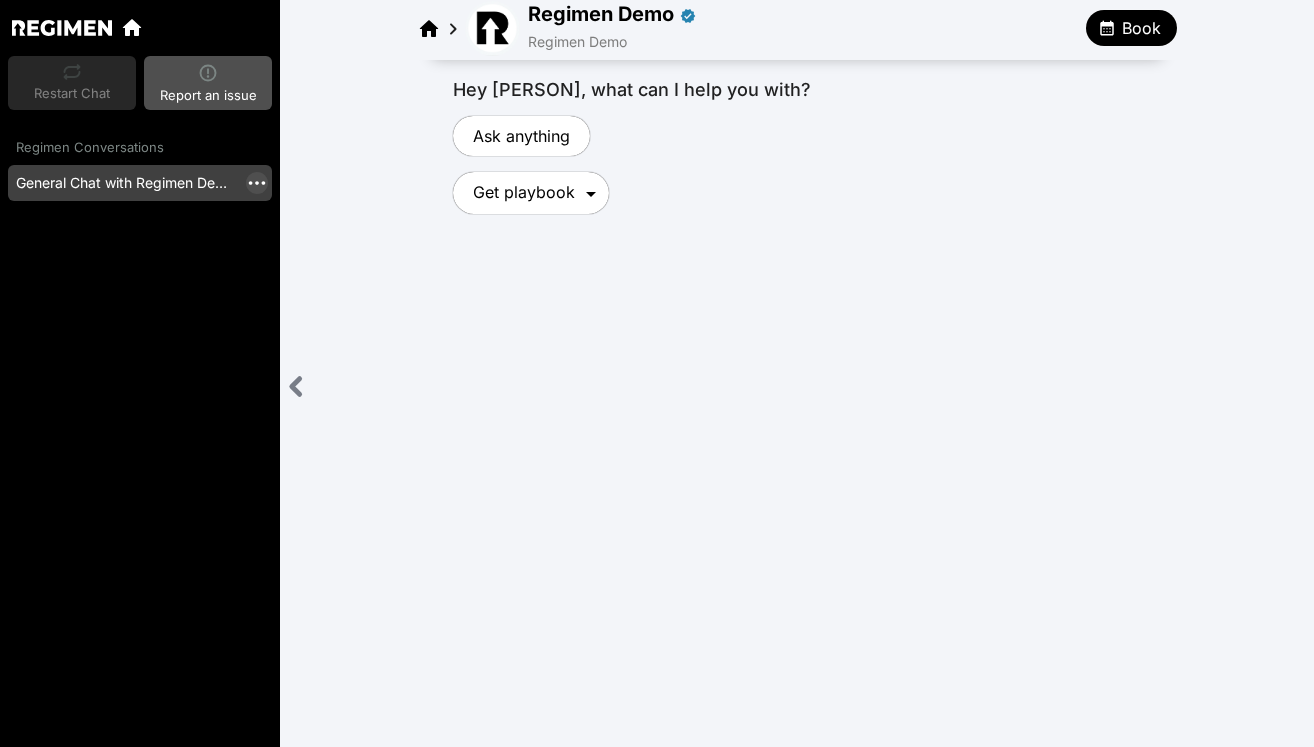 click at bounding box center (257, 183) 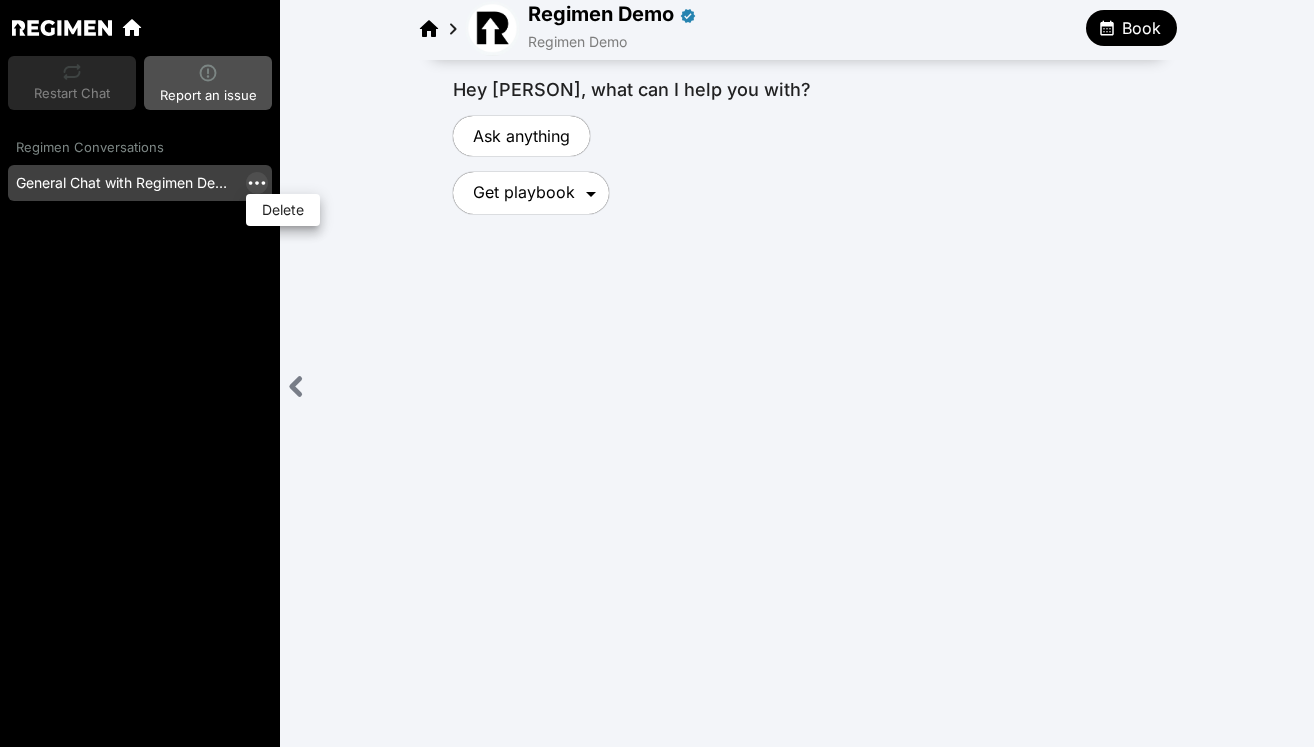 click on "Delete" at bounding box center (283, 210) 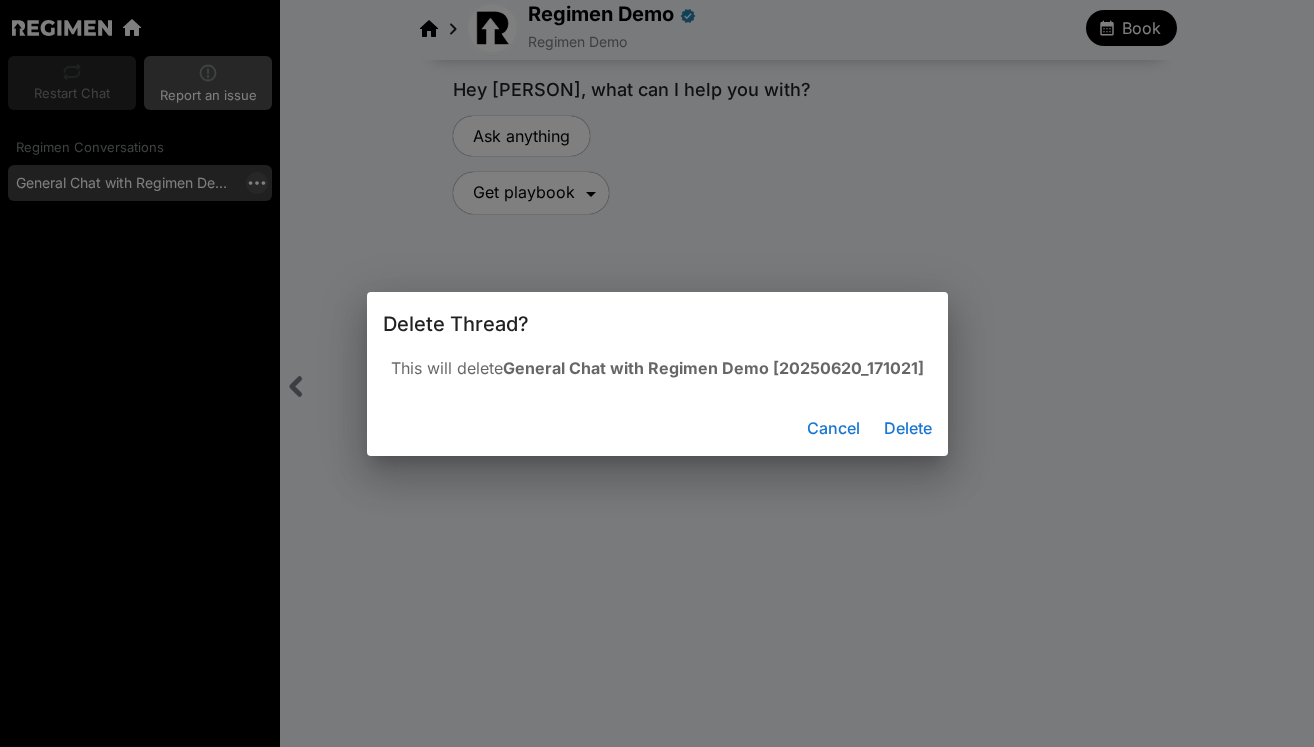 click on "Delete" at bounding box center (908, 428) 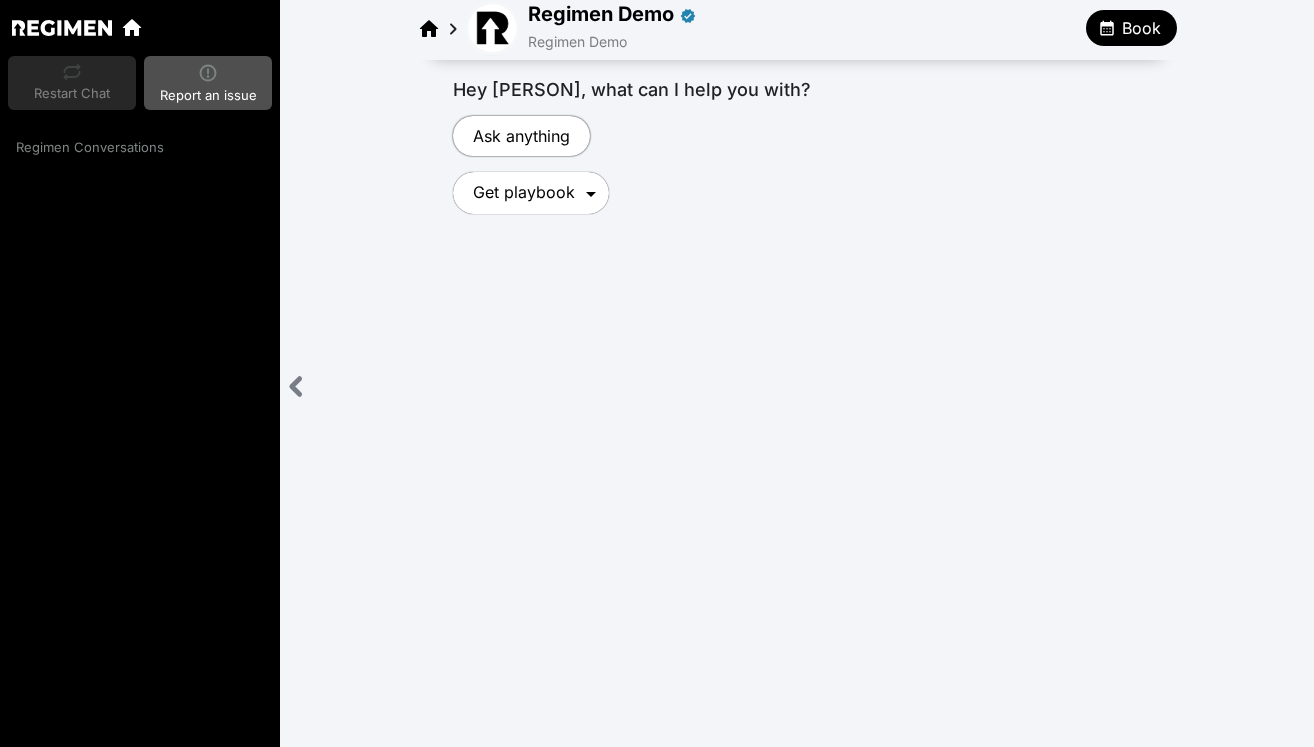 click on "Ask anything" at bounding box center [521, 136] 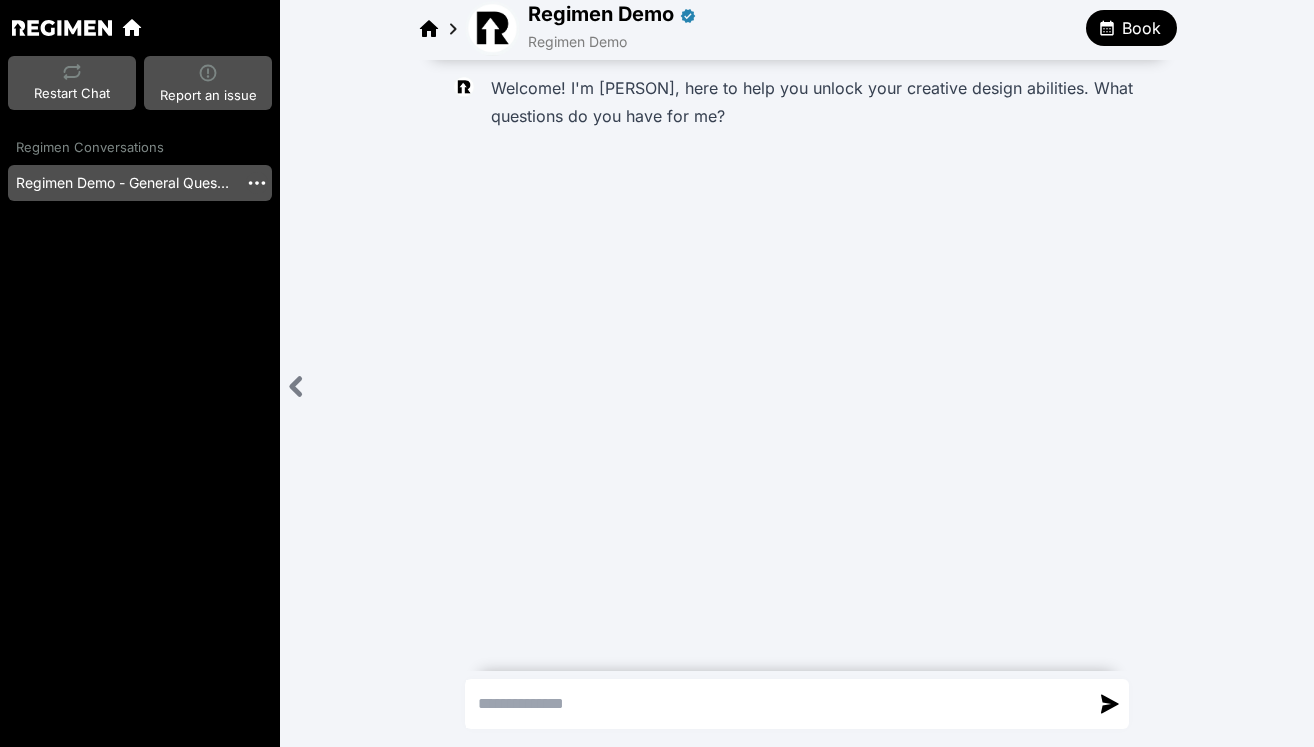 click at bounding box center (257, 183) 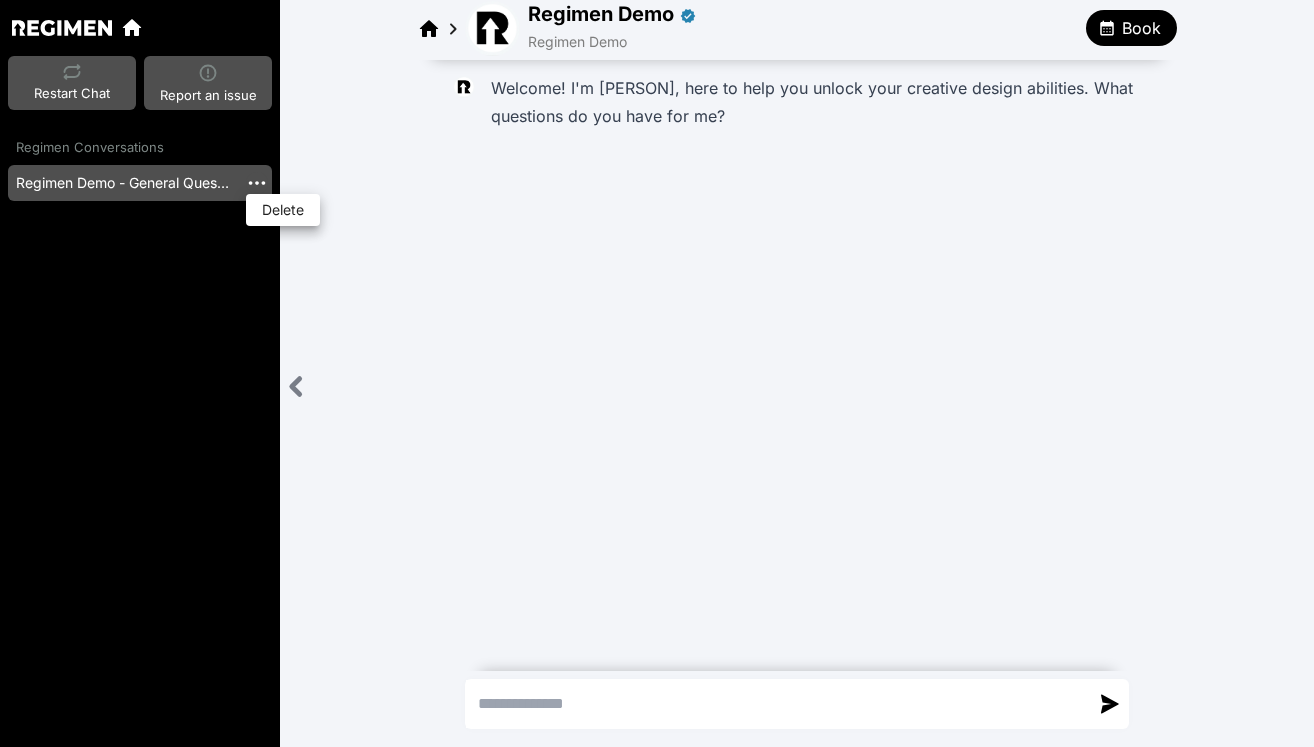 click on "Delete" at bounding box center [283, 210] 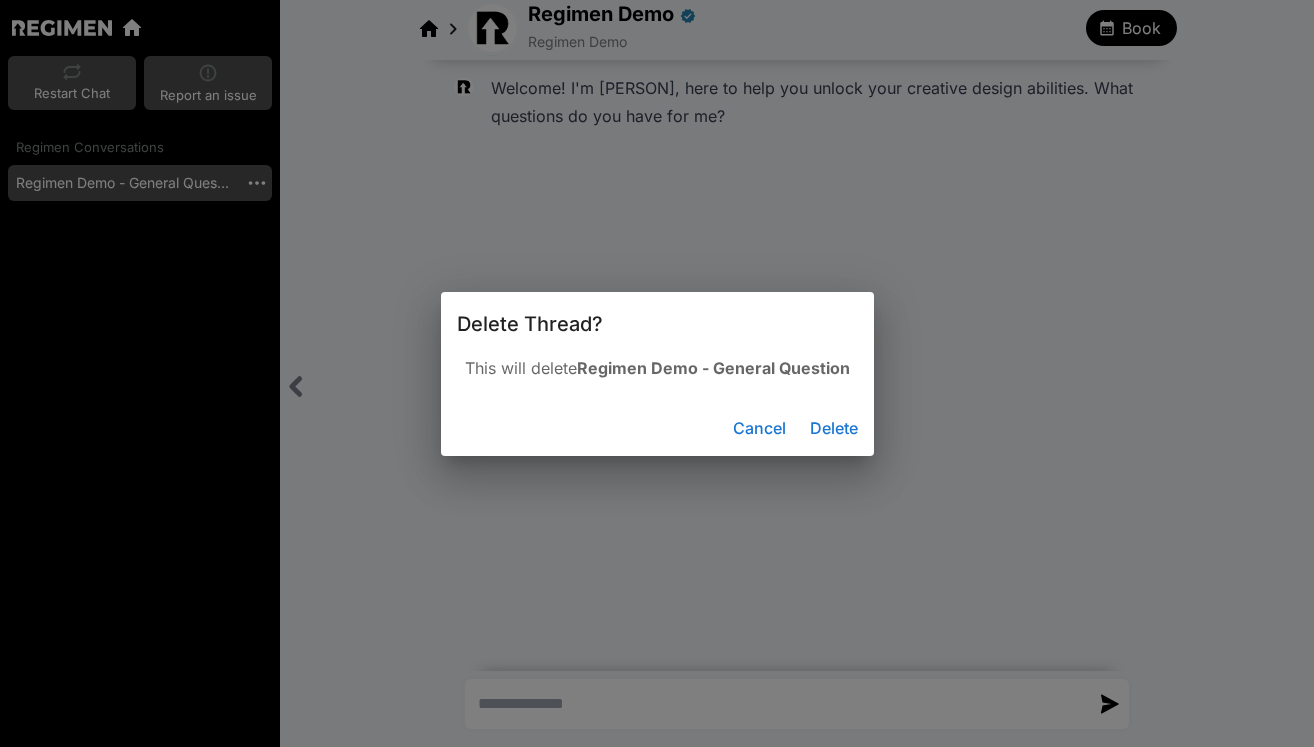click on "Delete" at bounding box center [834, 428] 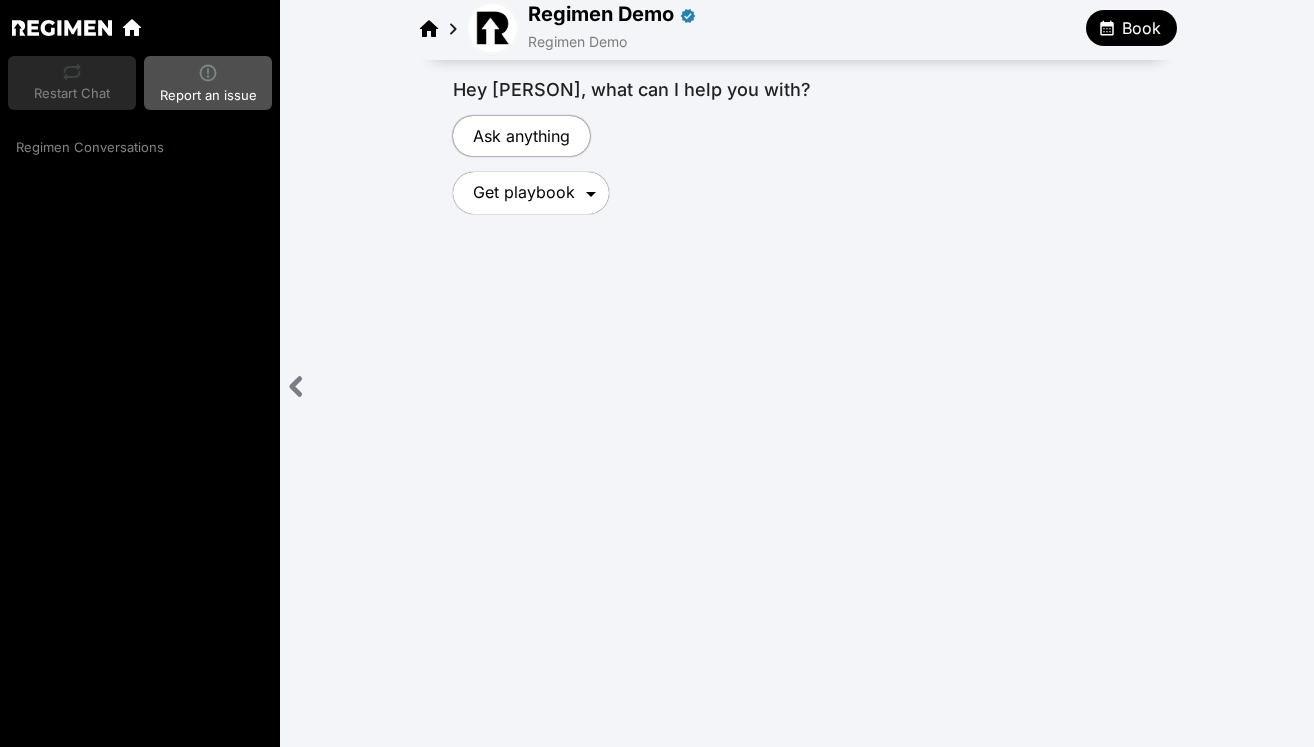 click on "Ask anything" at bounding box center (521, 136) 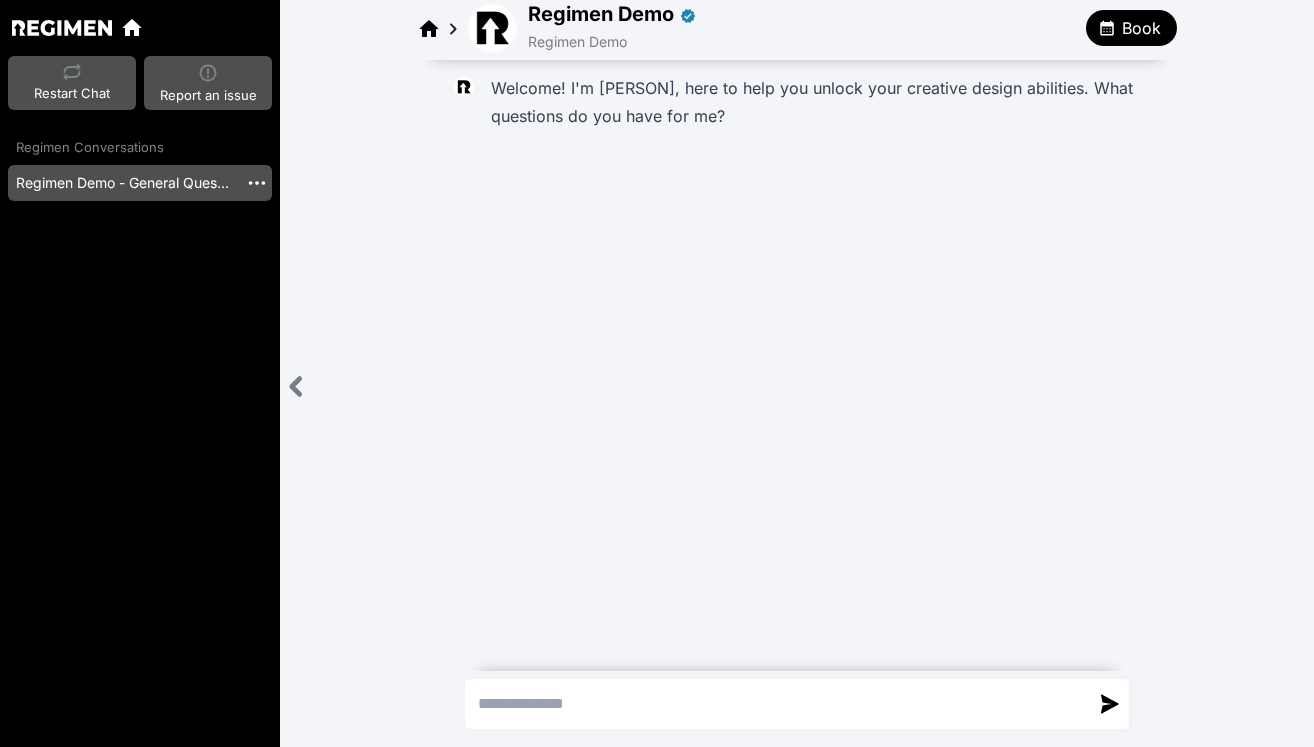 click at bounding box center (777, 704) 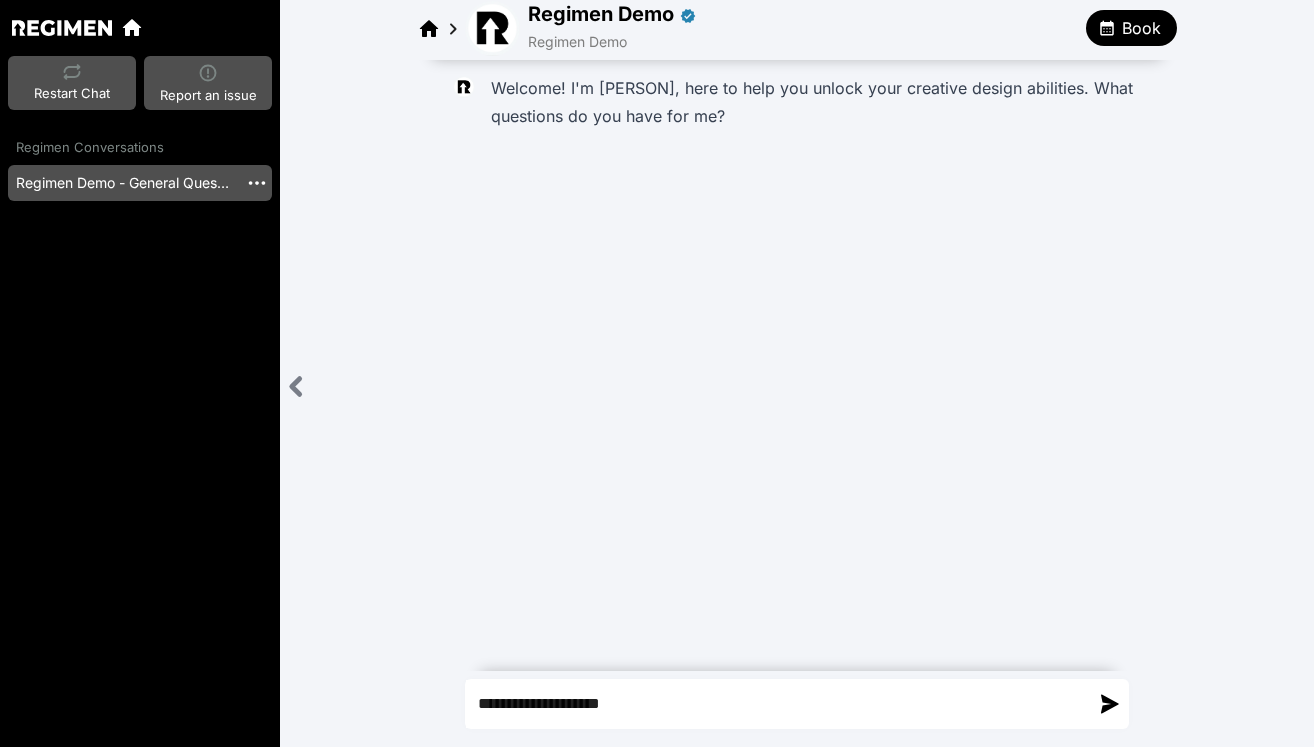 type on "**********" 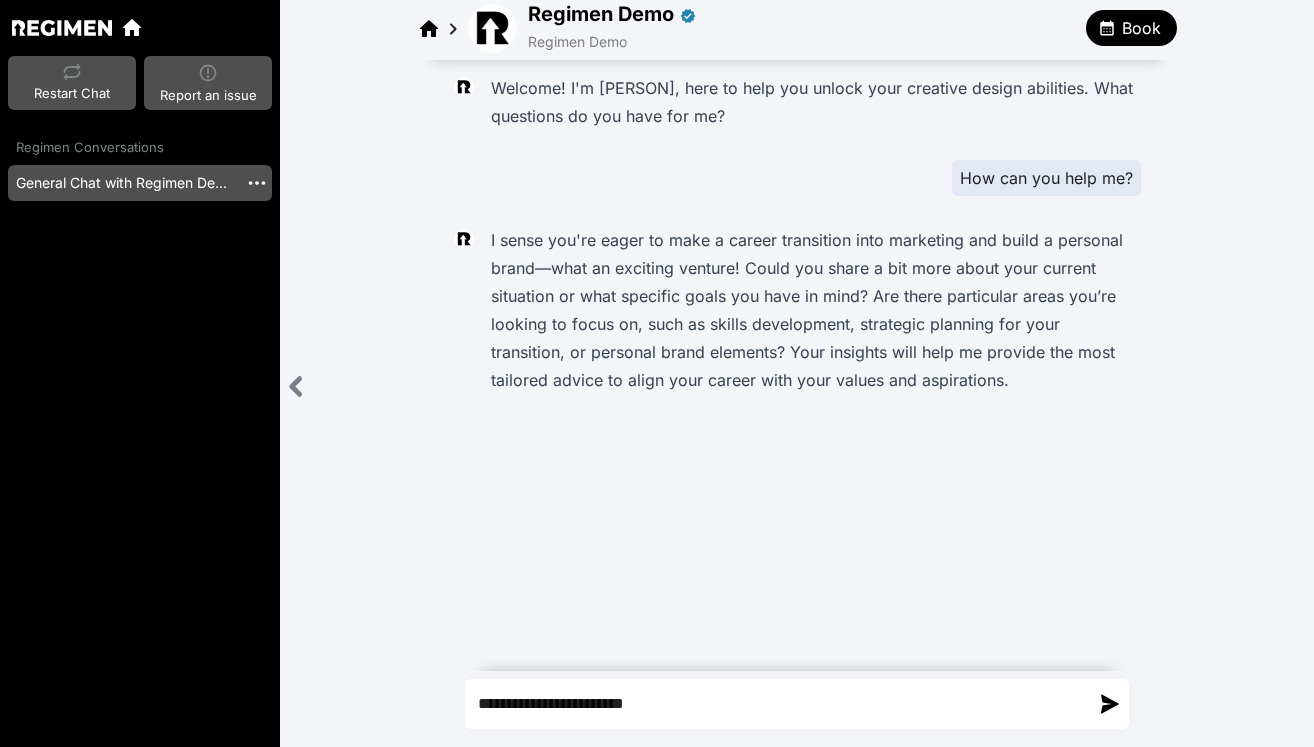 type on "**********" 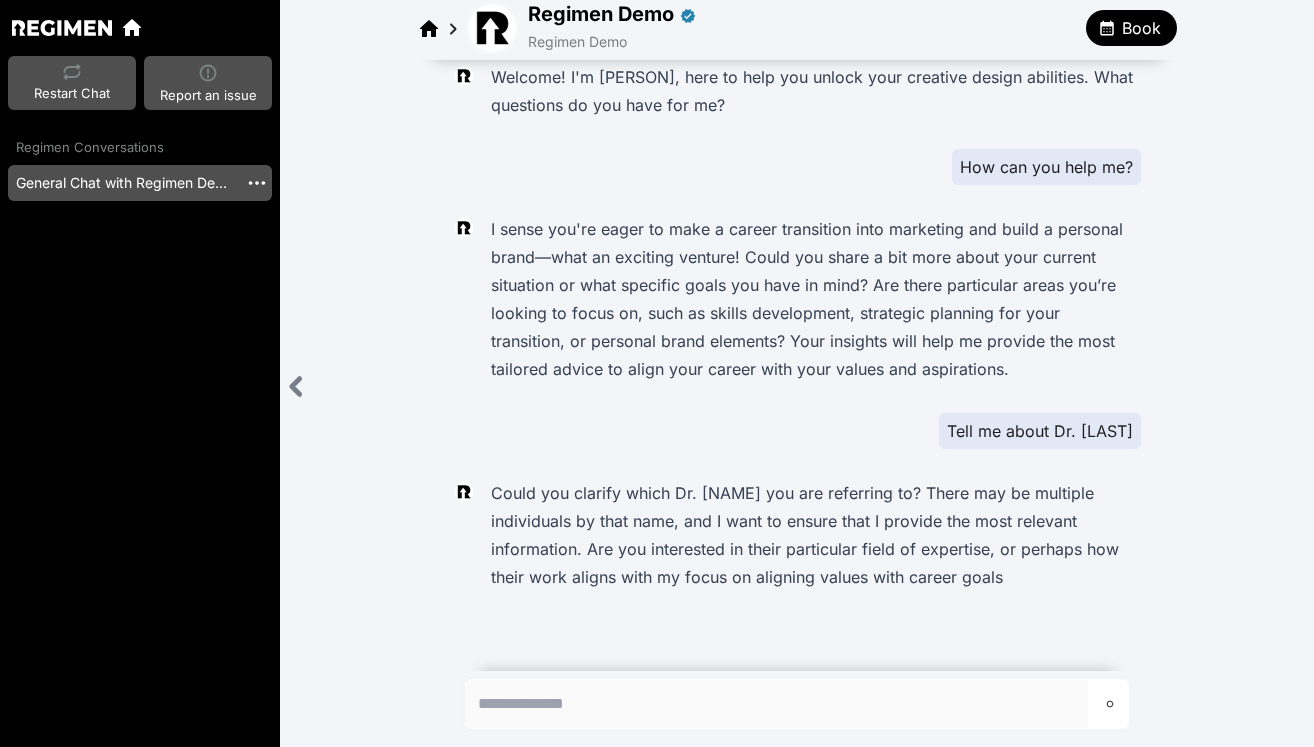scroll, scrollTop: 39, scrollLeft: 0, axis: vertical 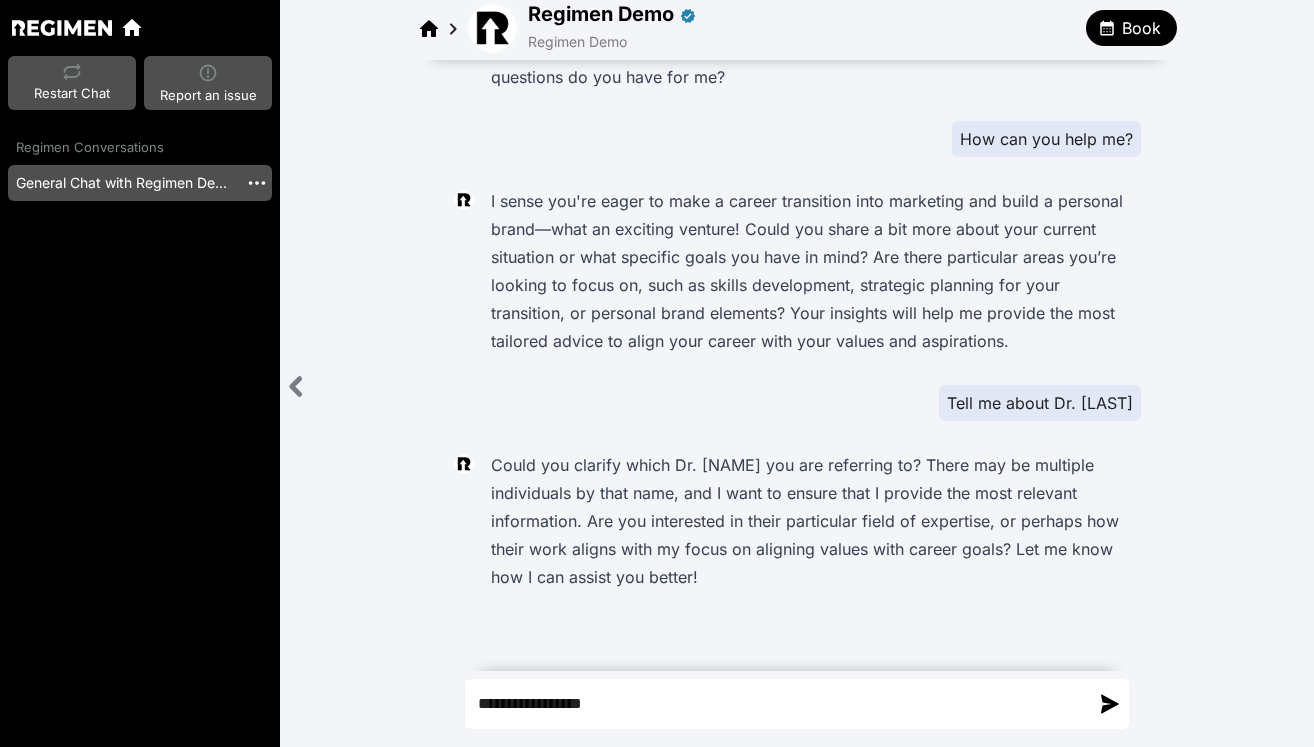 type on "**********" 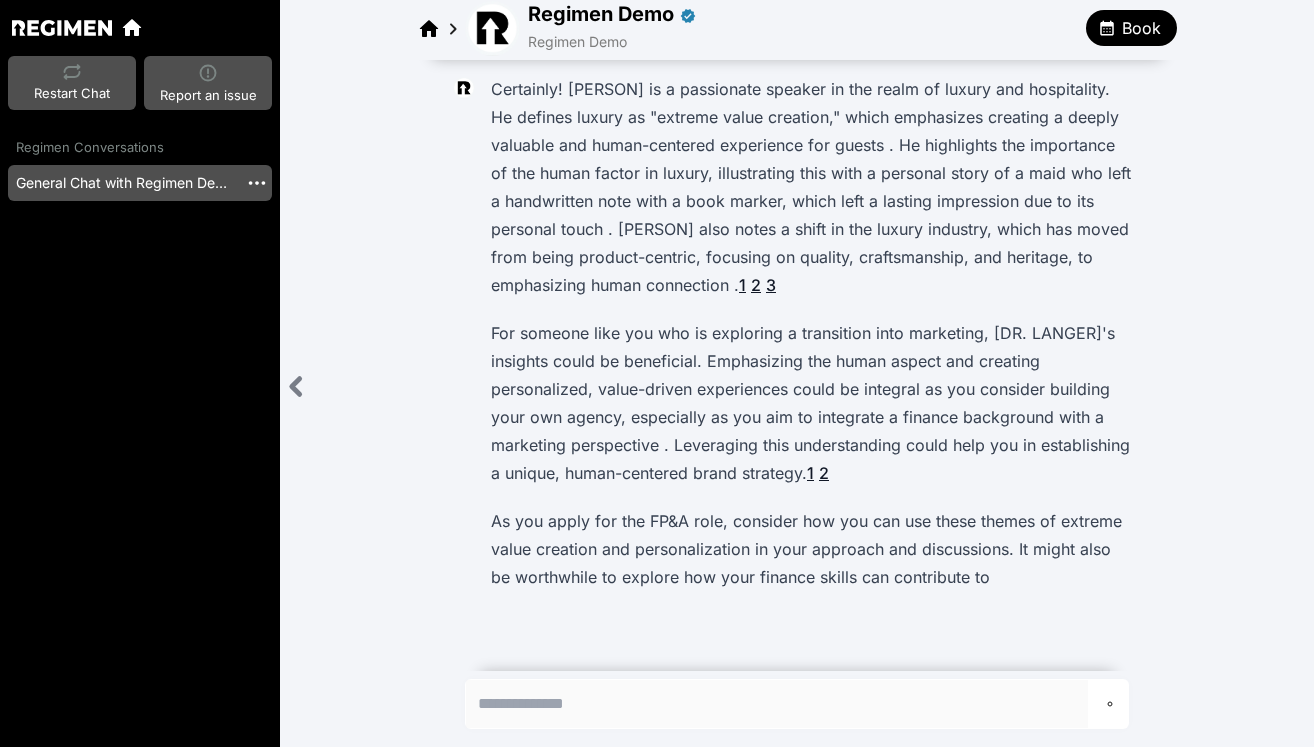 scroll, scrollTop: 679, scrollLeft: 0, axis: vertical 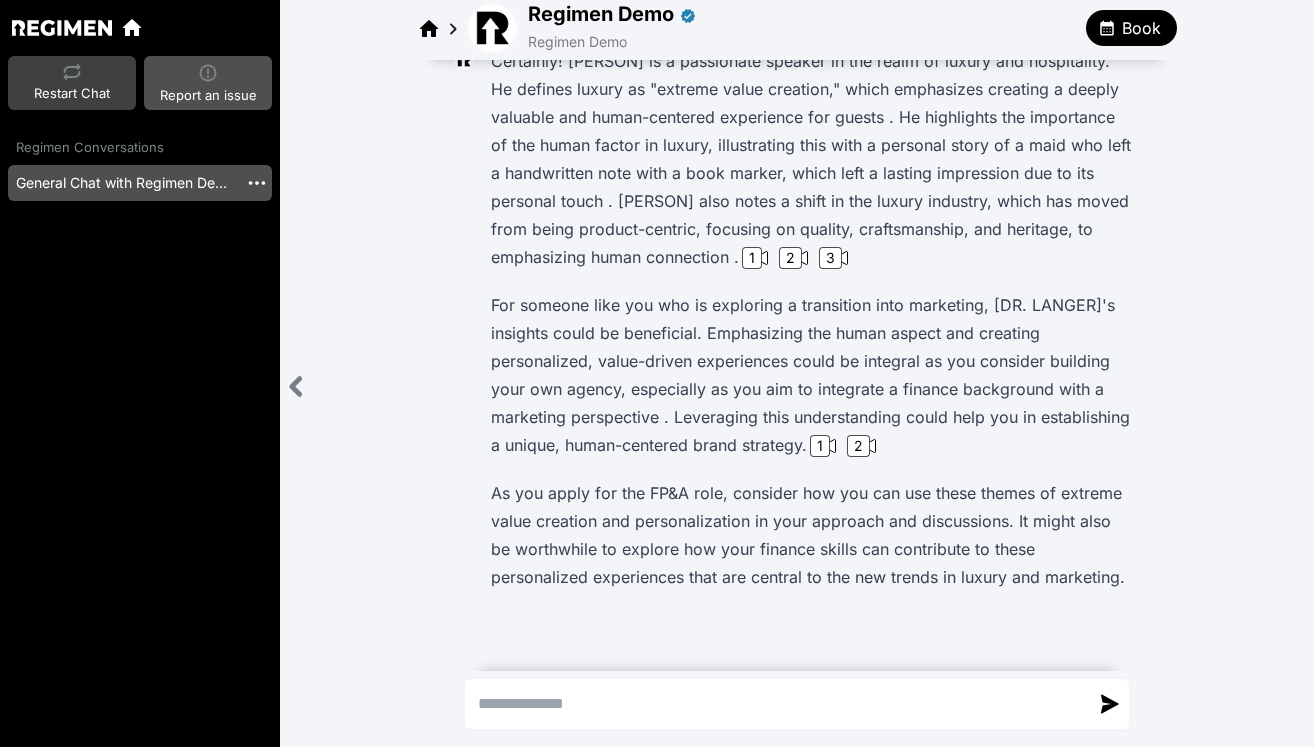 click on "Restart Chat" at bounding box center (72, 85) 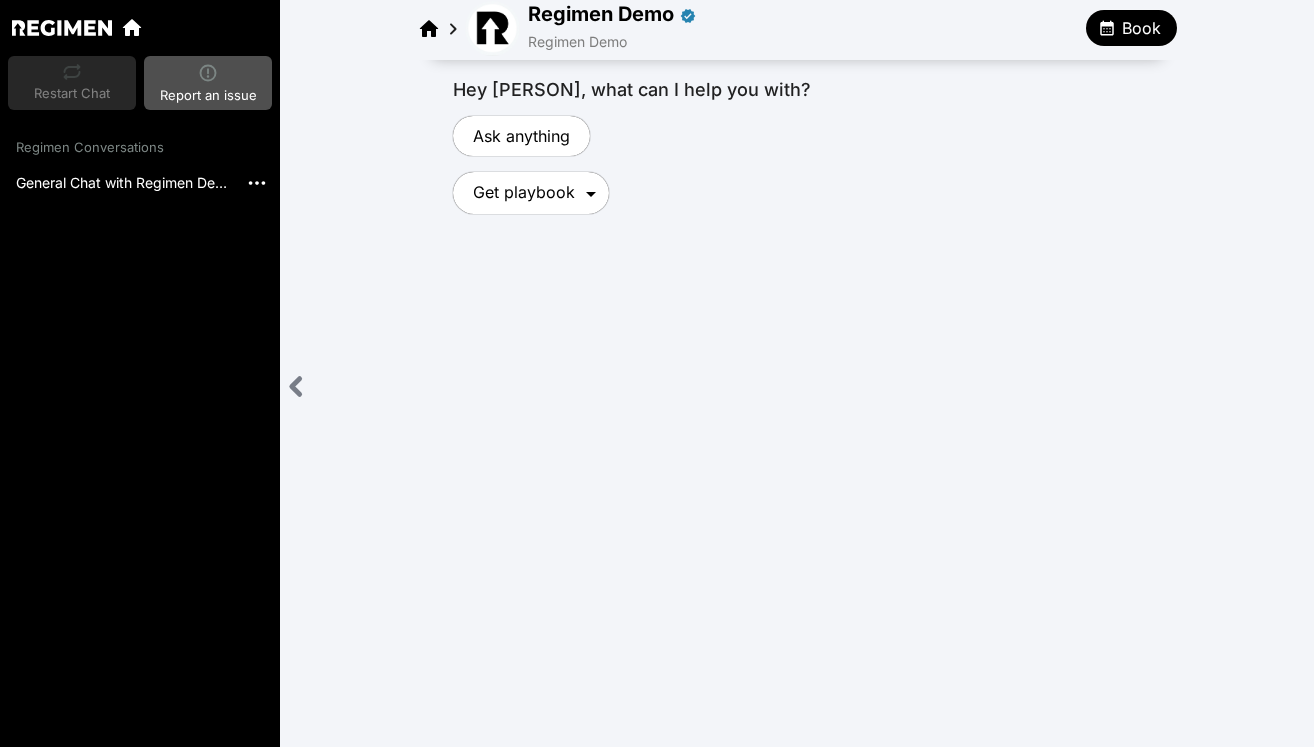 scroll, scrollTop: 0, scrollLeft: 0, axis: both 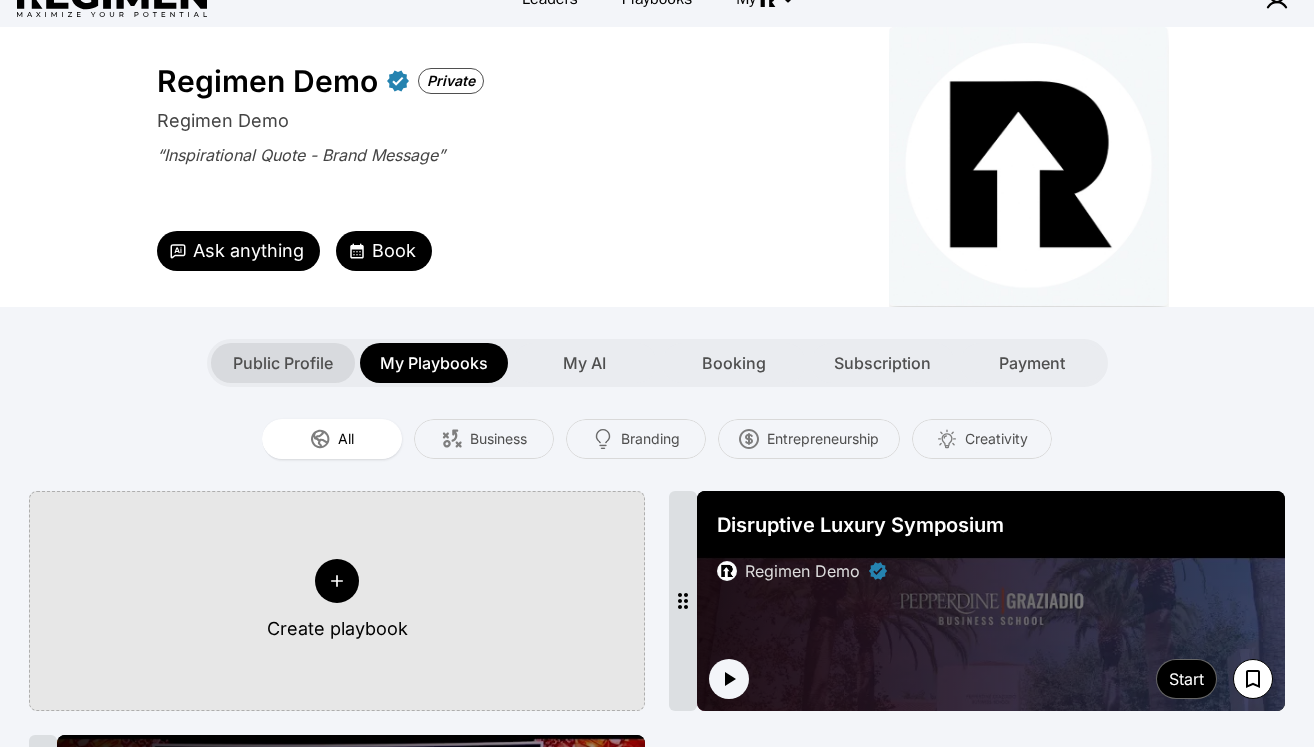 click on "Public Profile" at bounding box center (283, 363) 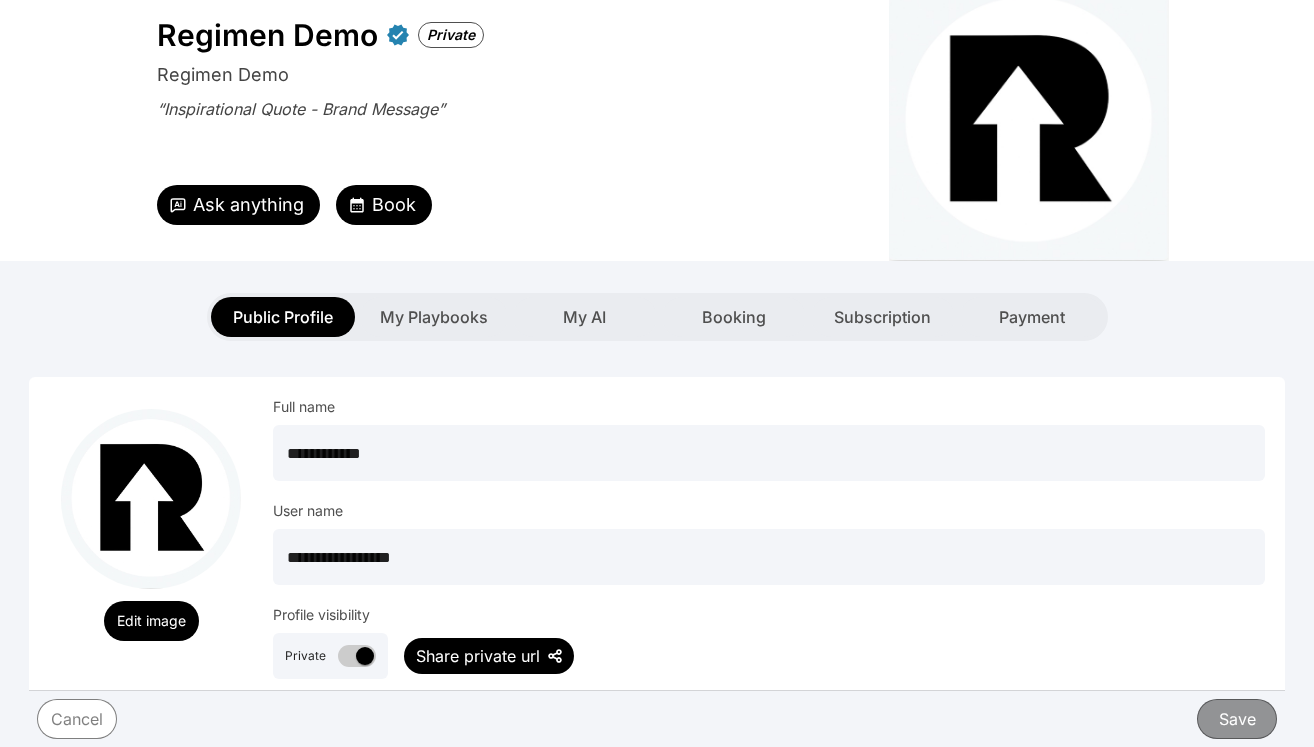 scroll, scrollTop: 61, scrollLeft: 0, axis: vertical 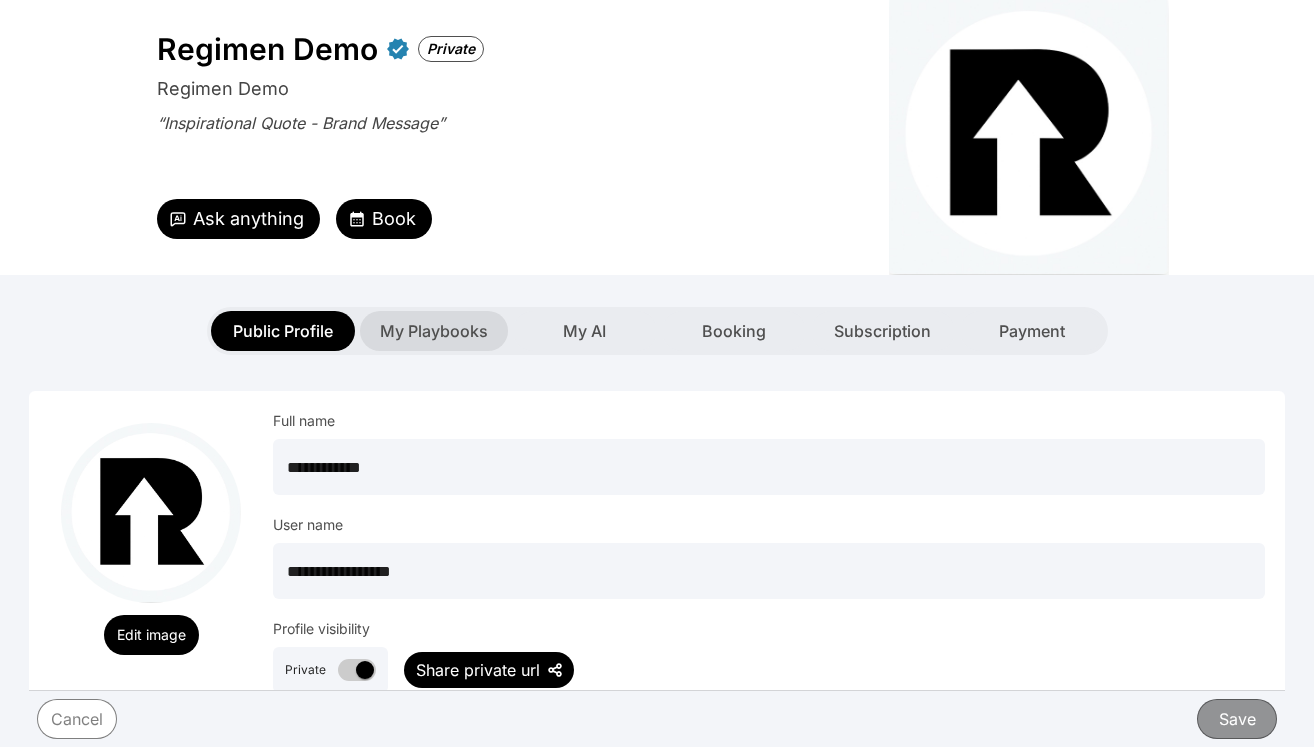 click on "My Playbooks" at bounding box center (434, 331) 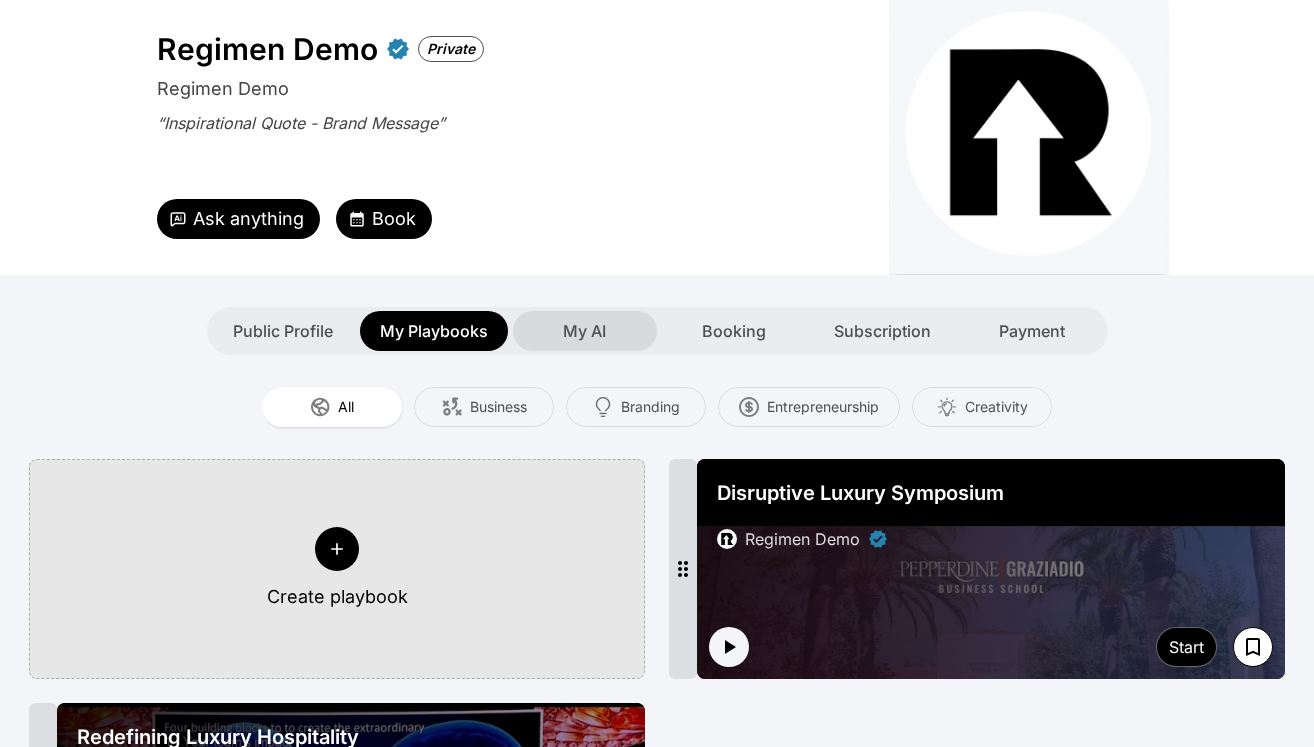 click on "My AI" at bounding box center [584, 331] 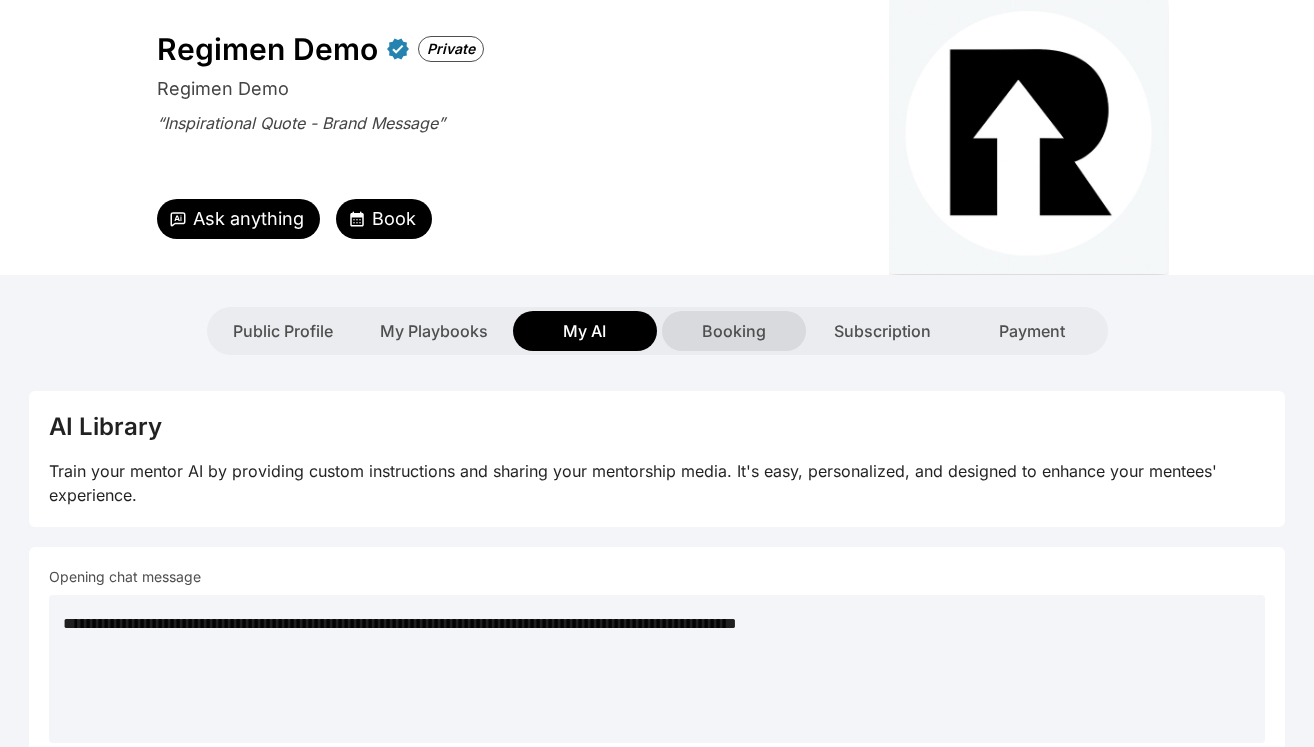 click on "Booking" at bounding box center [734, 331] 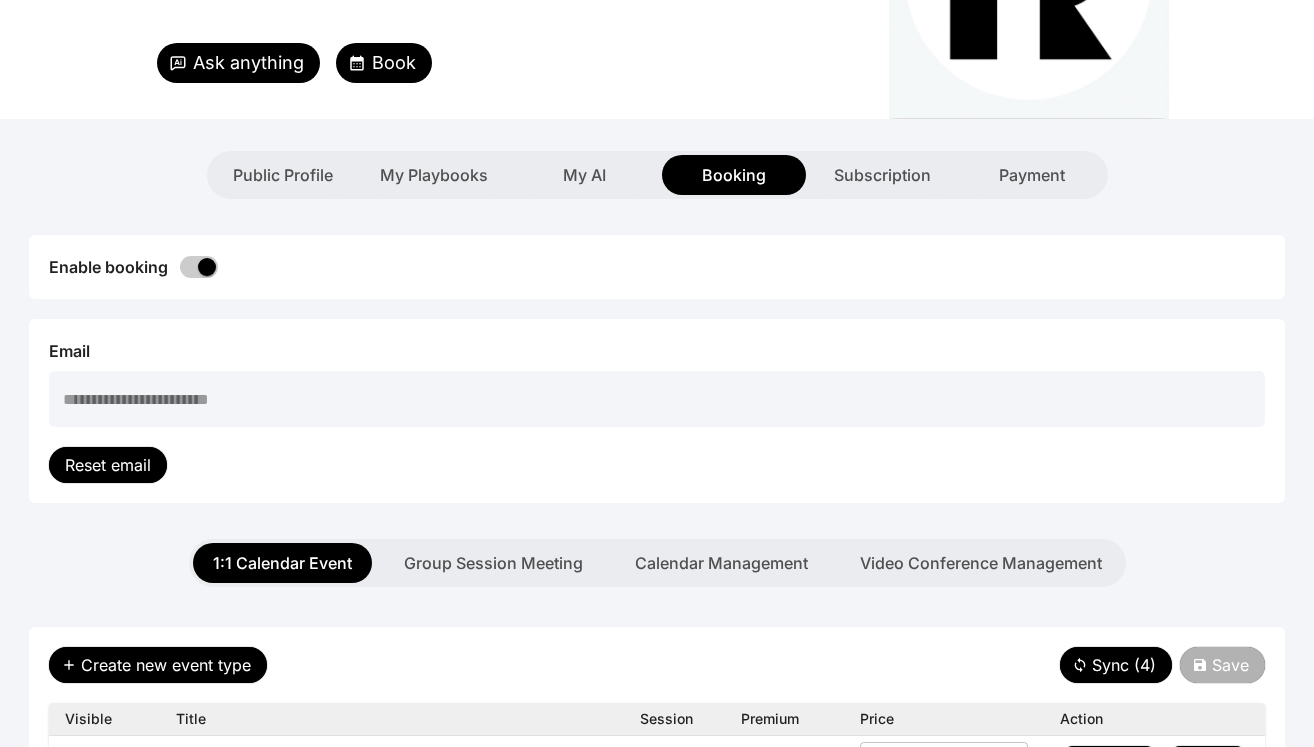 scroll, scrollTop: 156, scrollLeft: 0, axis: vertical 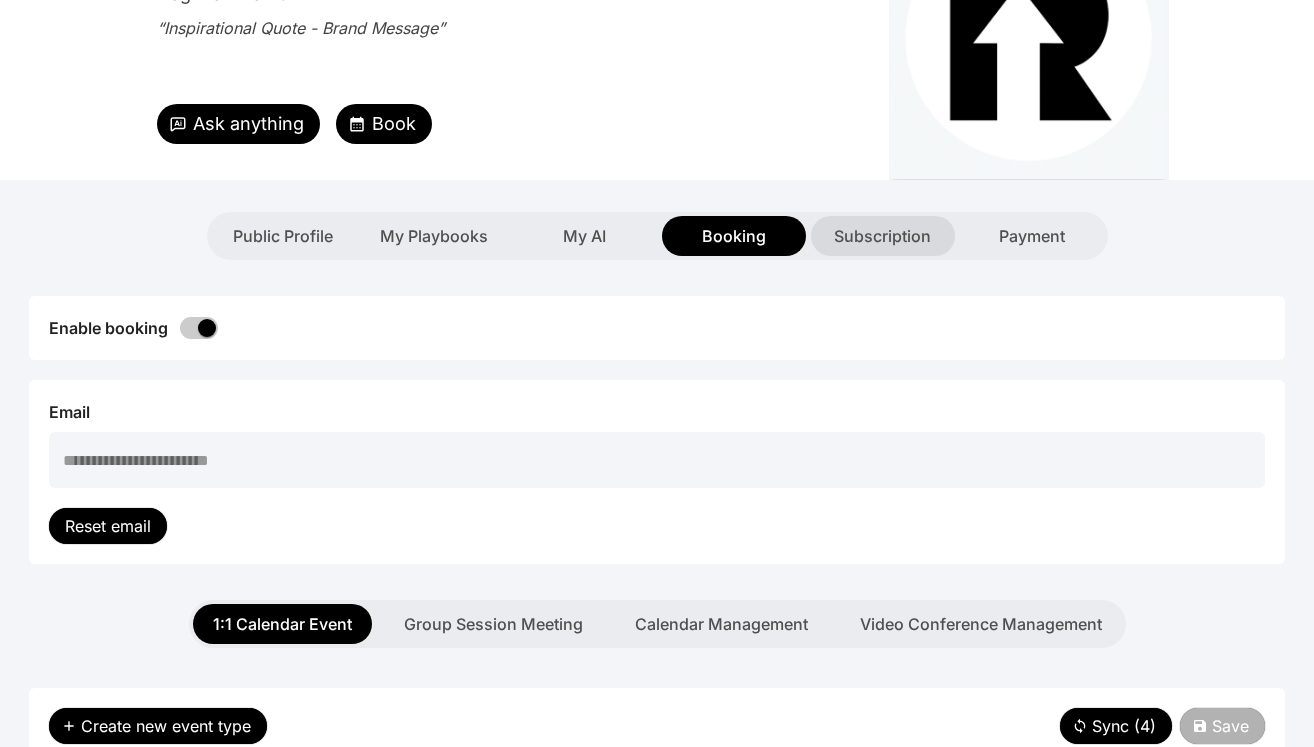 click on "Subscription" at bounding box center (882, 236) 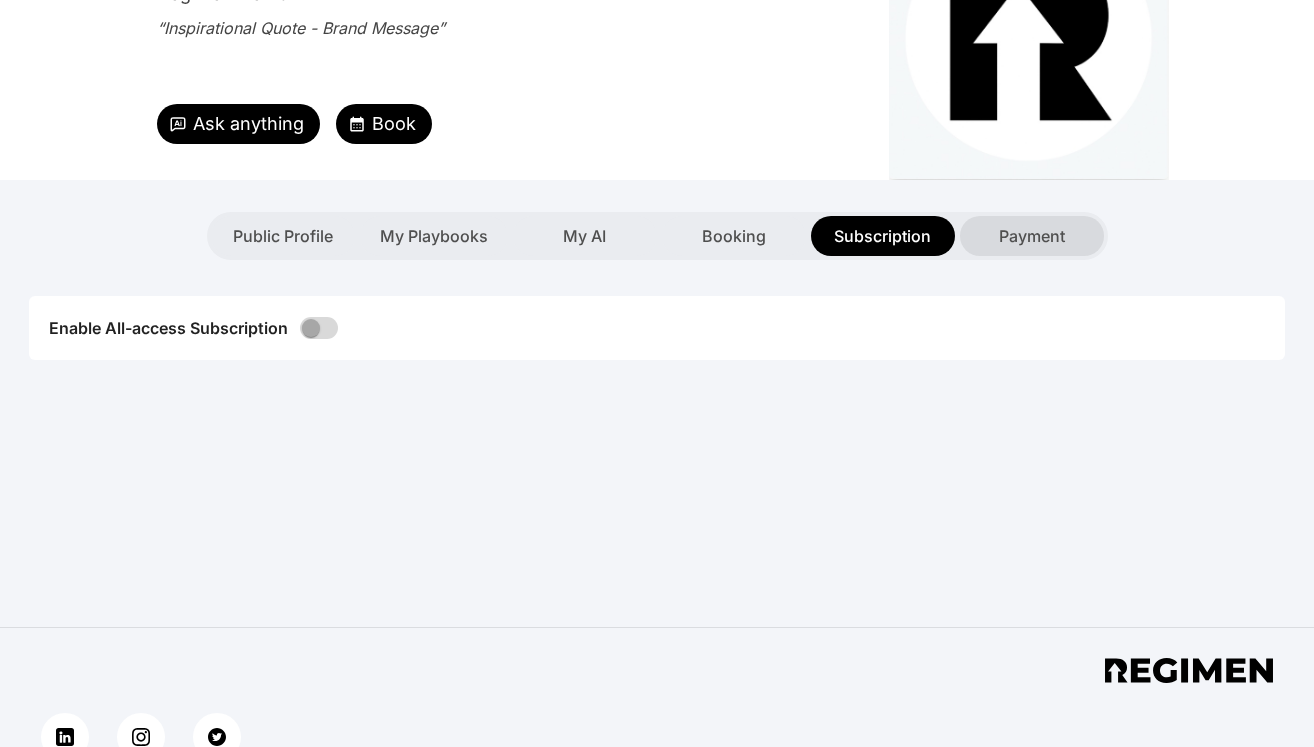 click on "Payment" at bounding box center (1032, 236) 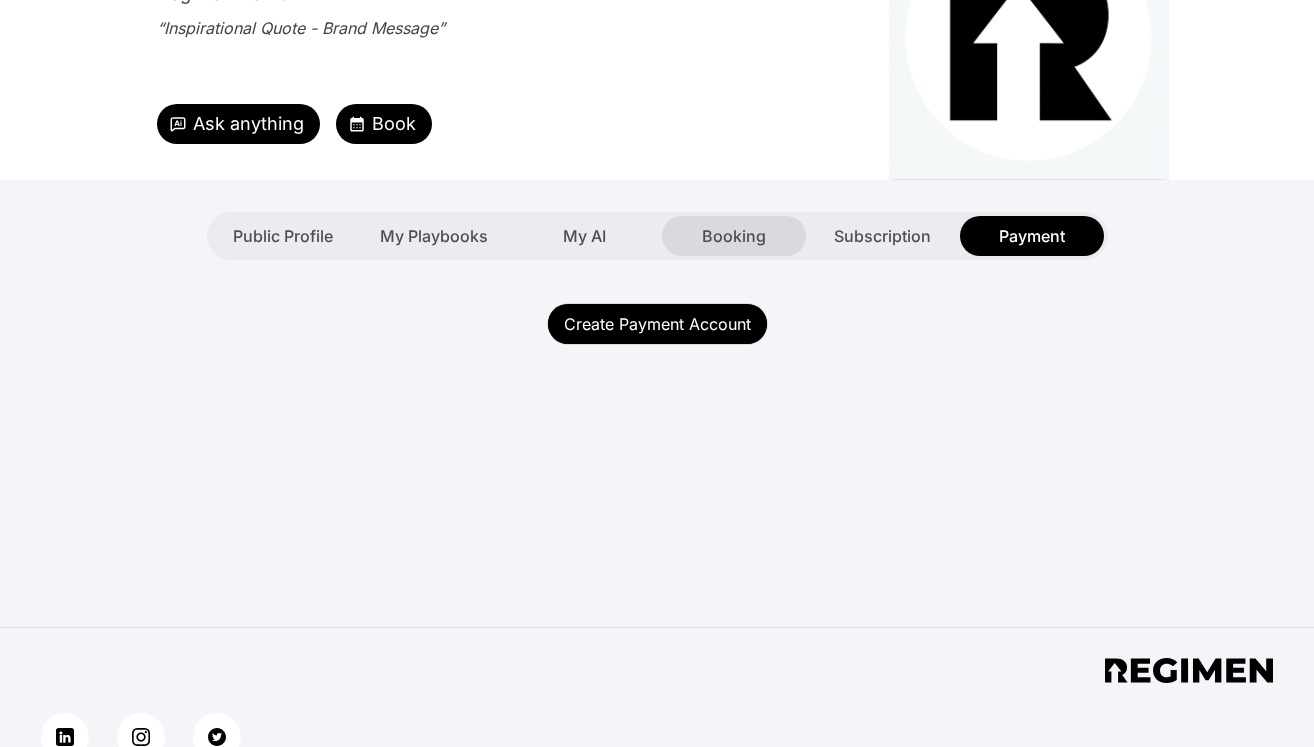 click on "Booking" at bounding box center (734, 236) 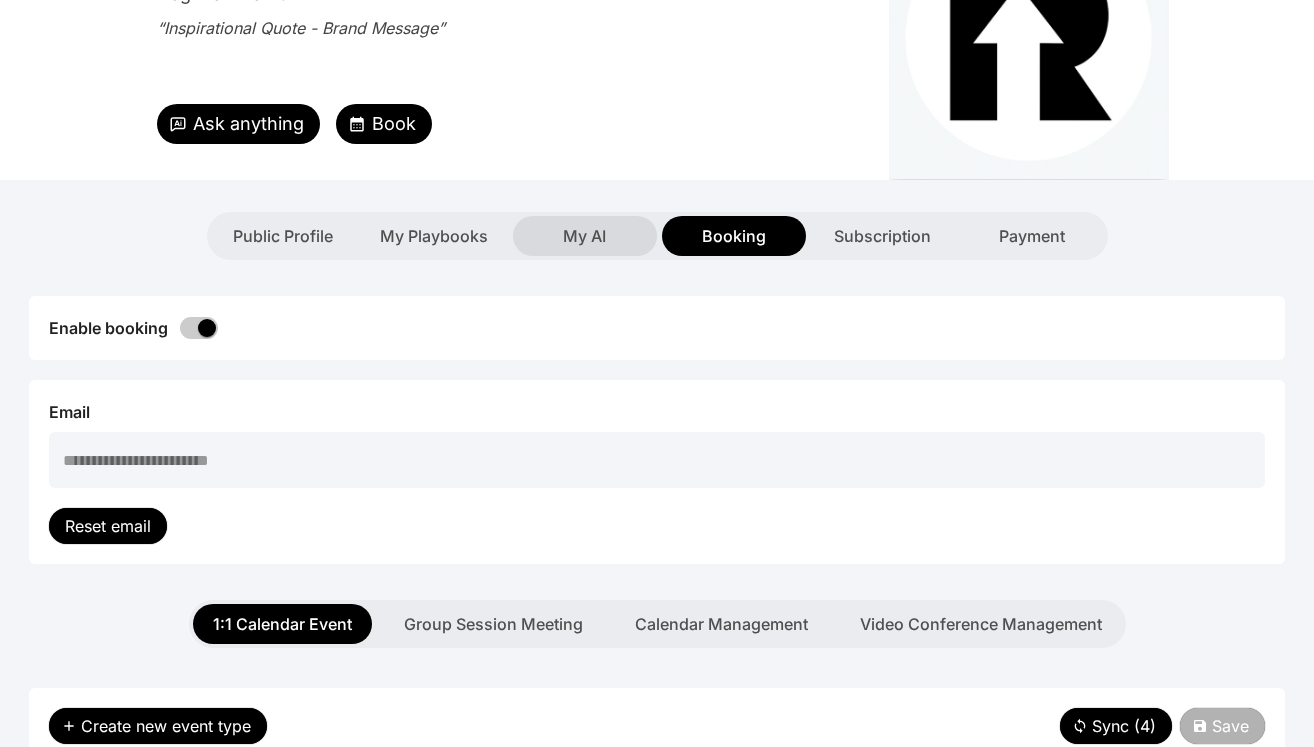 click on "My AI" at bounding box center (584, 236) 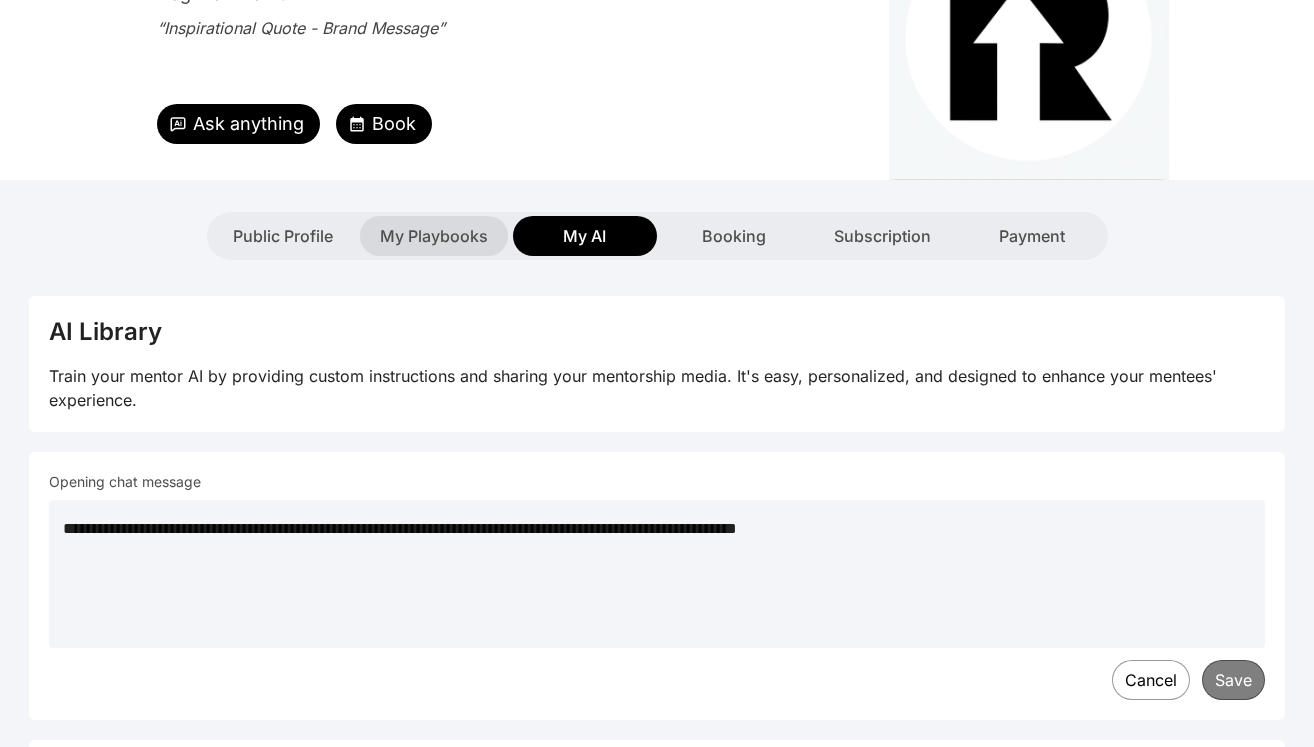 click on "My Playbooks" at bounding box center [434, 236] 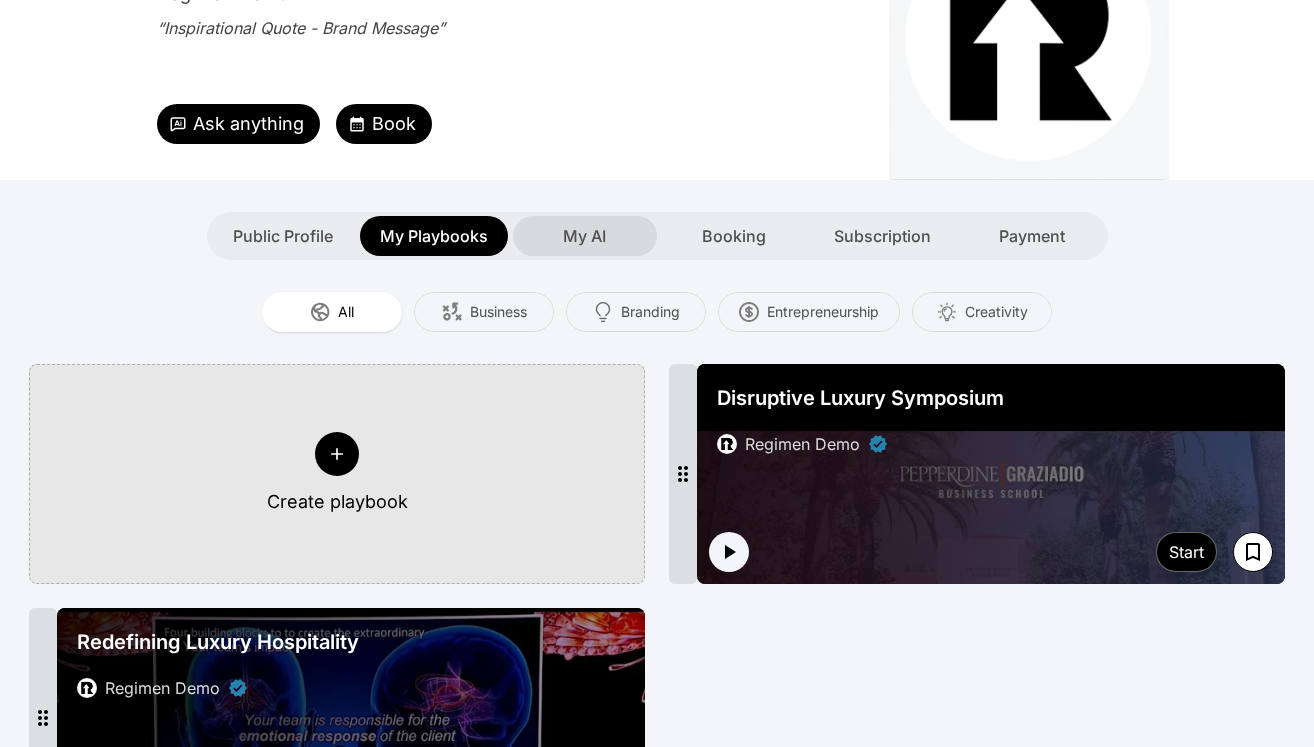 click on "My AI" at bounding box center (584, 236) 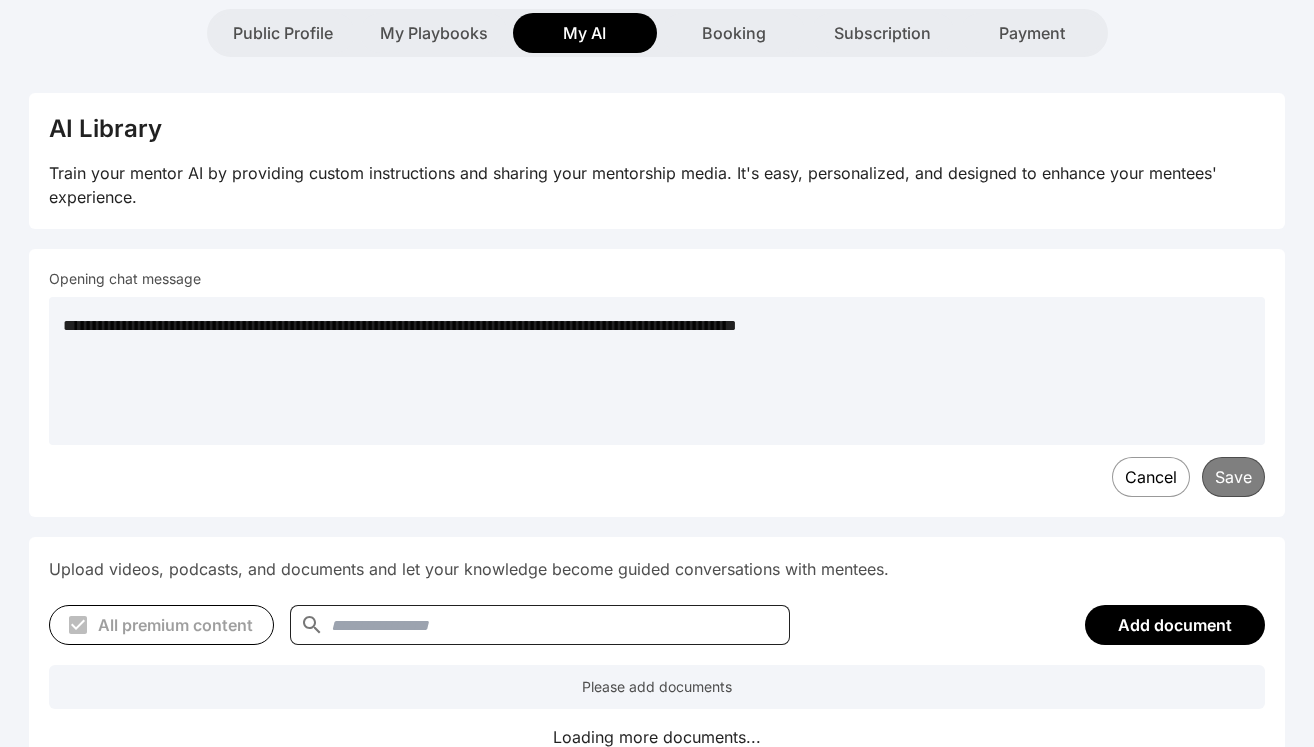 scroll, scrollTop: 362, scrollLeft: 0, axis: vertical 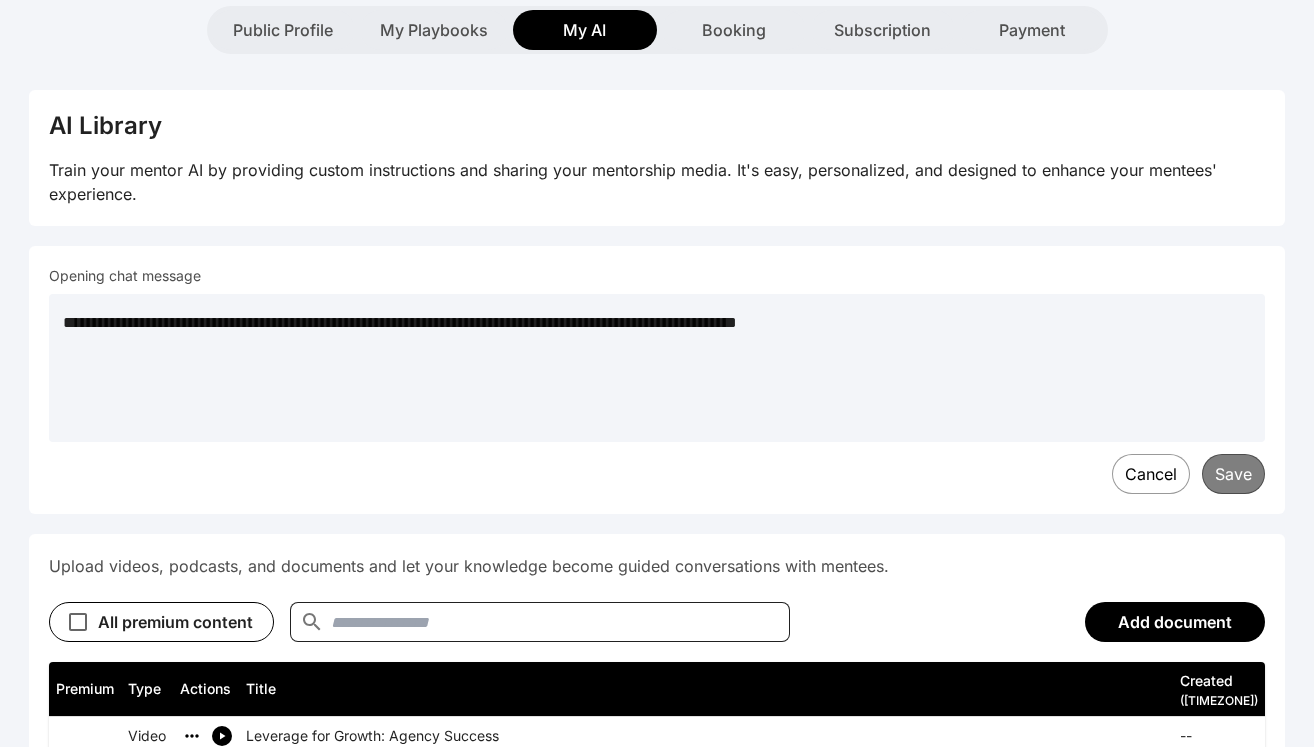 drag, startPoint x: 651, startPoint y: 322, endPoint x: 335, endPoint y: 325, distance: 316.01425 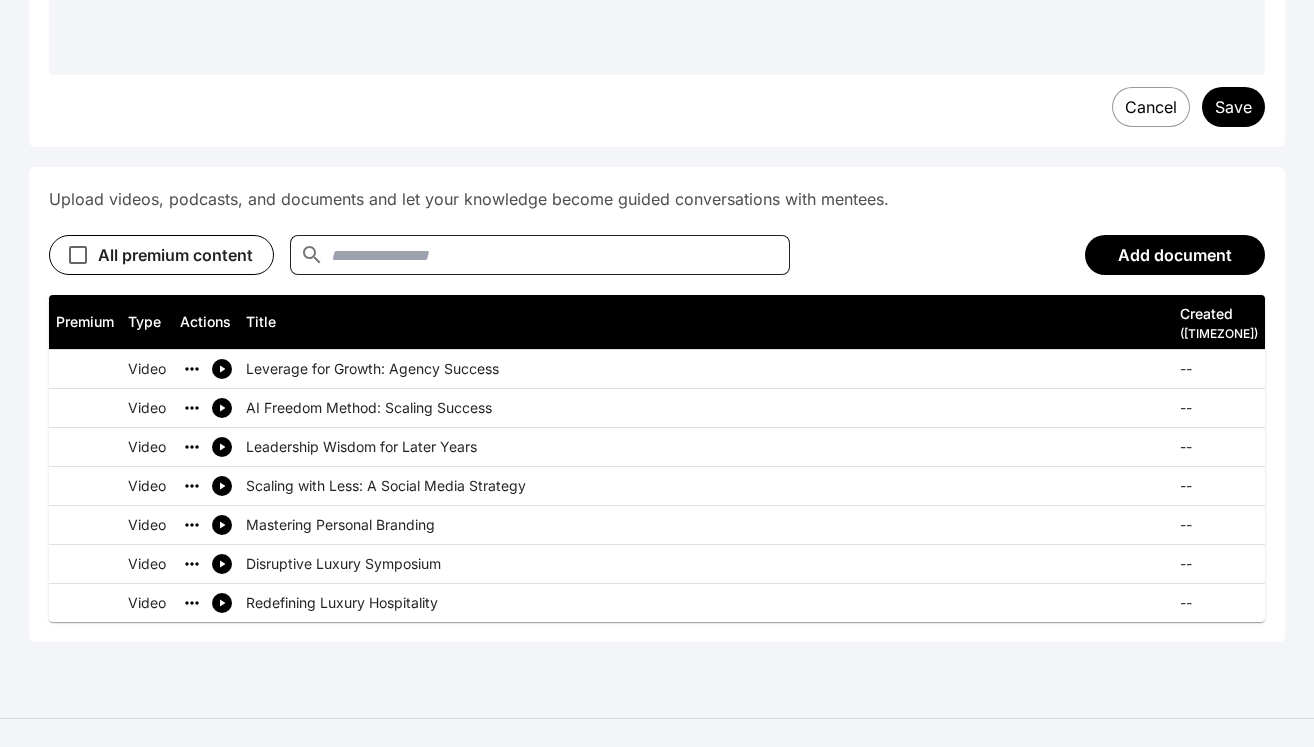 scroll, scrollTop: 732, scrollLeft: 0, axis: vertical 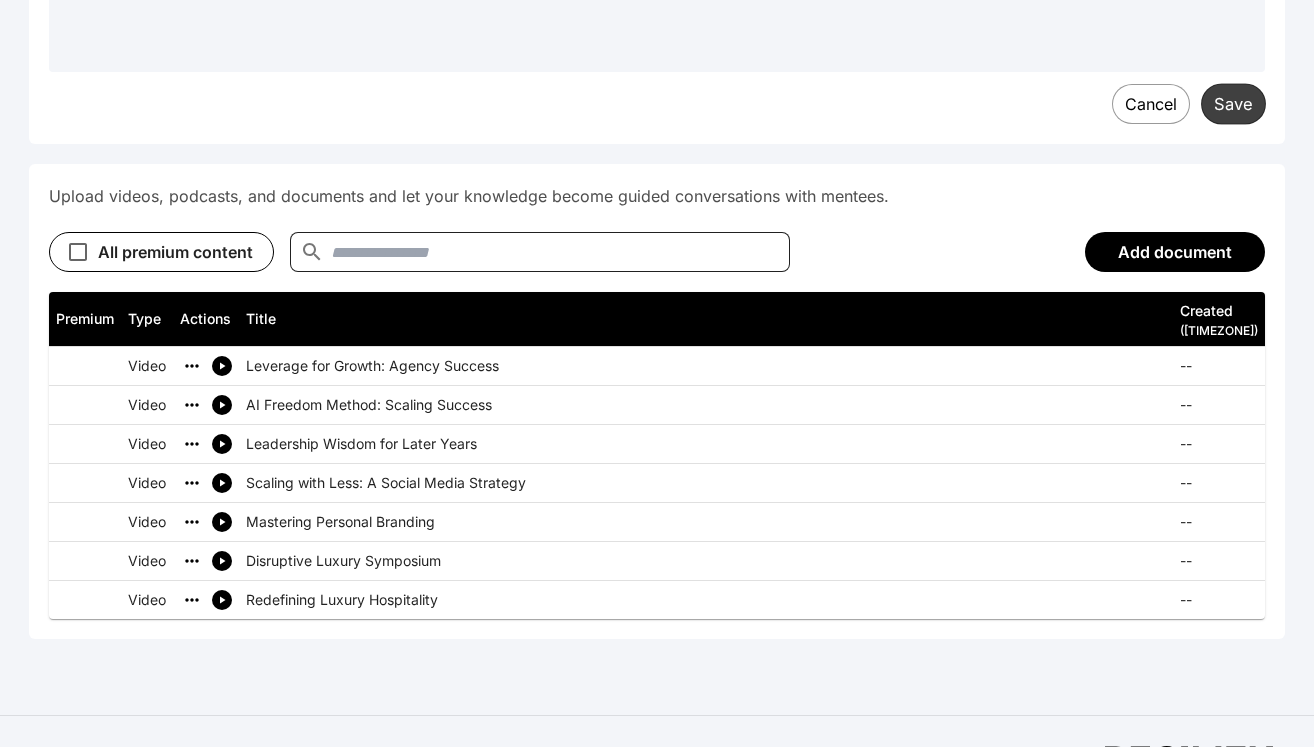 type on "**********" 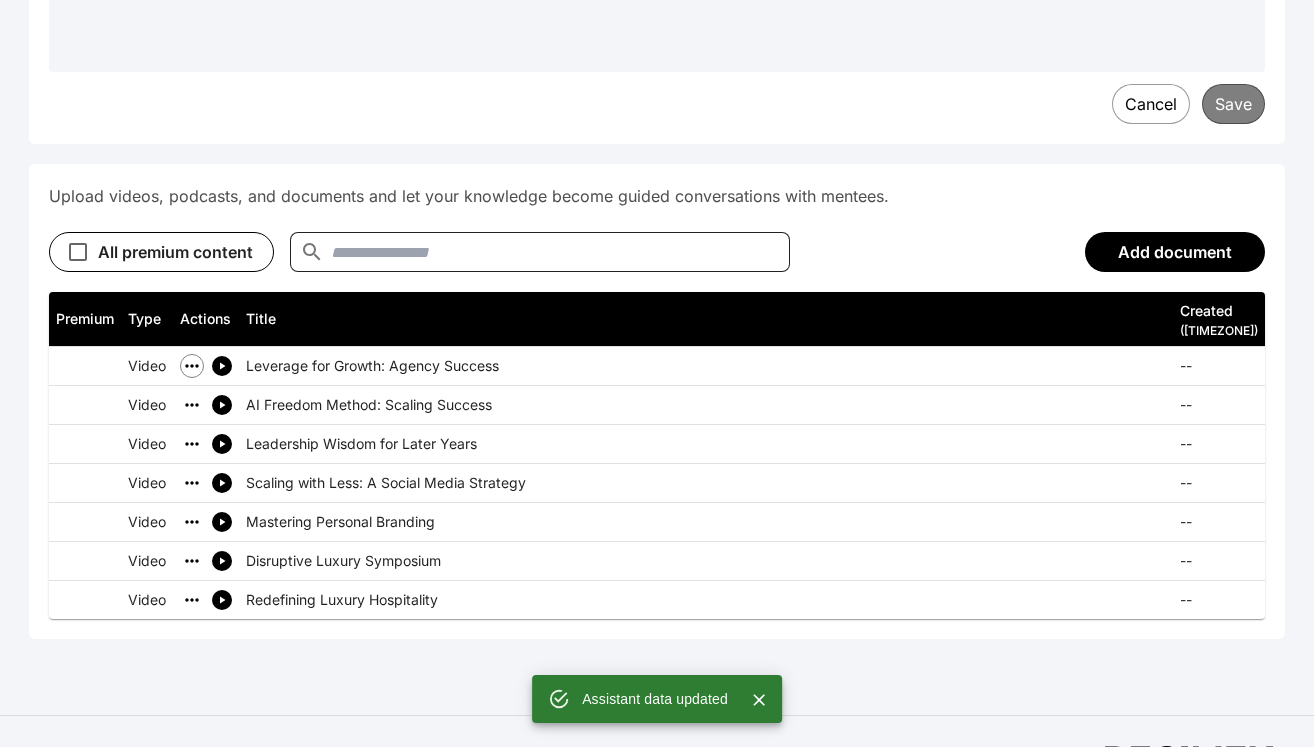 click 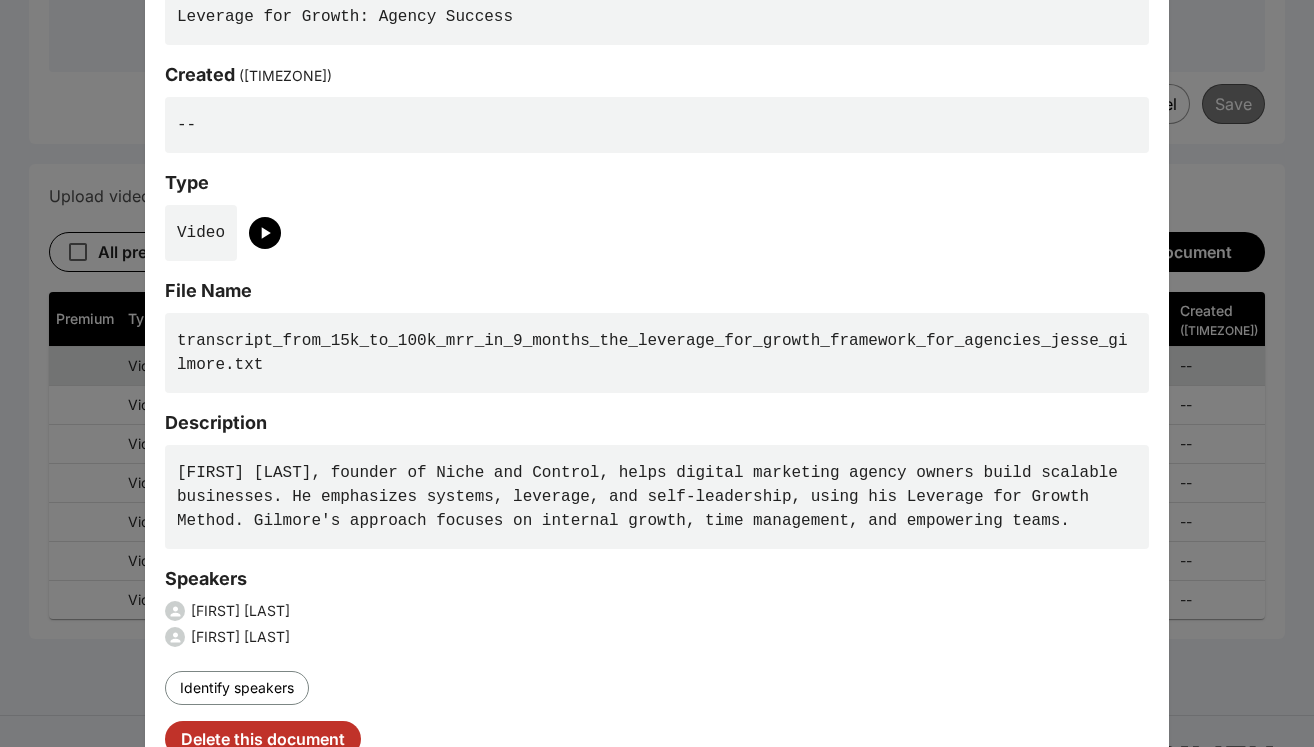 scroll, scrollTop: 270, scrollLeft: 0, axis: vertical 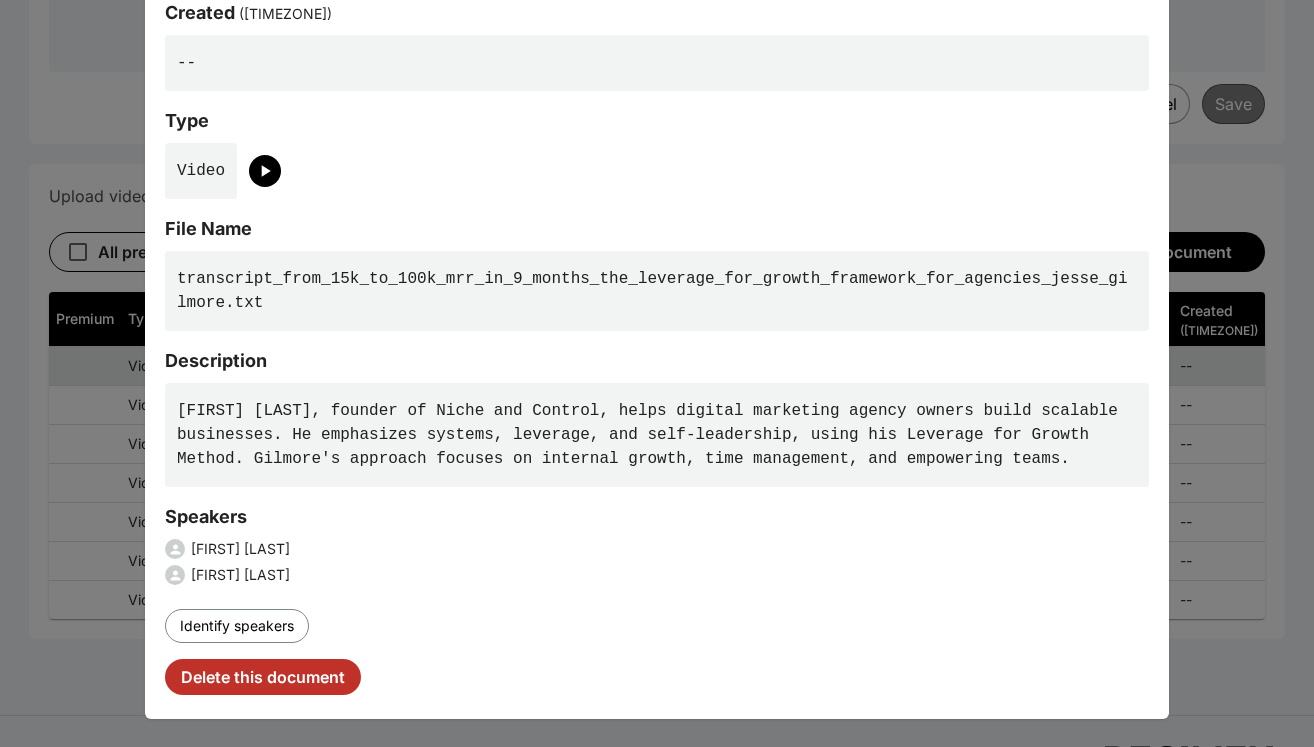 click on "Delete this document" at bounding box center (263, 677) 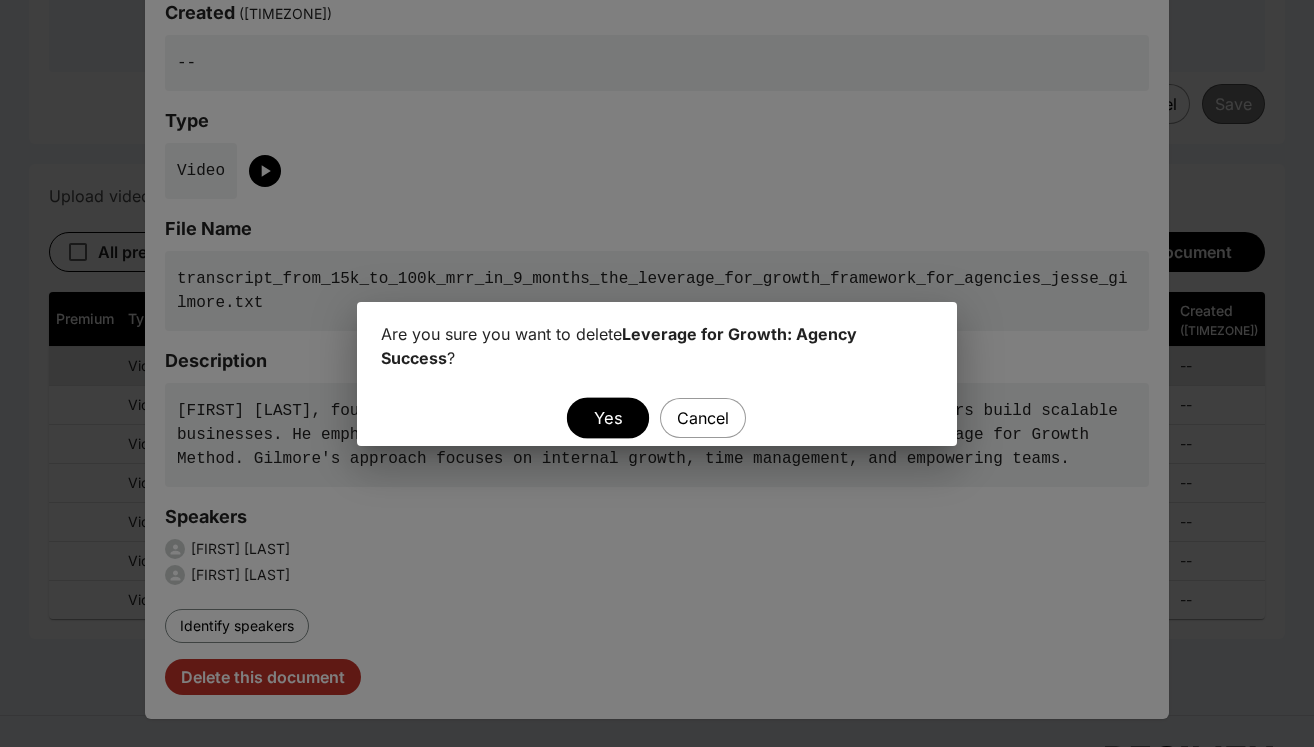 click on "Yes" at bounding box center [608, 417] 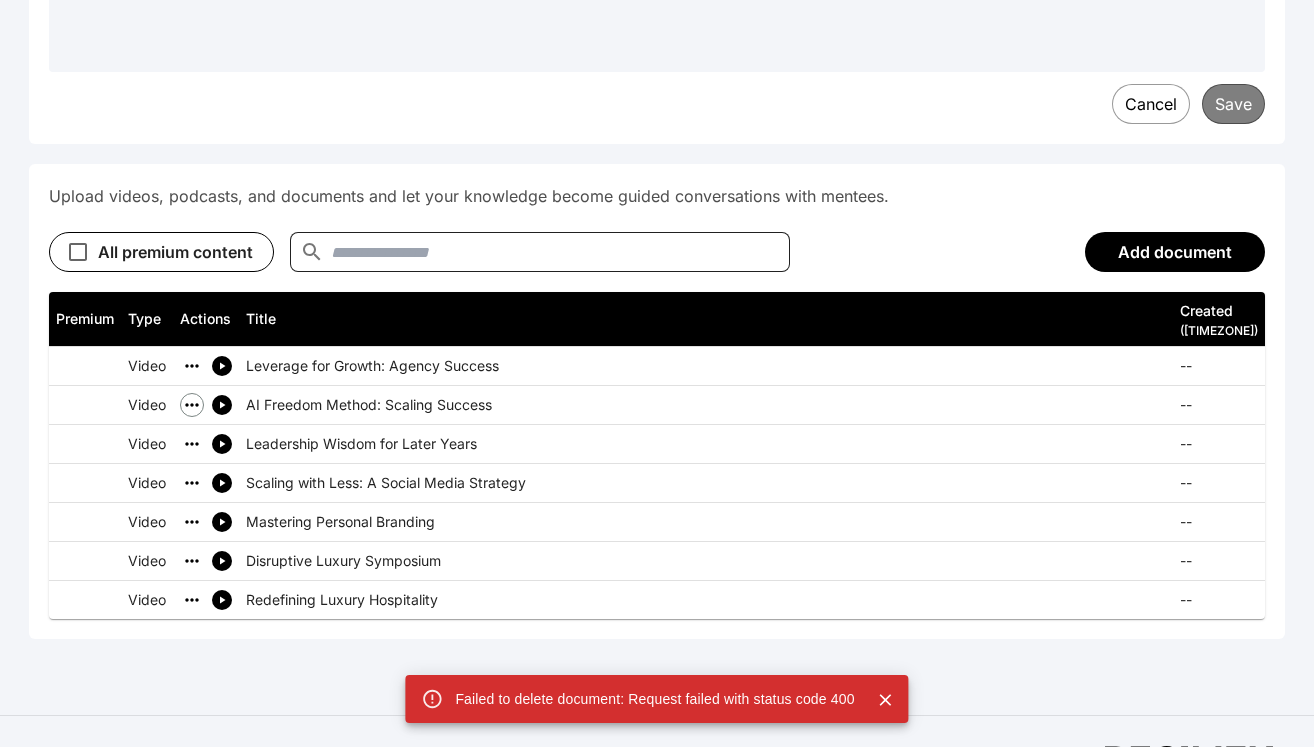 click 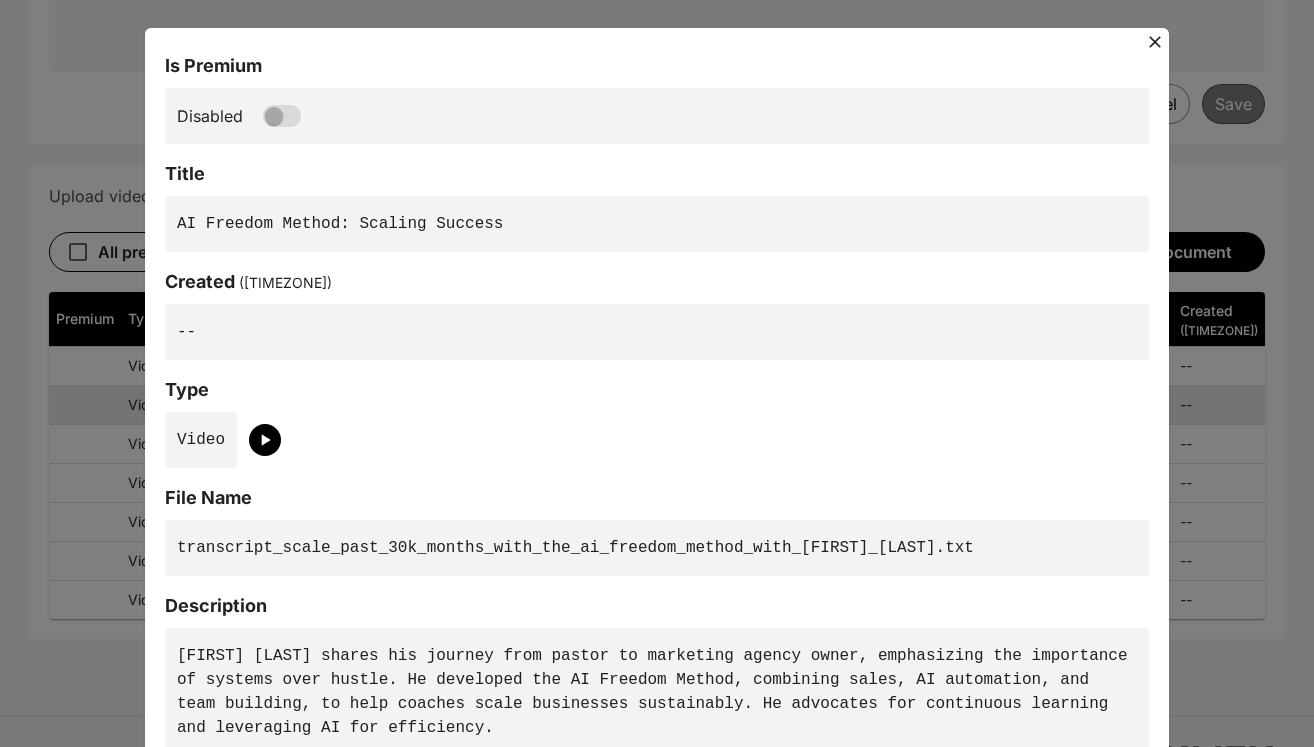 scroll, scrollTop: 270, scrollLeft: 0, axis: vertical 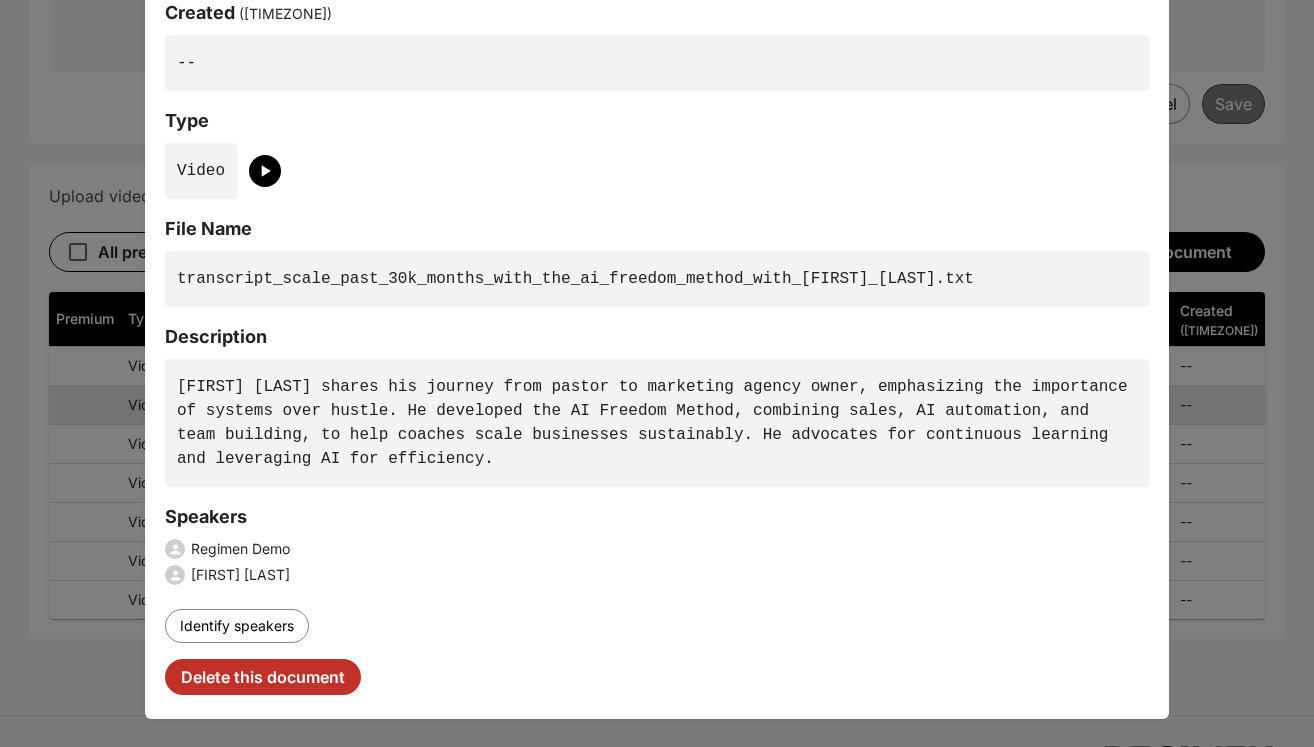 click on "Delete this document" at bounding box center [263, 677] 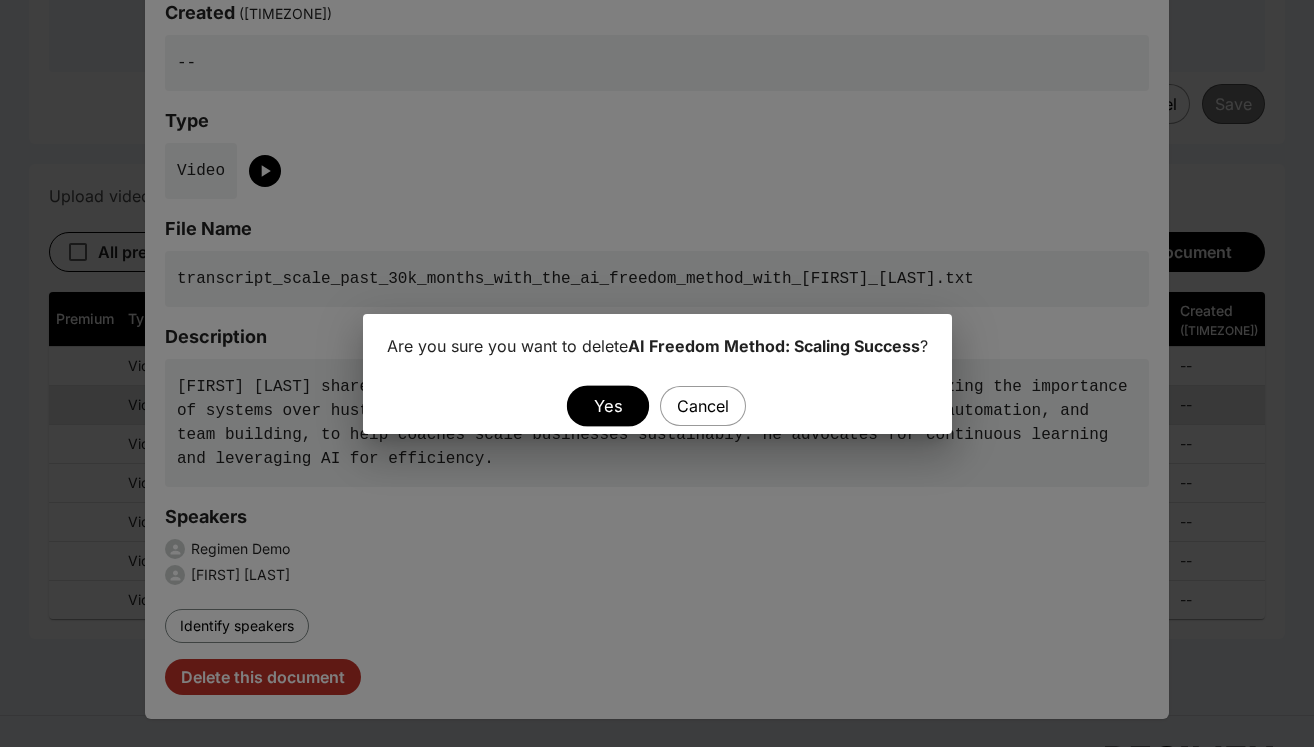 click on "Yes" at bounding box center [608, 405] 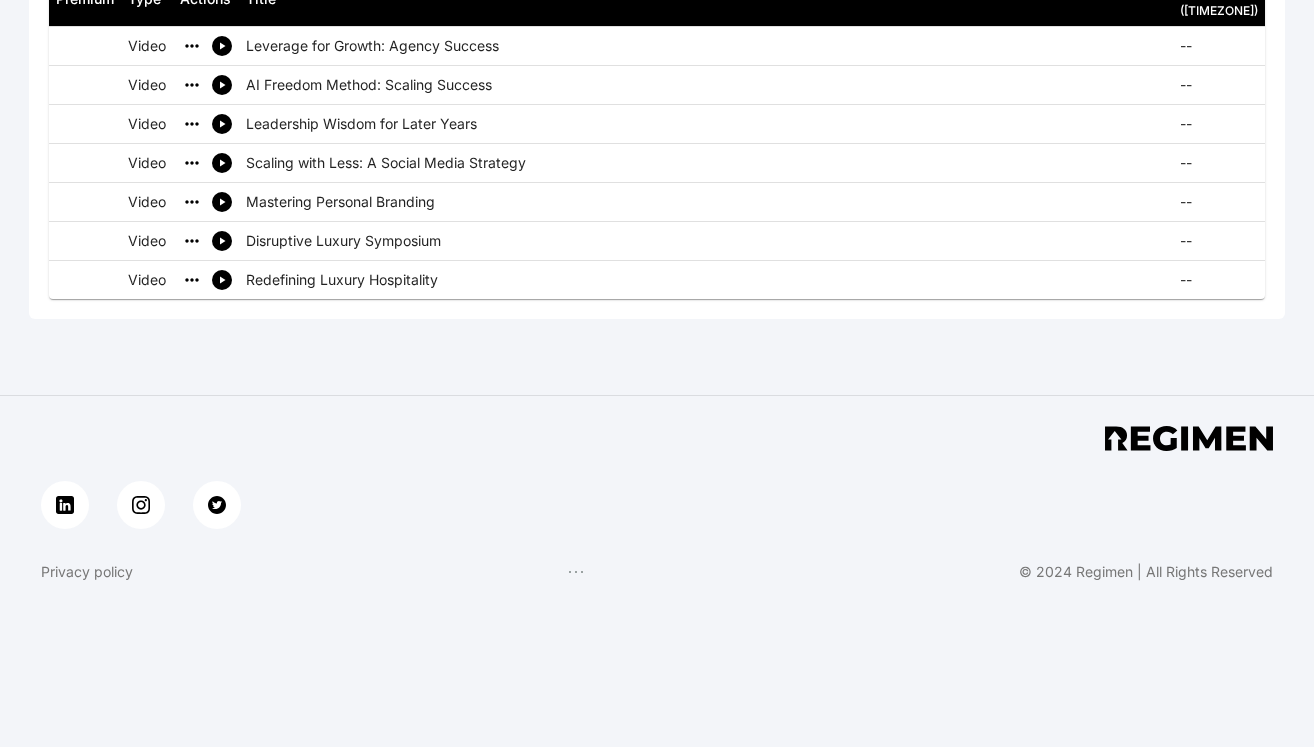scroll, scrollTop: 1068, scrollLeft: 0, axis: vertical 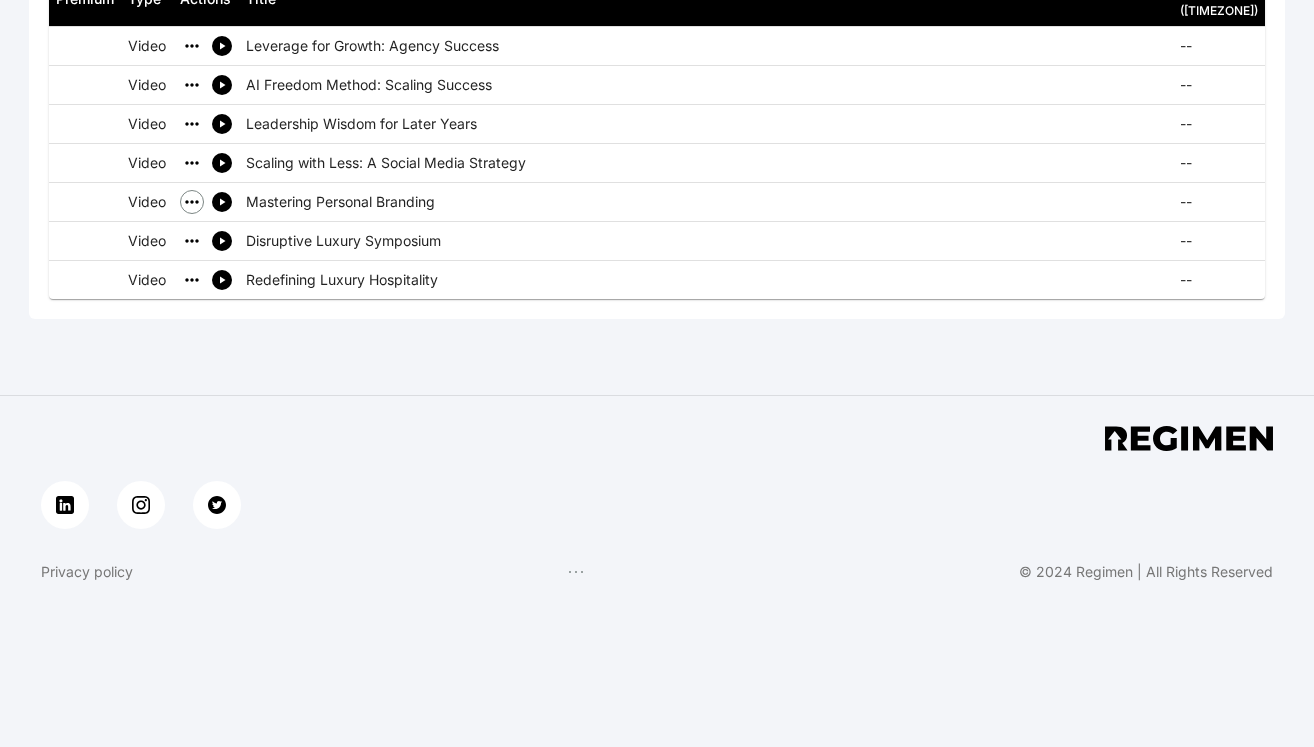 click 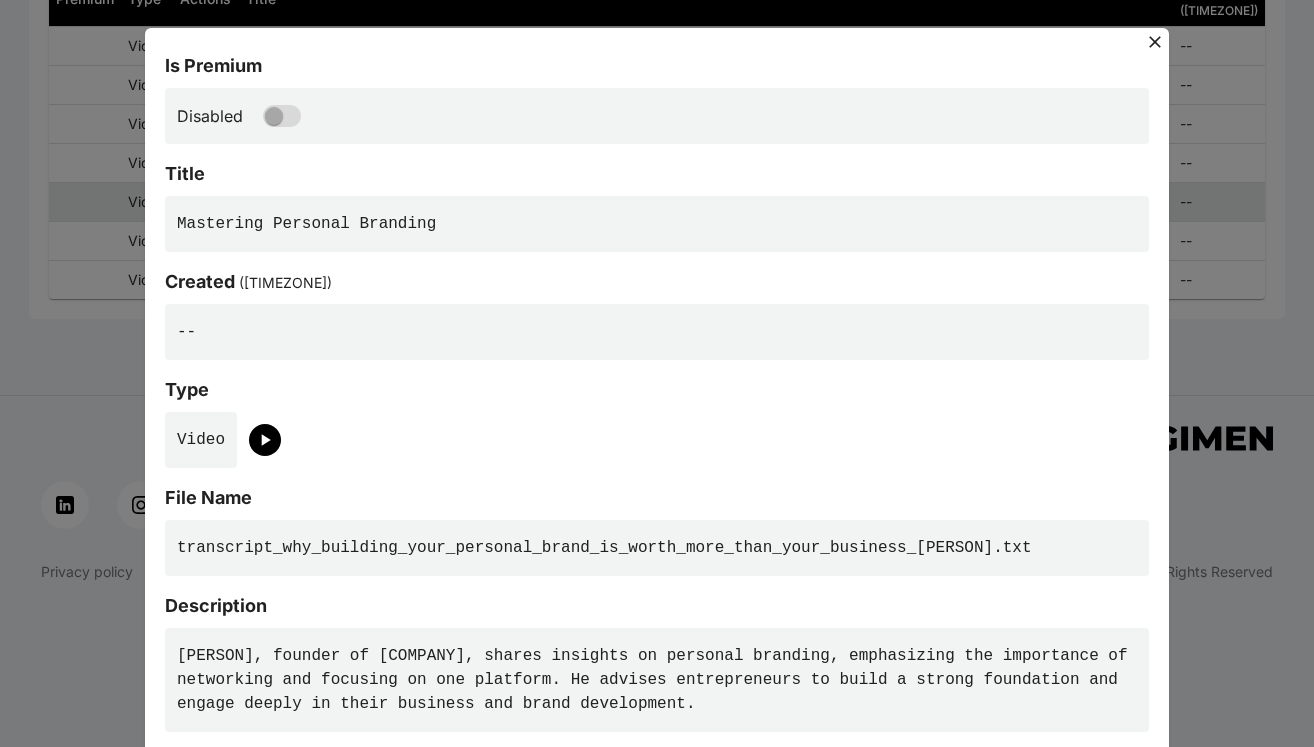 scroll, scrollTop: 246, scrollLeft: 0, axis: vertical 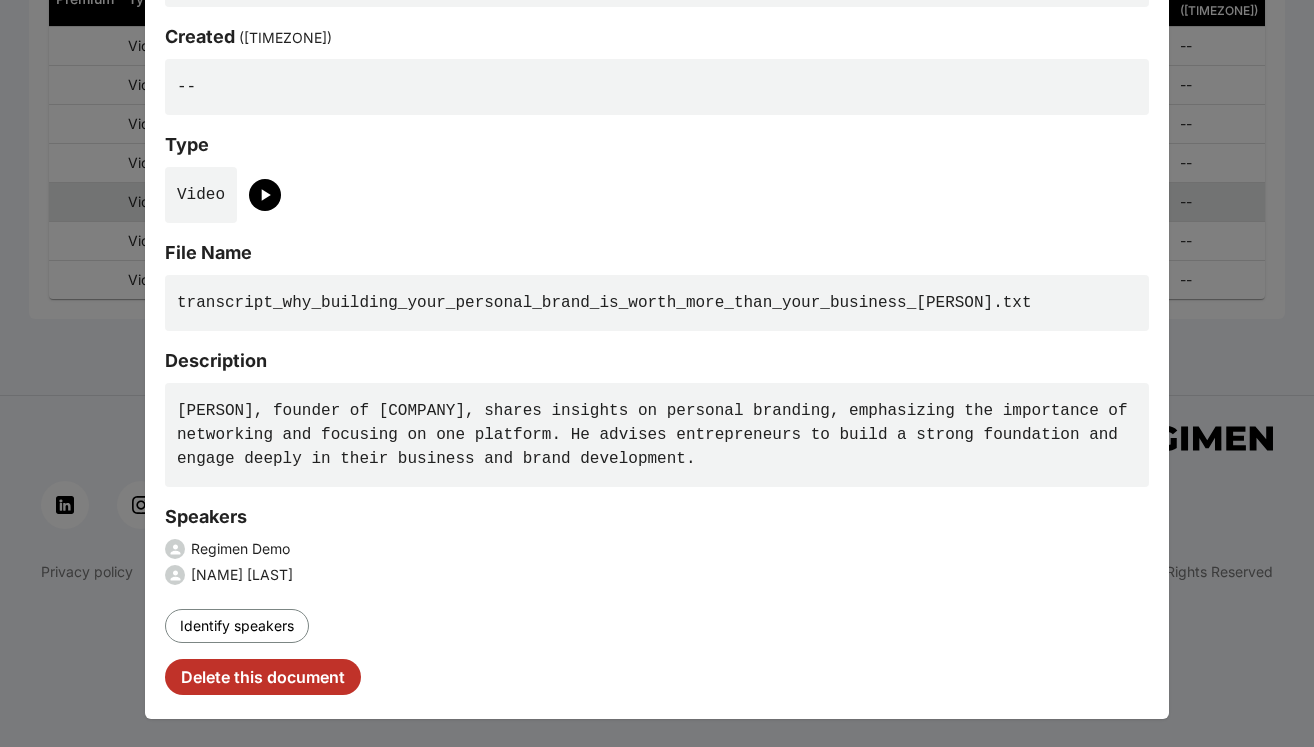 click on "Delete this document" at bounding box center [263, 677] 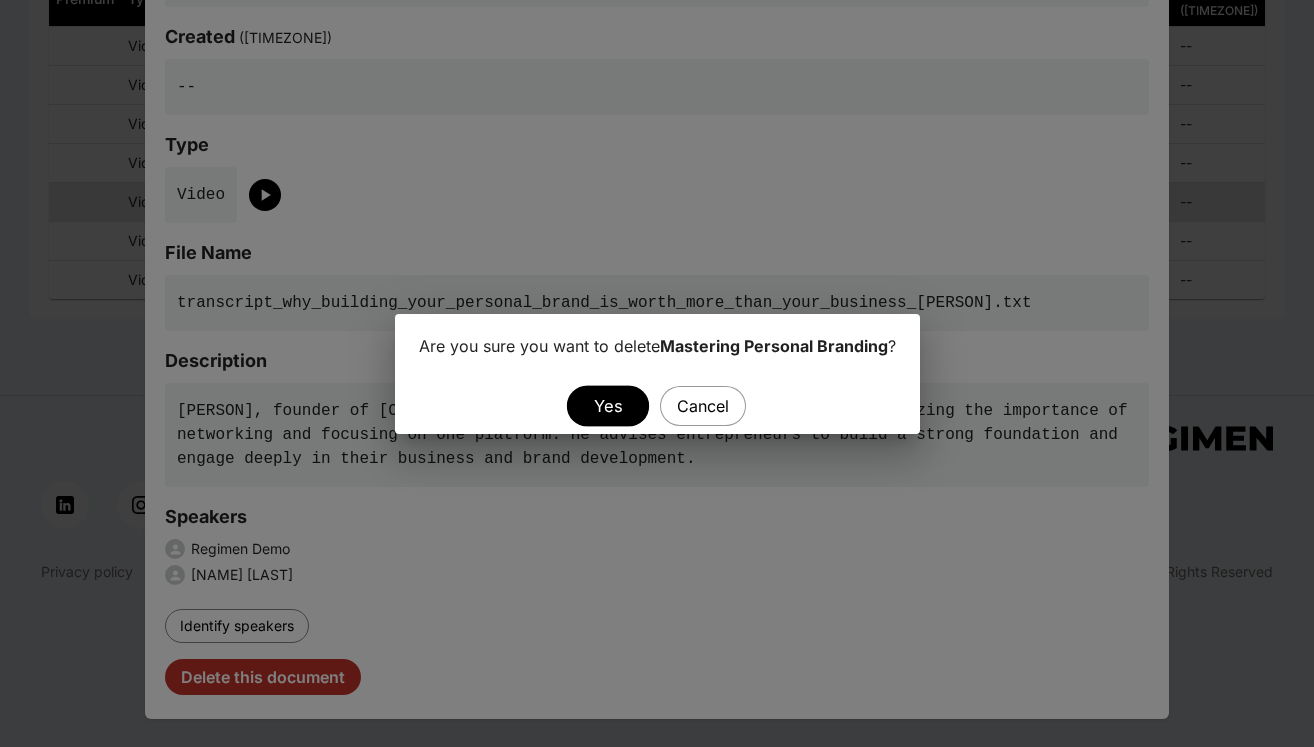 click on "Yes" at bounding box center [608, 405] 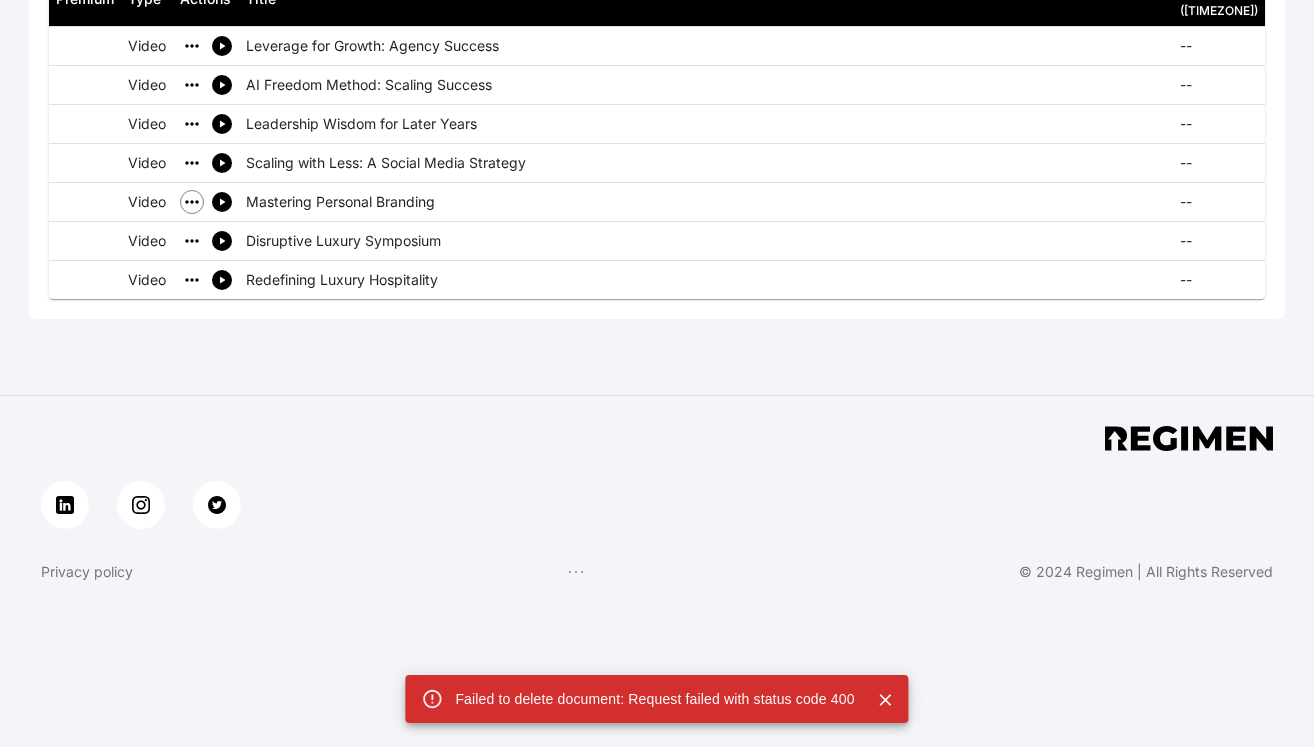 click 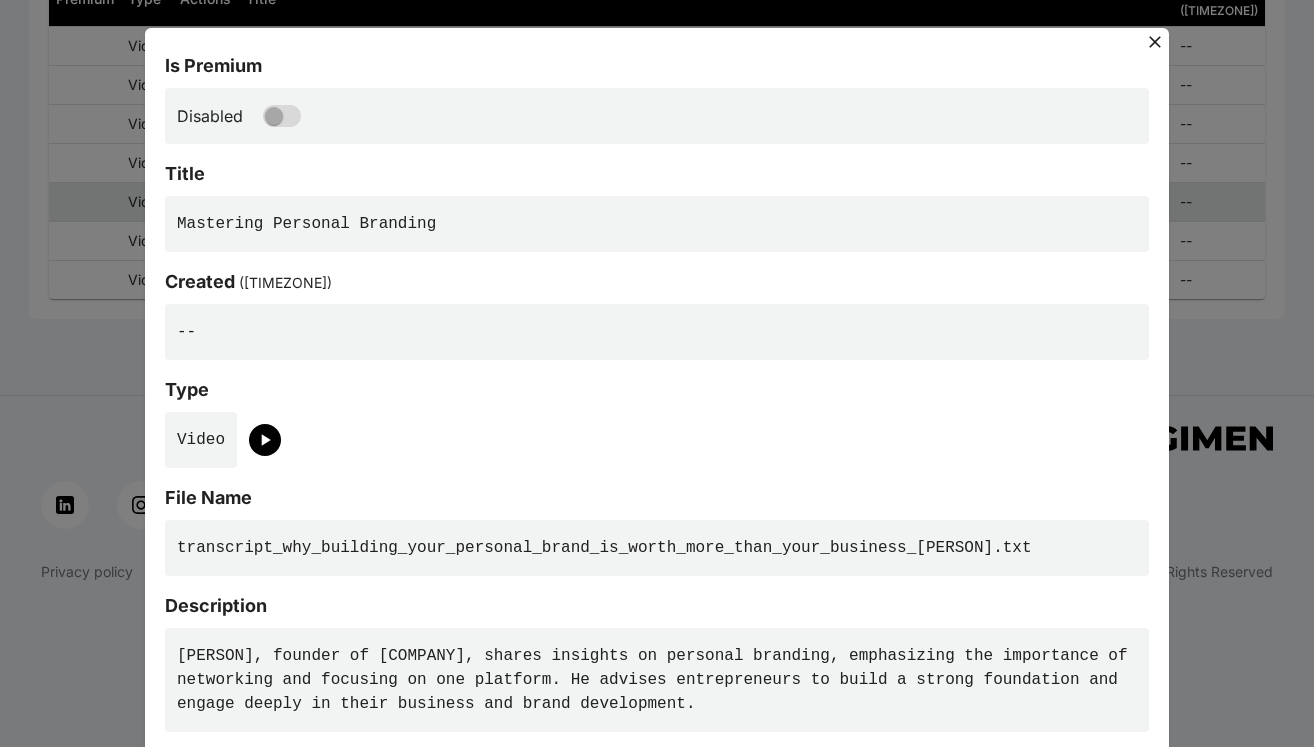 scroll, scrollTop: 246, scrollLeft: 0, axis: vertical 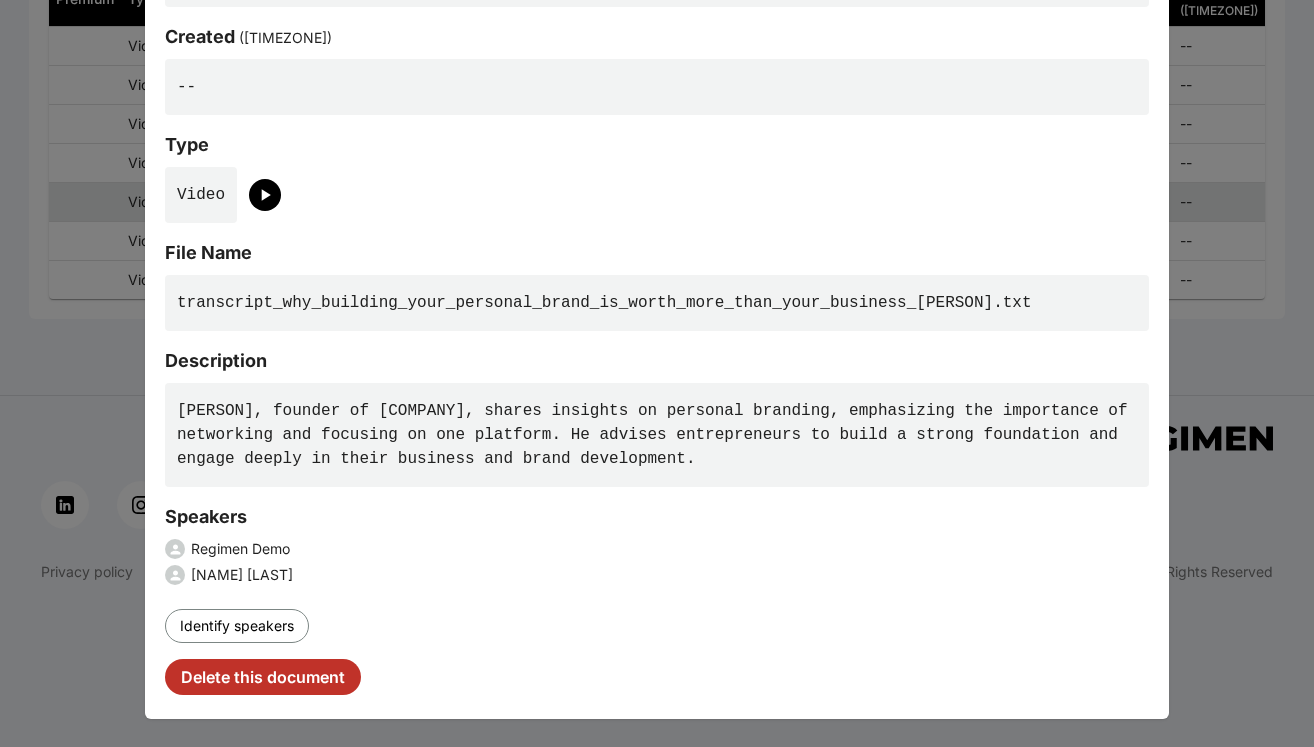 click on "Delete this document" at bounding box center [263, 677] 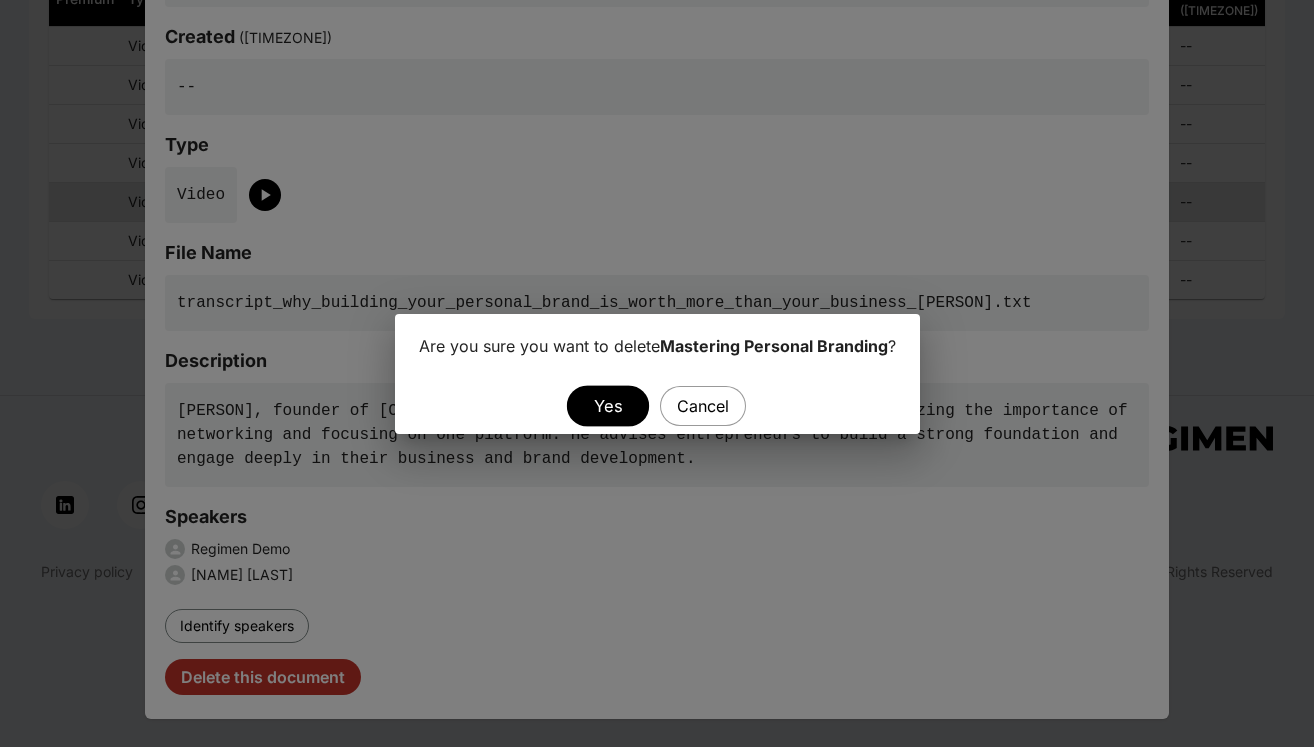 click on "Yes" at bounding box center (608, 405) 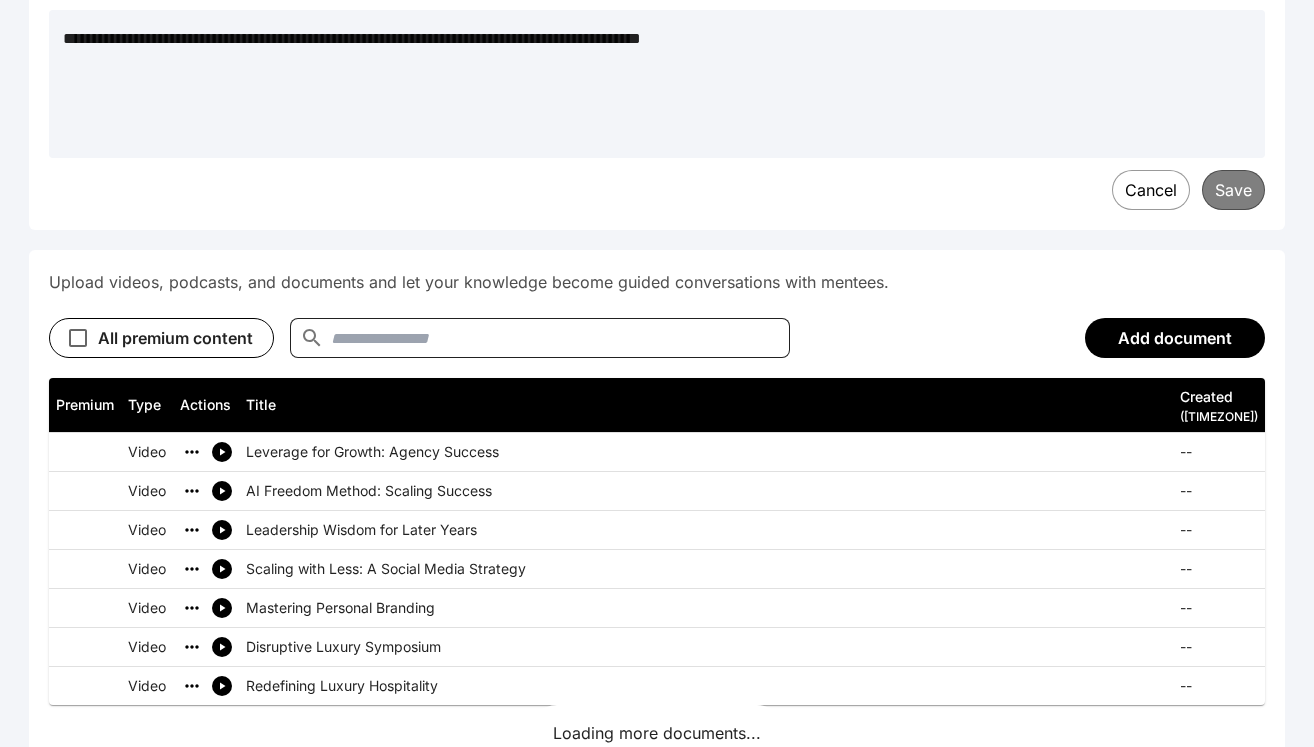 scroll, scrollTop: 703, scrollLeft: 0, axis: vertical 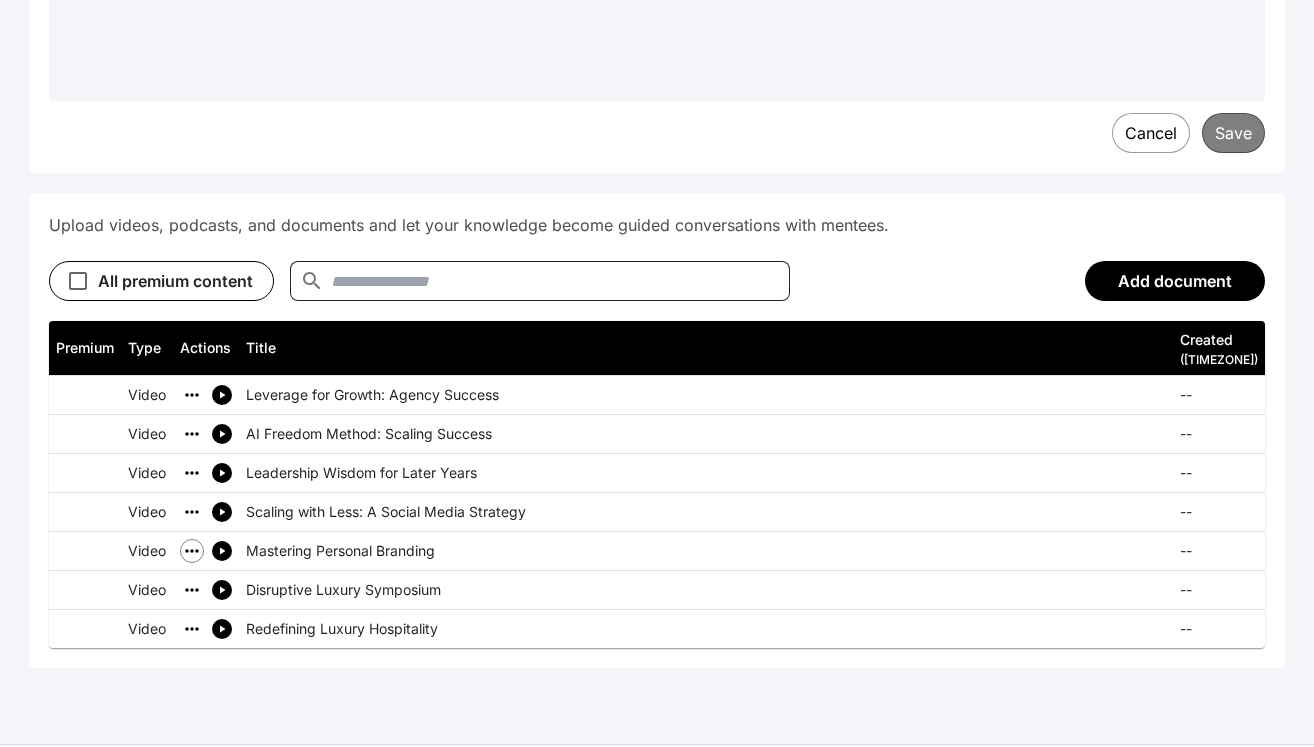 click 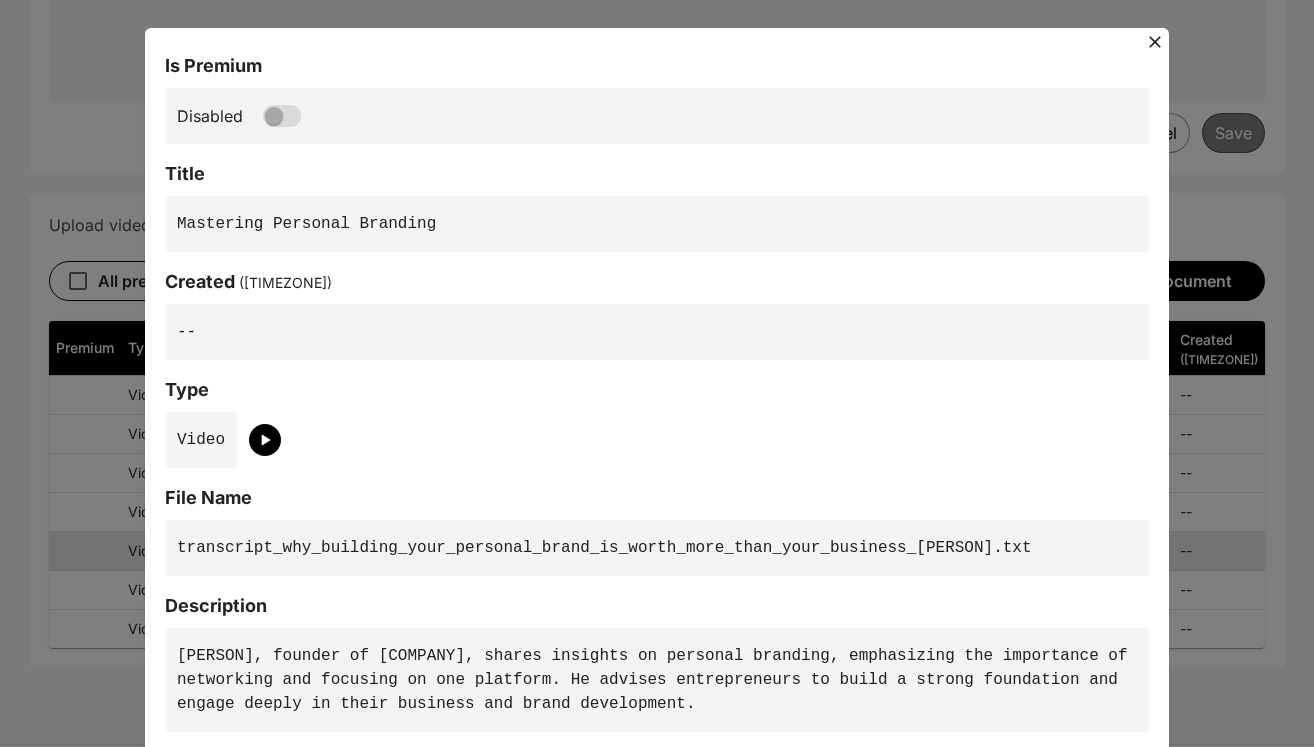 scroll, scrollTop: 246, scrollLeft: 0, axis: vertical 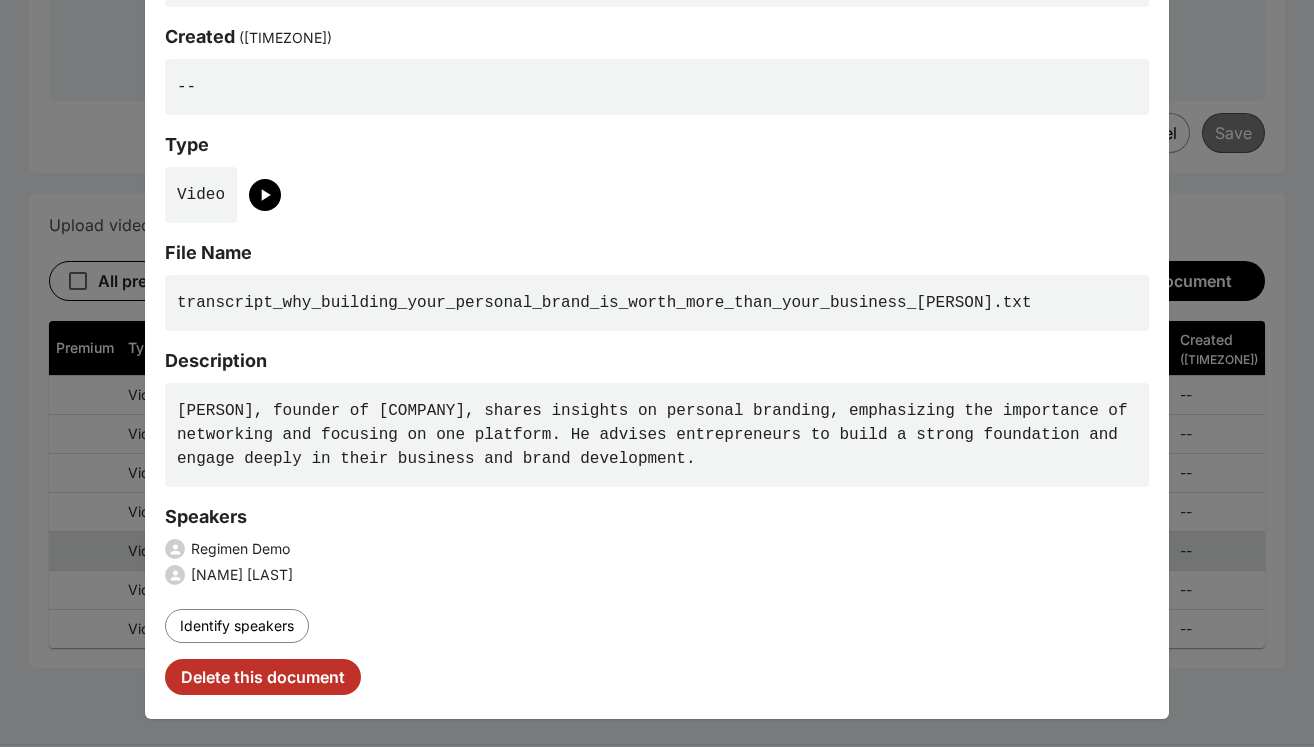 click on "Delete this document" at bounding box center (263, 677) 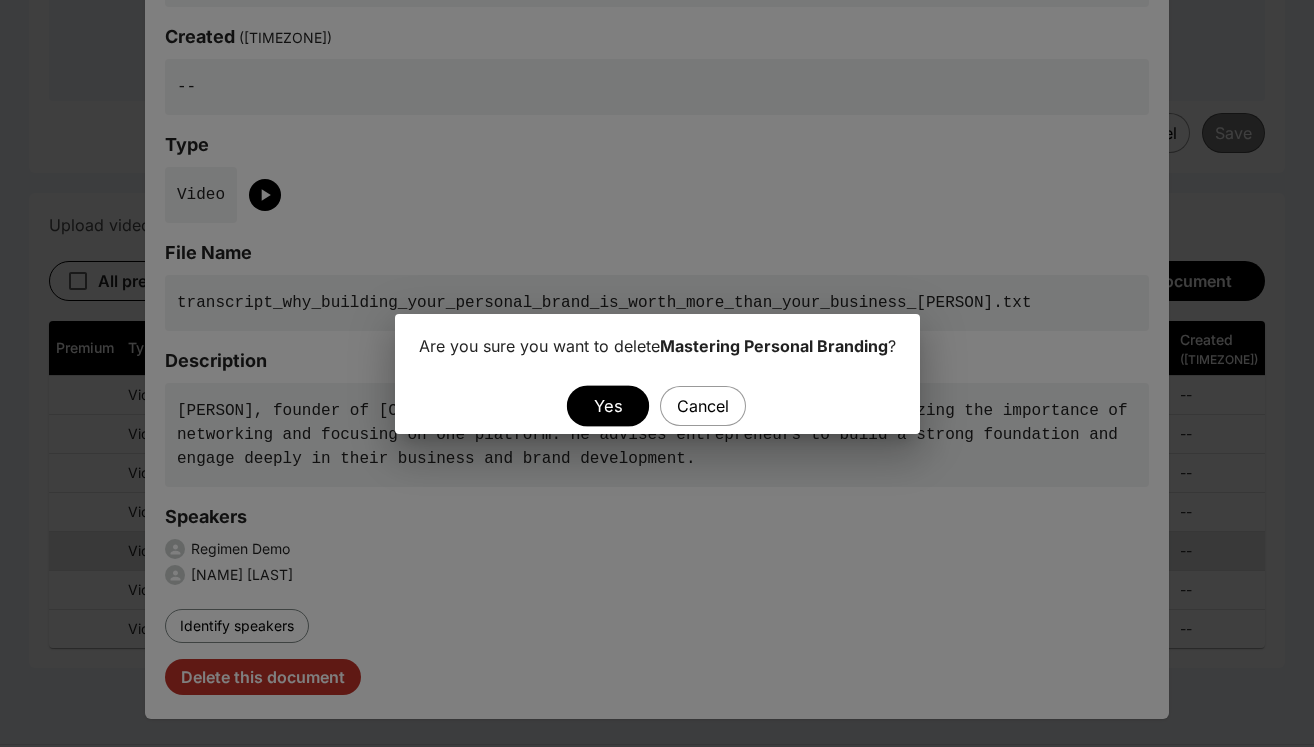 click on "Yes" at bounding box center [608, 405] 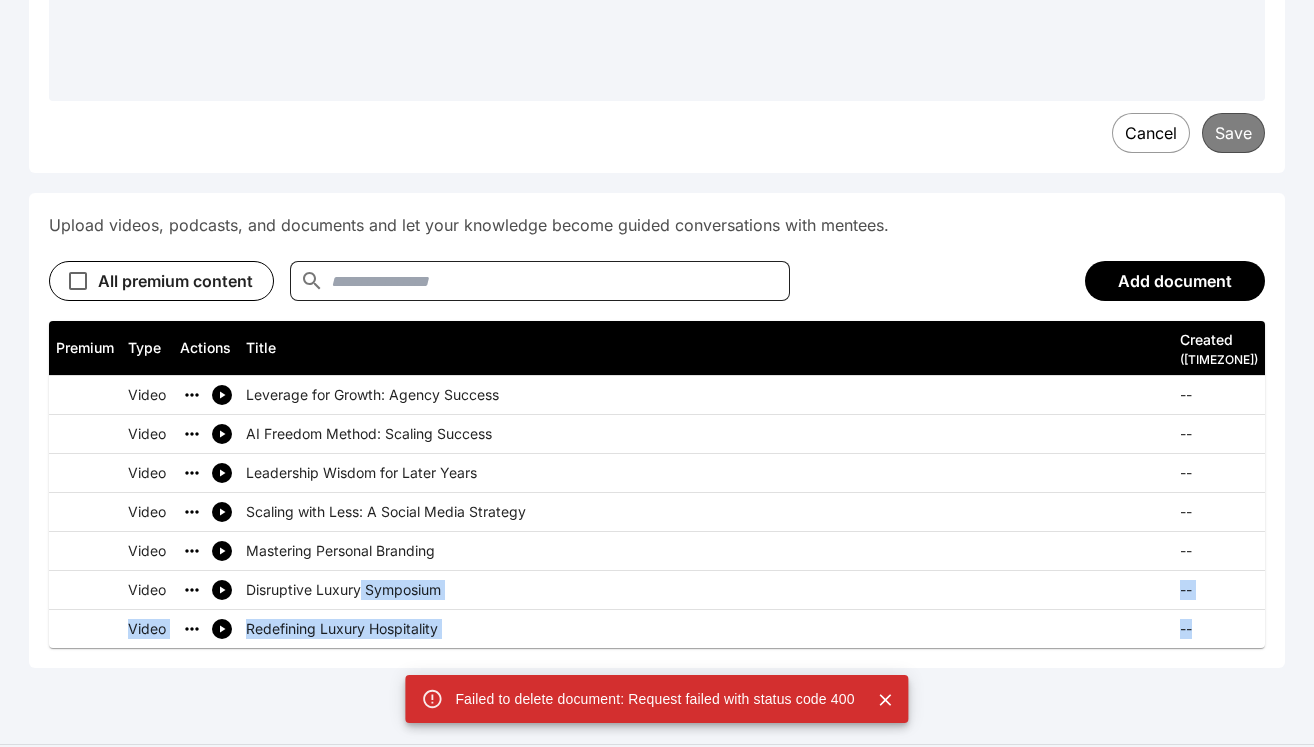 drag, startPoint x: 360, startPoint y: 606, endPoint x: 992, endPoint y: 726, distance: 643.29156 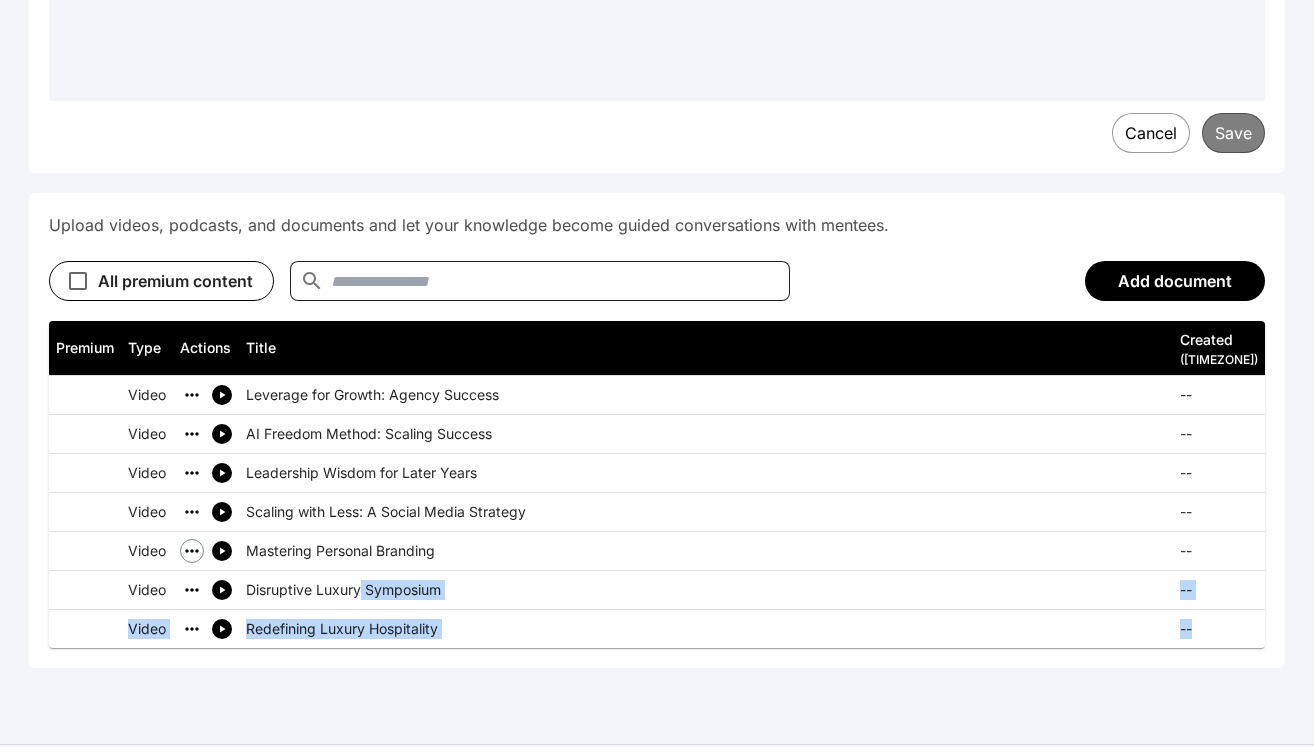 click 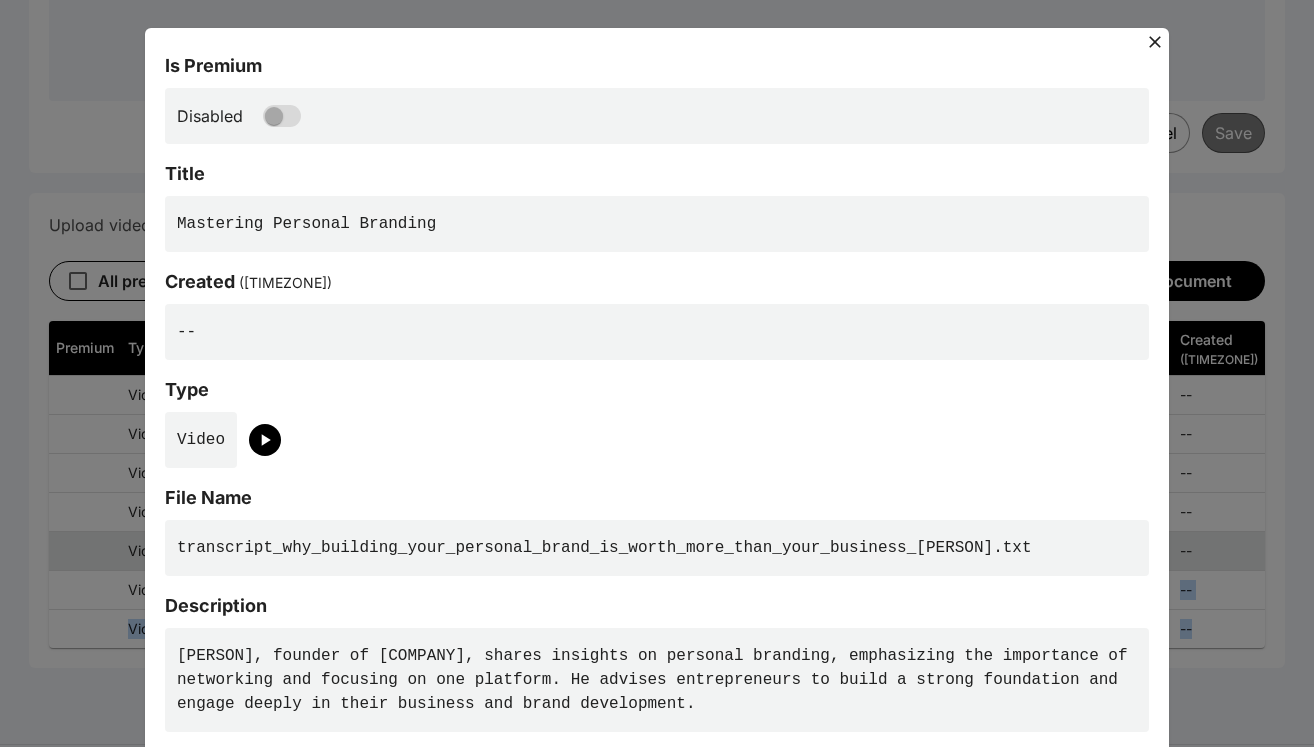scroll, scrollTop: 246, scrollLeft: 0, axis: vertical 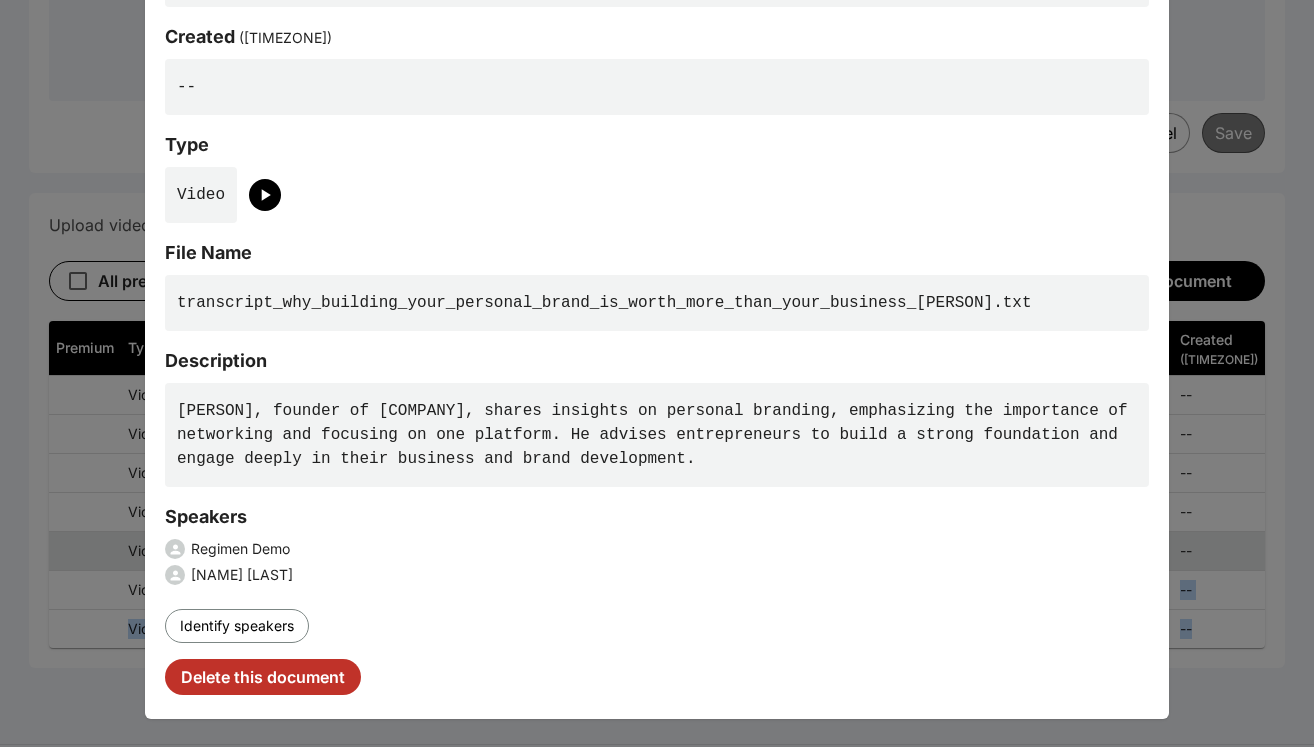 click on "Delete this document" at bounding box center [263, 677] 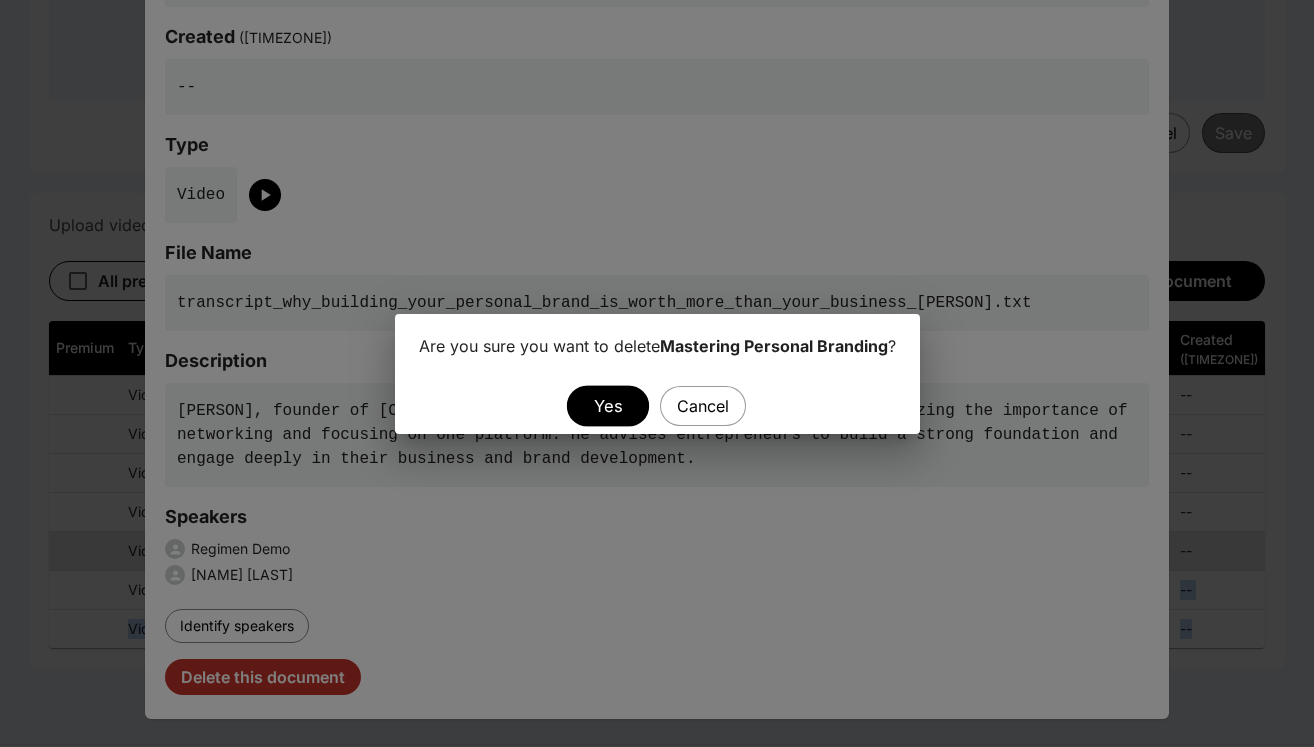 click on "Yes" at bounding box center (608, 405) 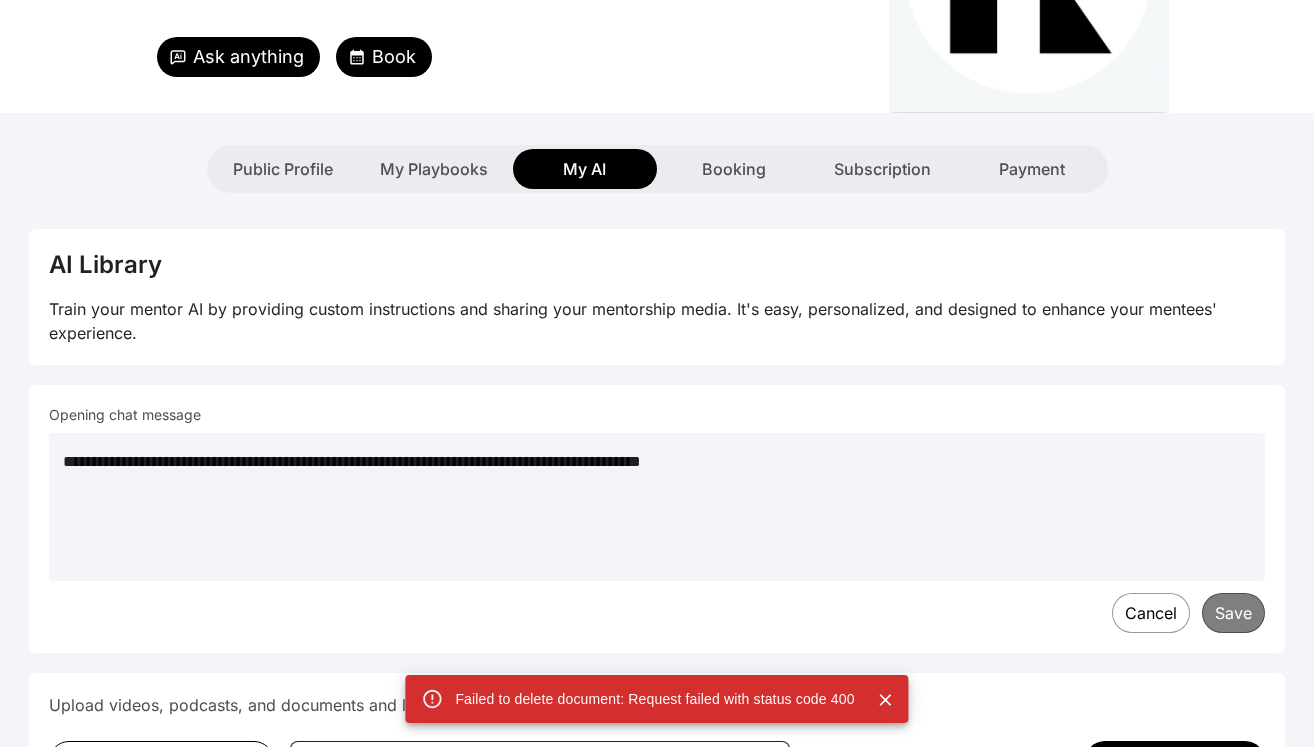 scroll, scrollTop: 0, scrollLeft: 0, axis: both 